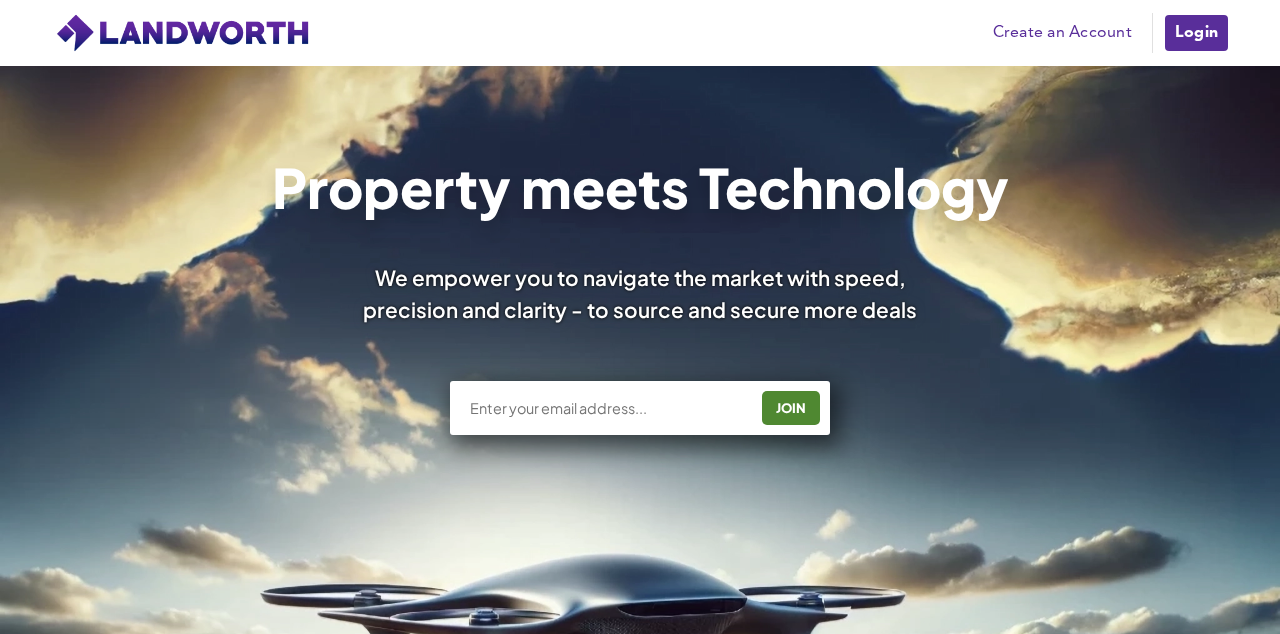 scroll, scrollTop: 0, scrollLeft: 0, axis: both 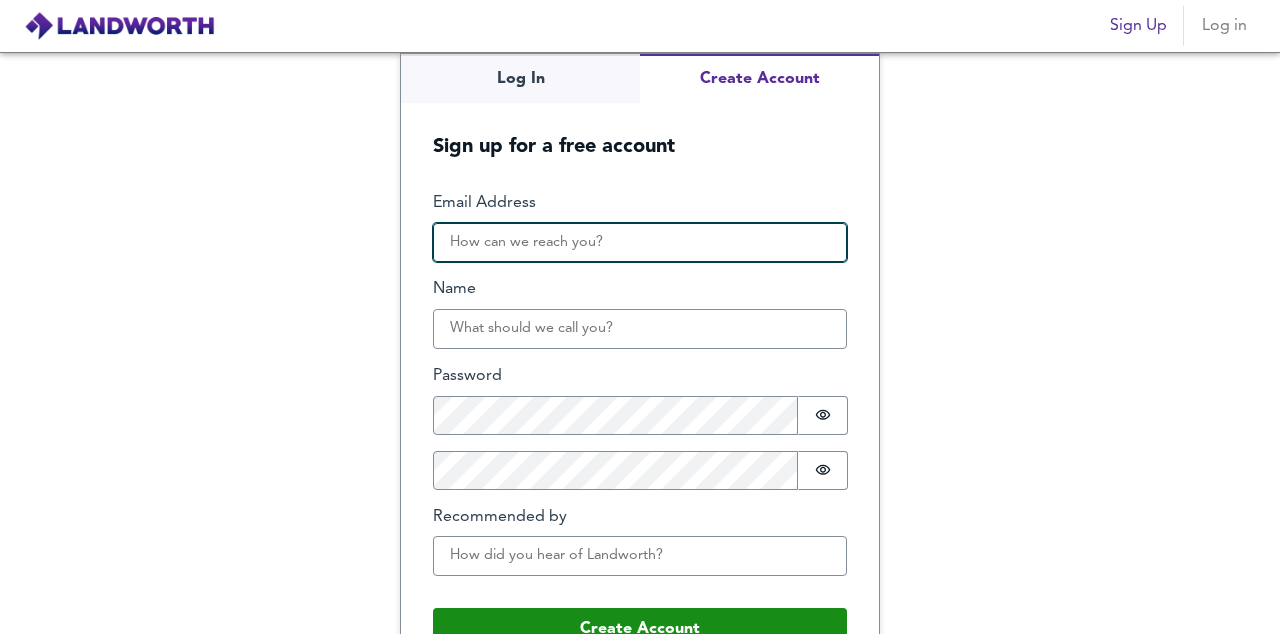 click on "Email Address" at bounding box center (640, 243) 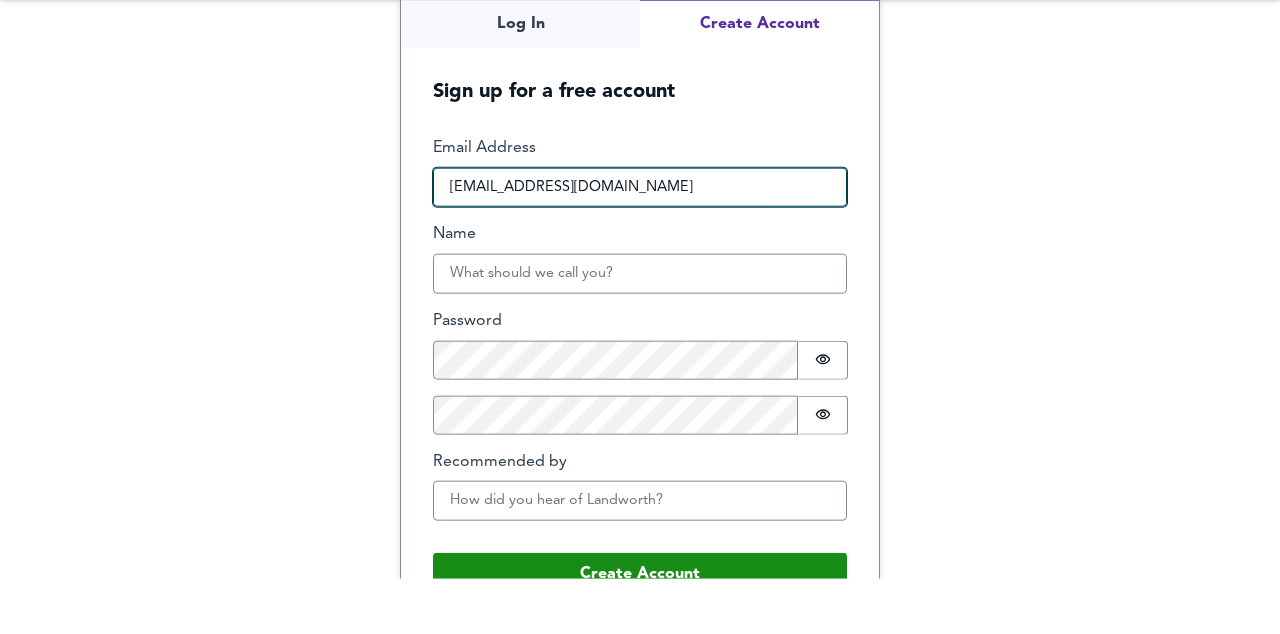 type on "mknestlimited@gmail.com" 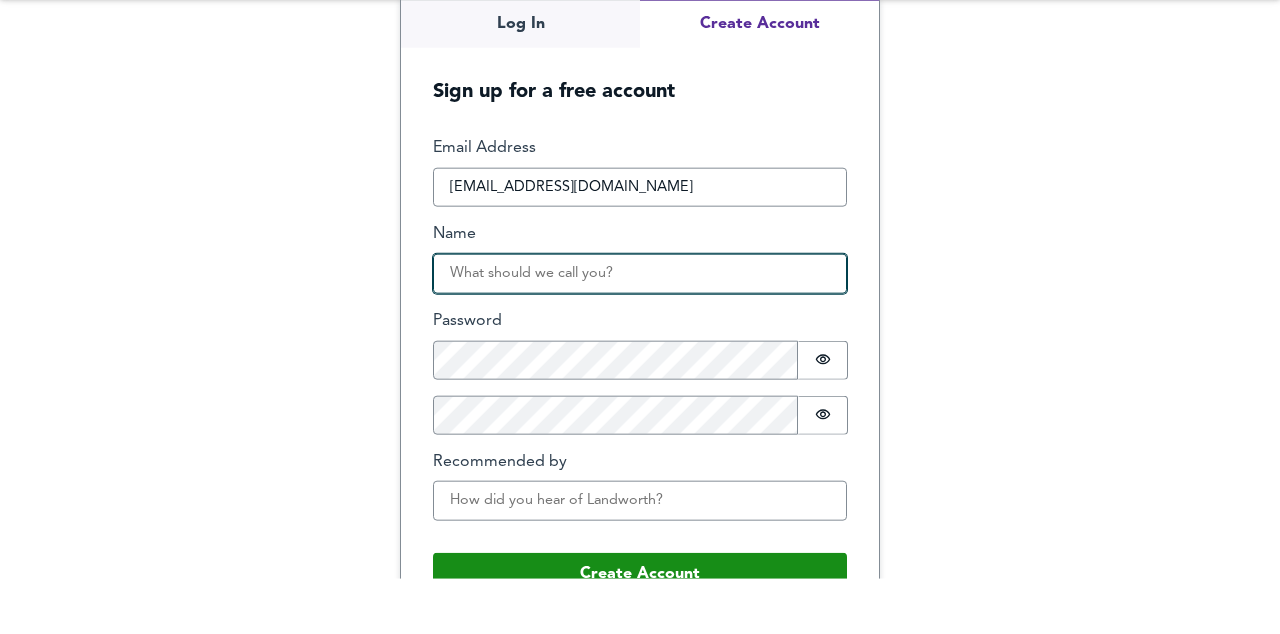 click on "Name" at bounding box center [640, 329] 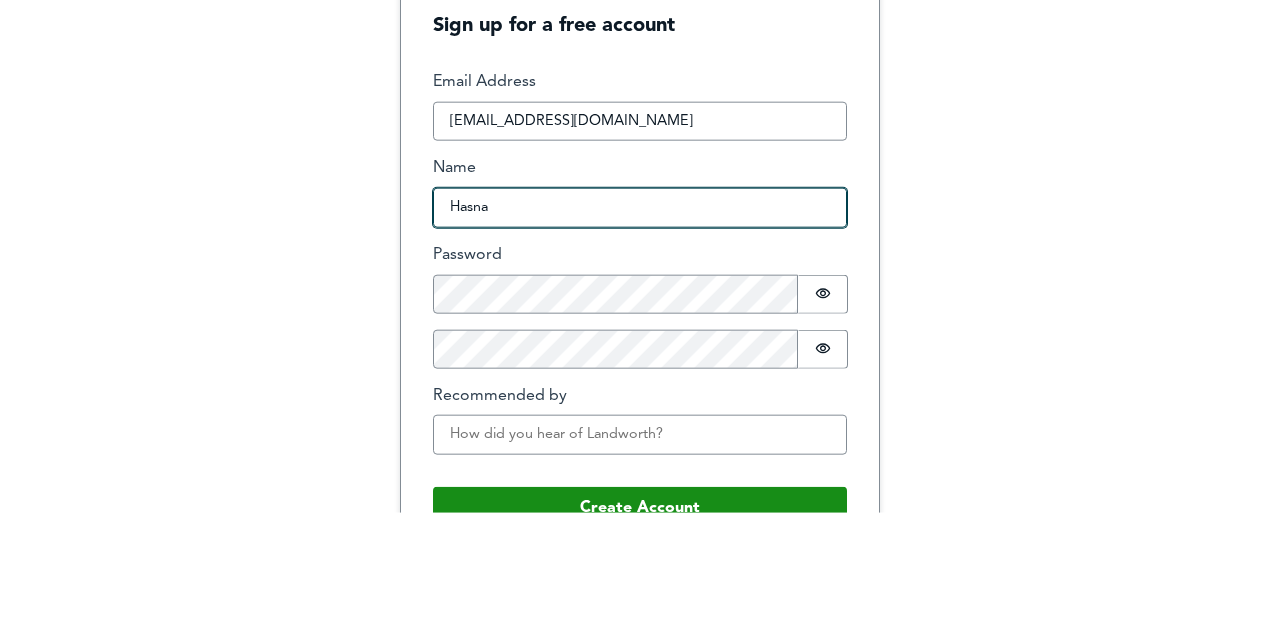 type on "Hasna" 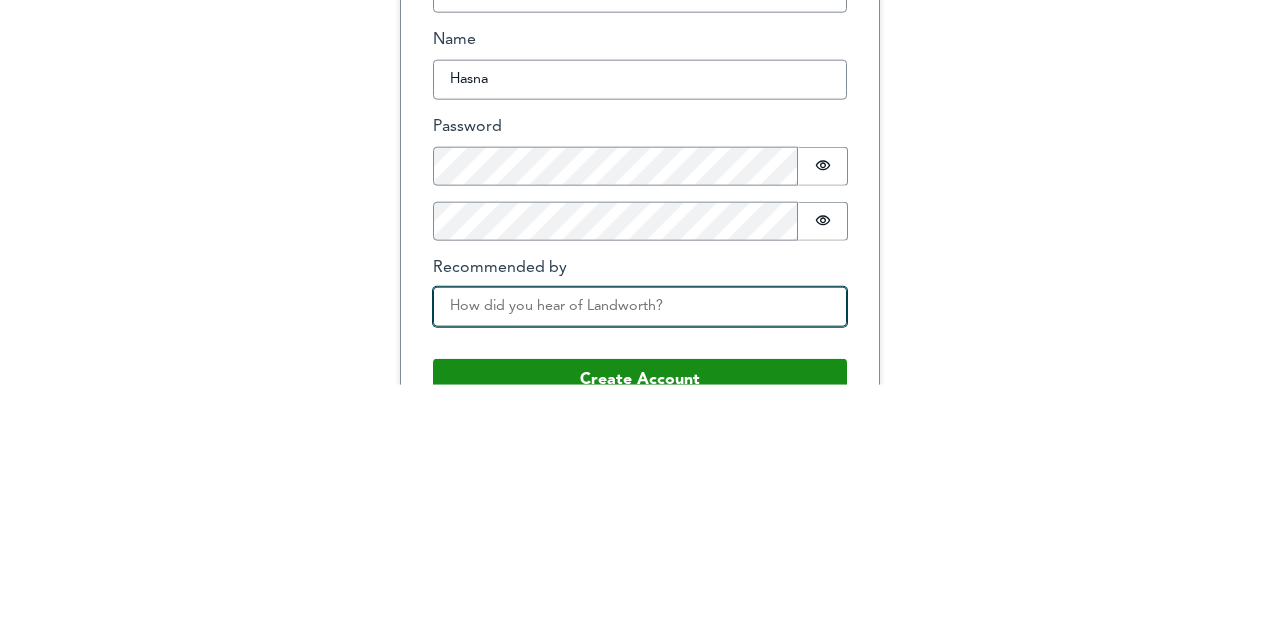 click on "Recommended by" at bounding box center (640, 556) 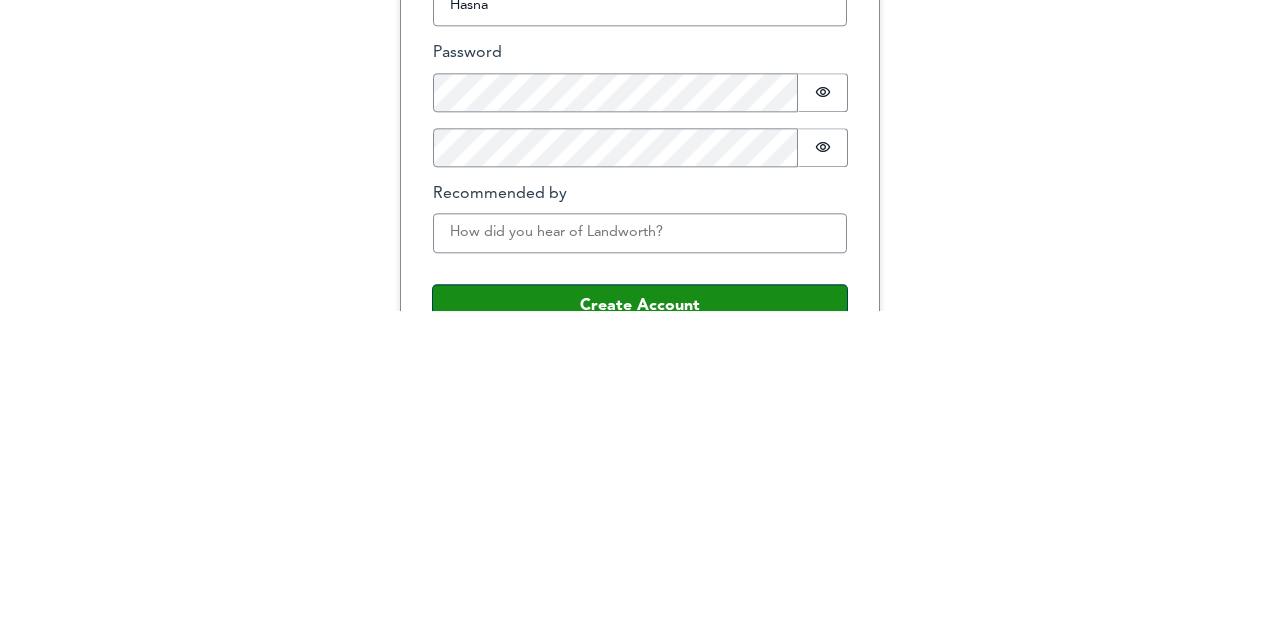 click on "Create Account" at bounding box center (640, 629) 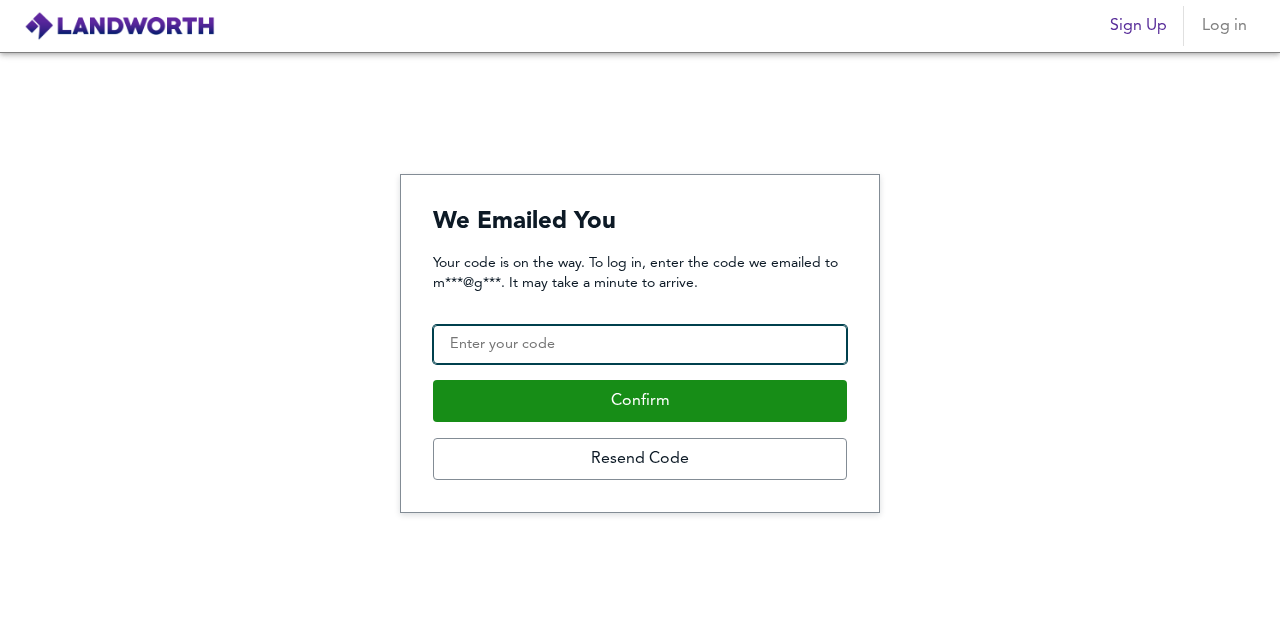 click on "Confirmation Code" at bounding box center [640, 345] 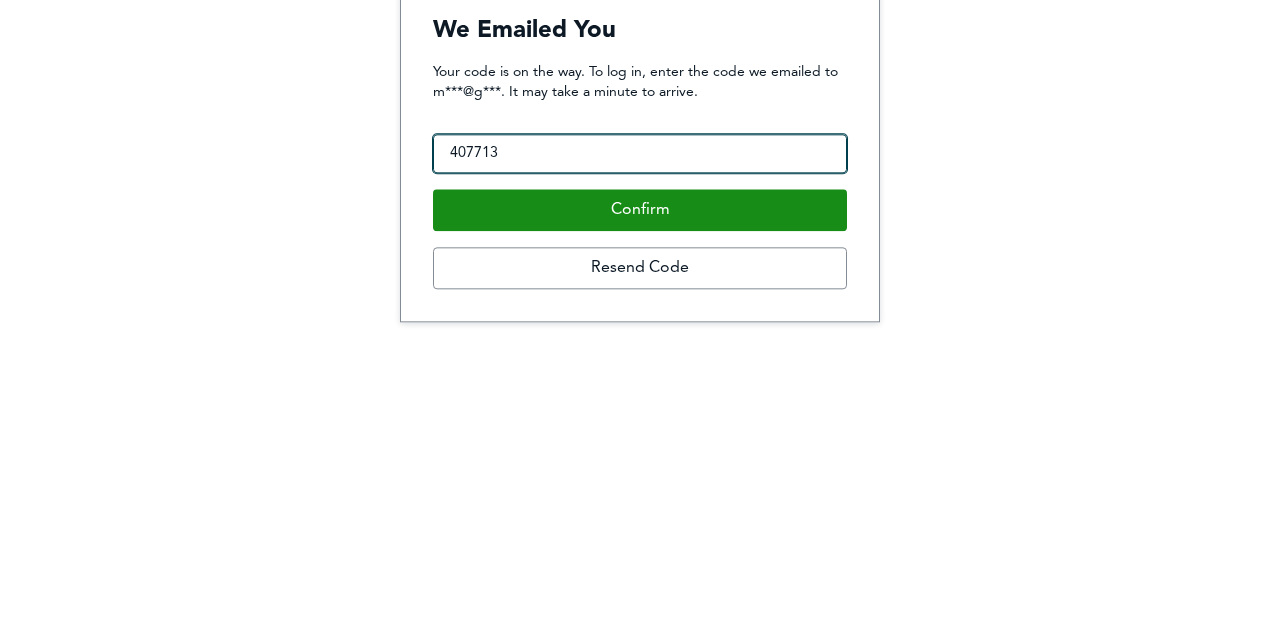 type on "407713" 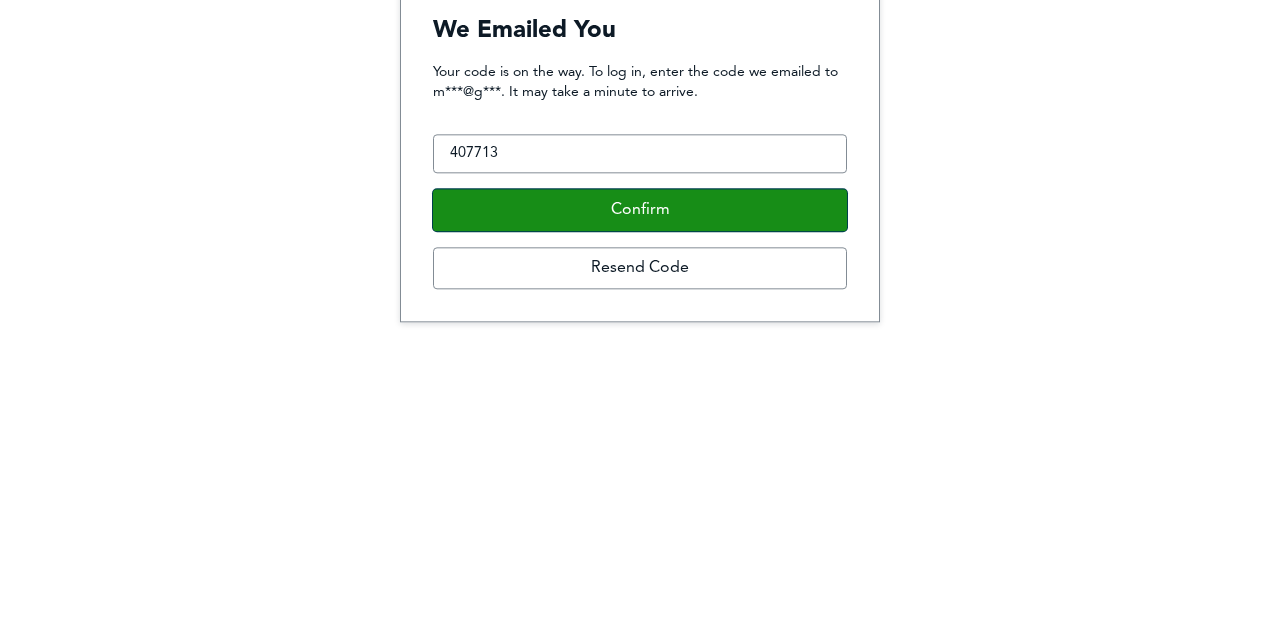 click on "Confirm" at bounding box center (640, 401) 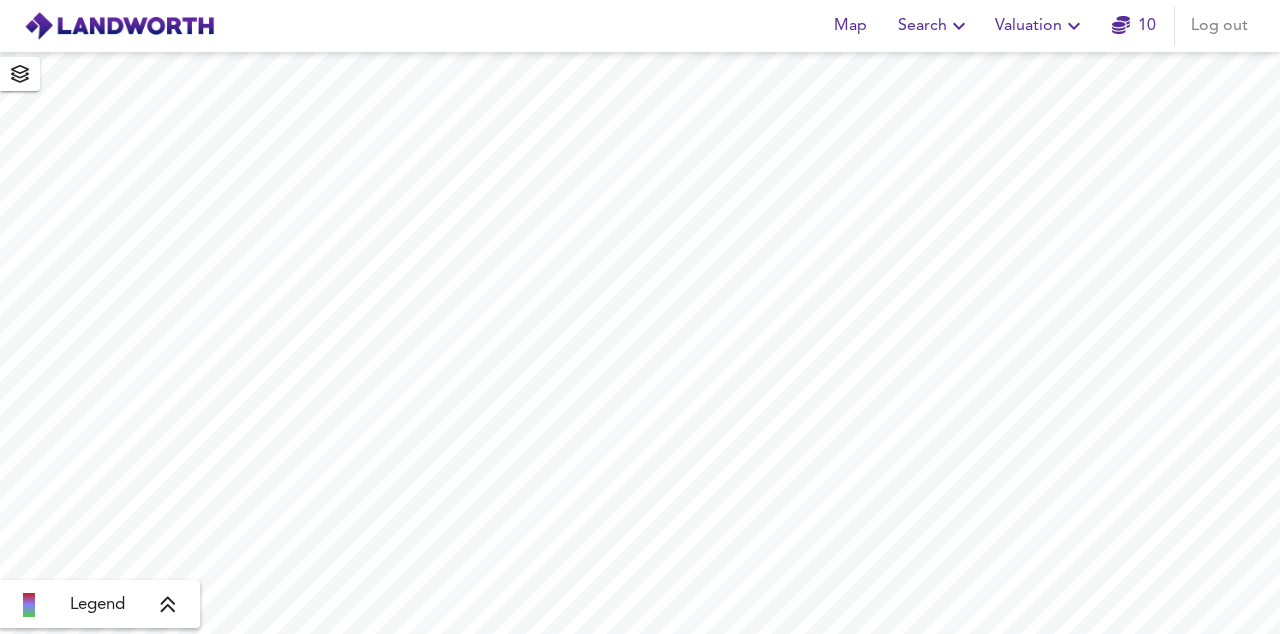 scroll, scrollTop: 0, scrollLeft: 0, axis: both 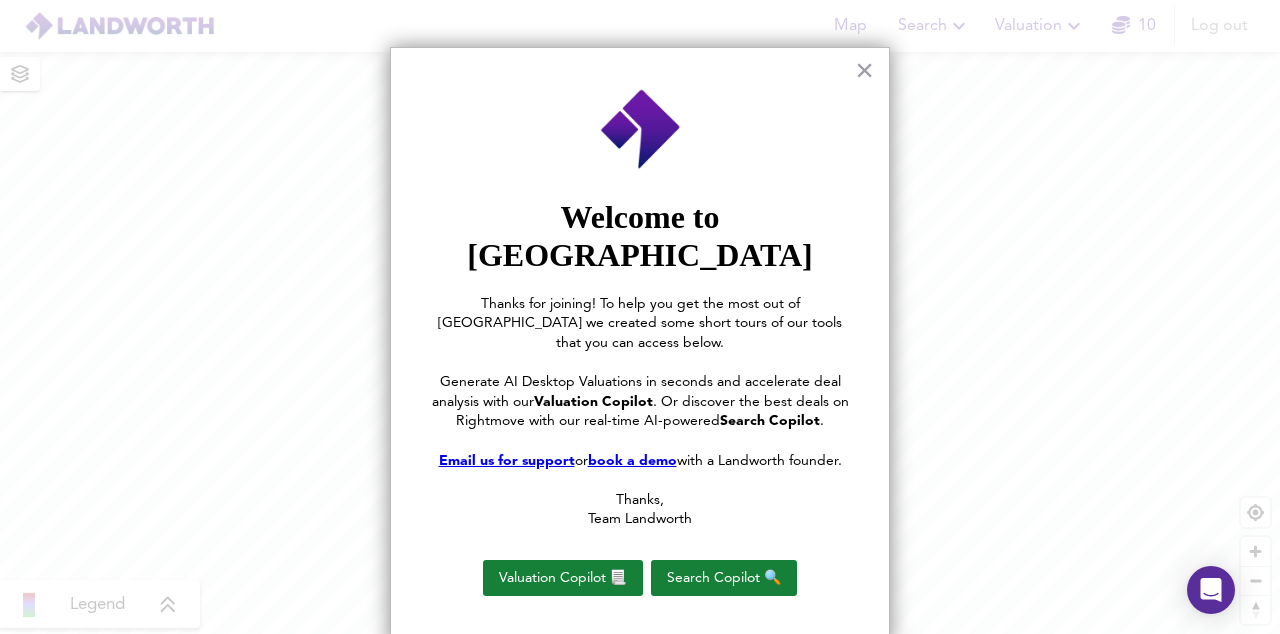 click on "Search Copilot 🔍" at bounding box center (724, 578) 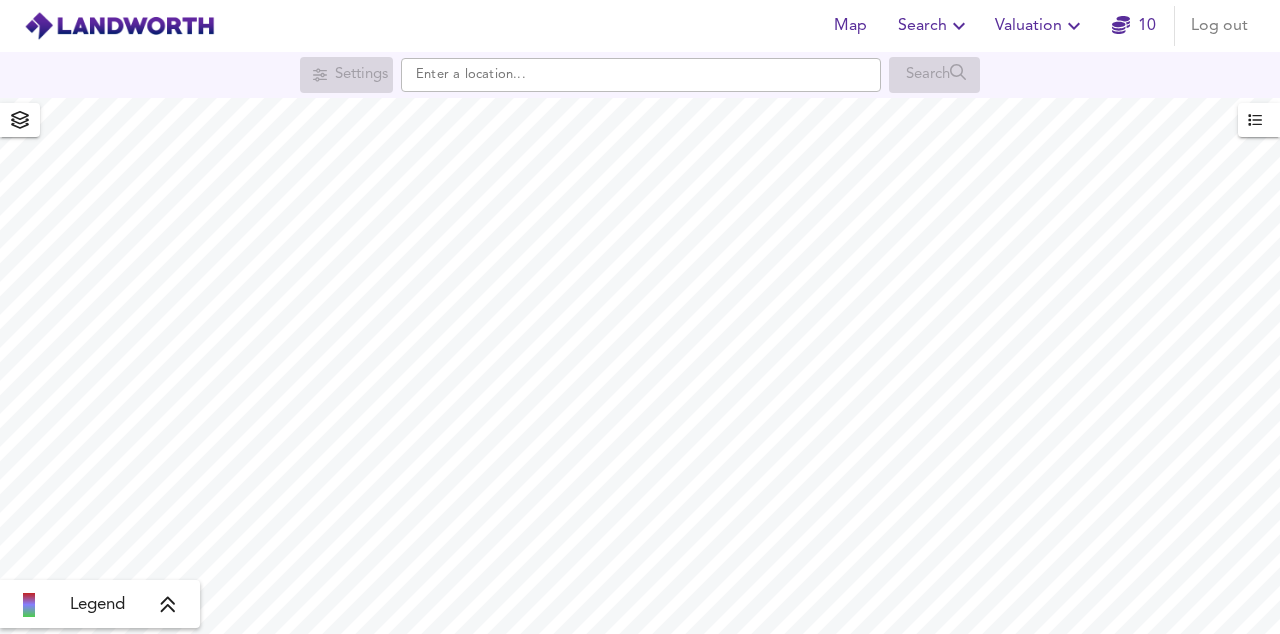 scroll, scrollTop: 0, scrollLeft: 0, axis: both 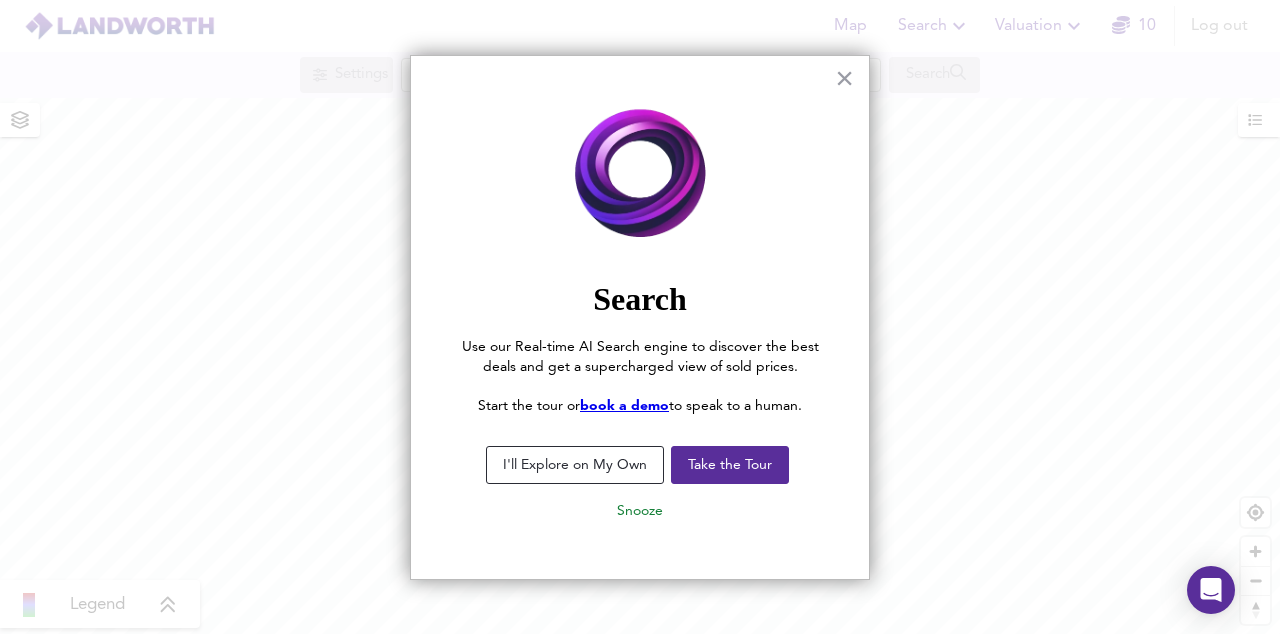 click on "Take the Tour" at bounding box center (730, 465) 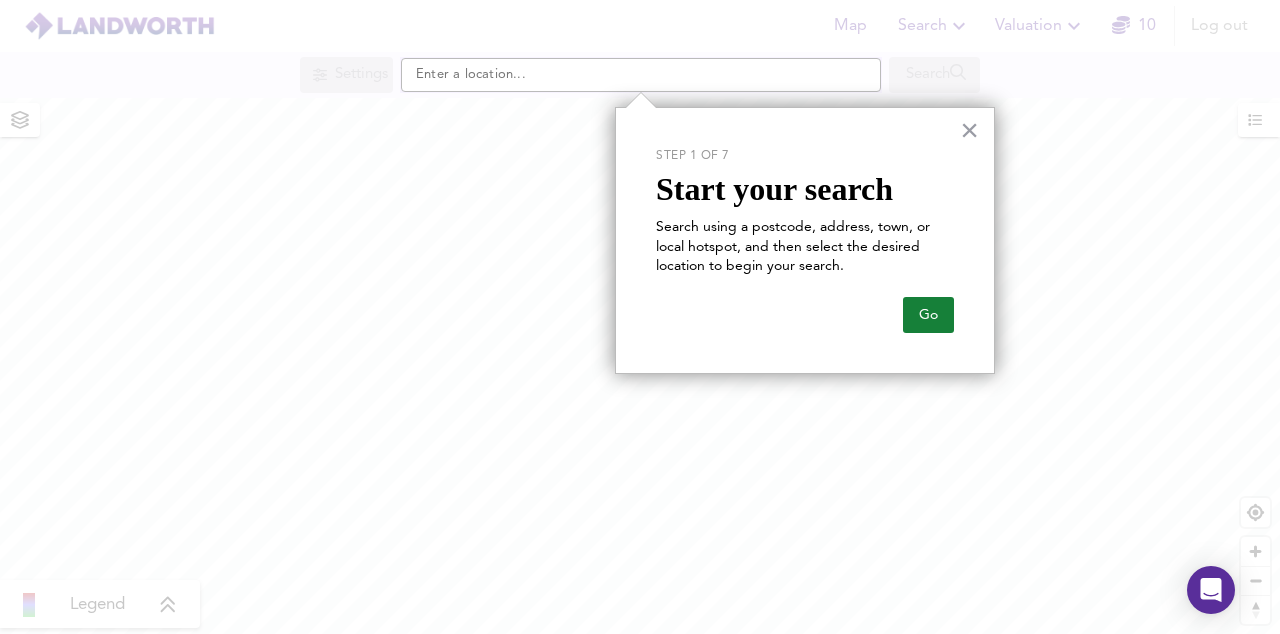 click on "Go" at bounding box center [928, 315] 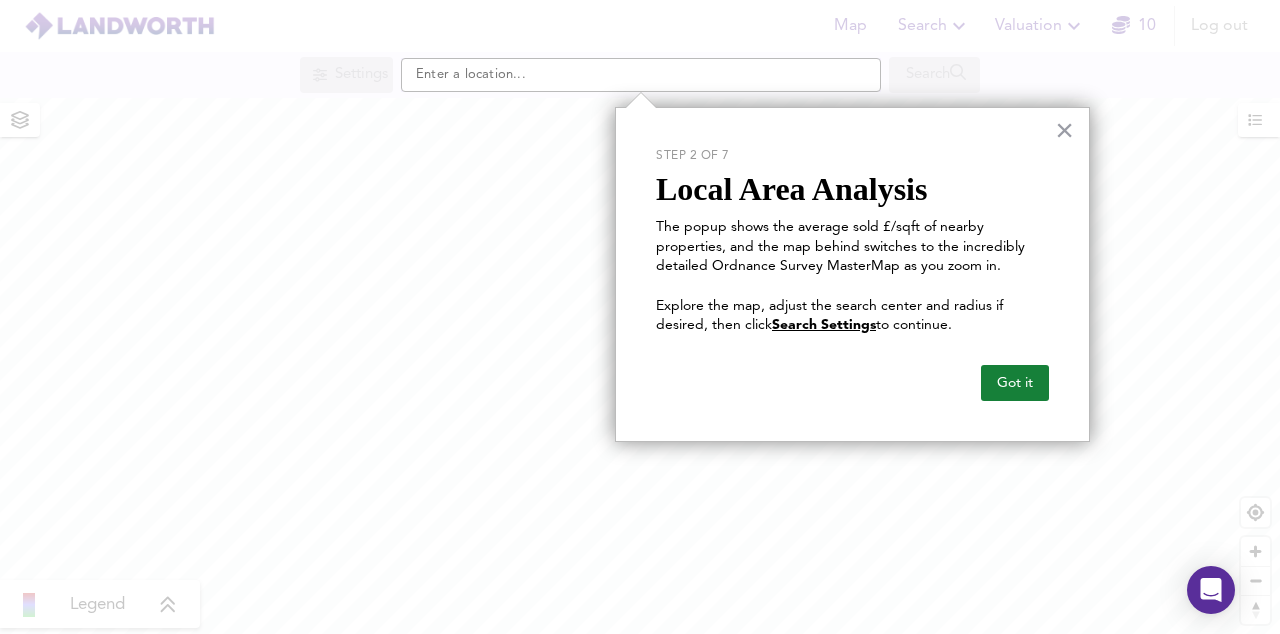 click on "Got it" at bounding box center (1015, 383) 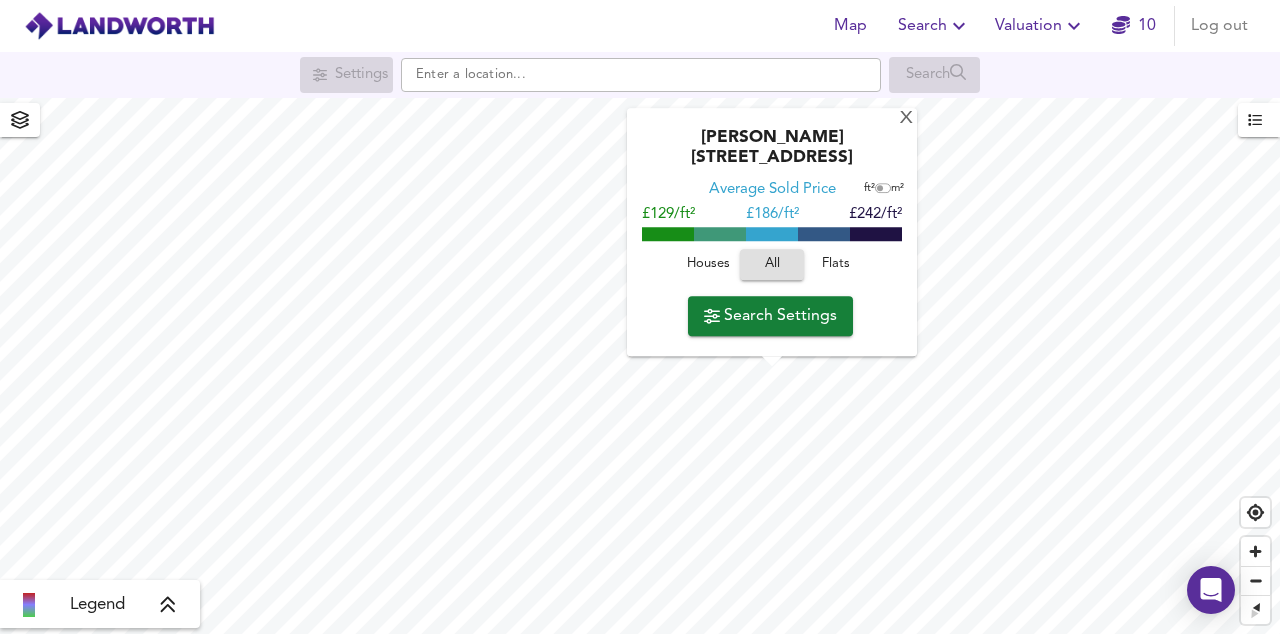 click on "Houses" at bounding box center [708, 265] 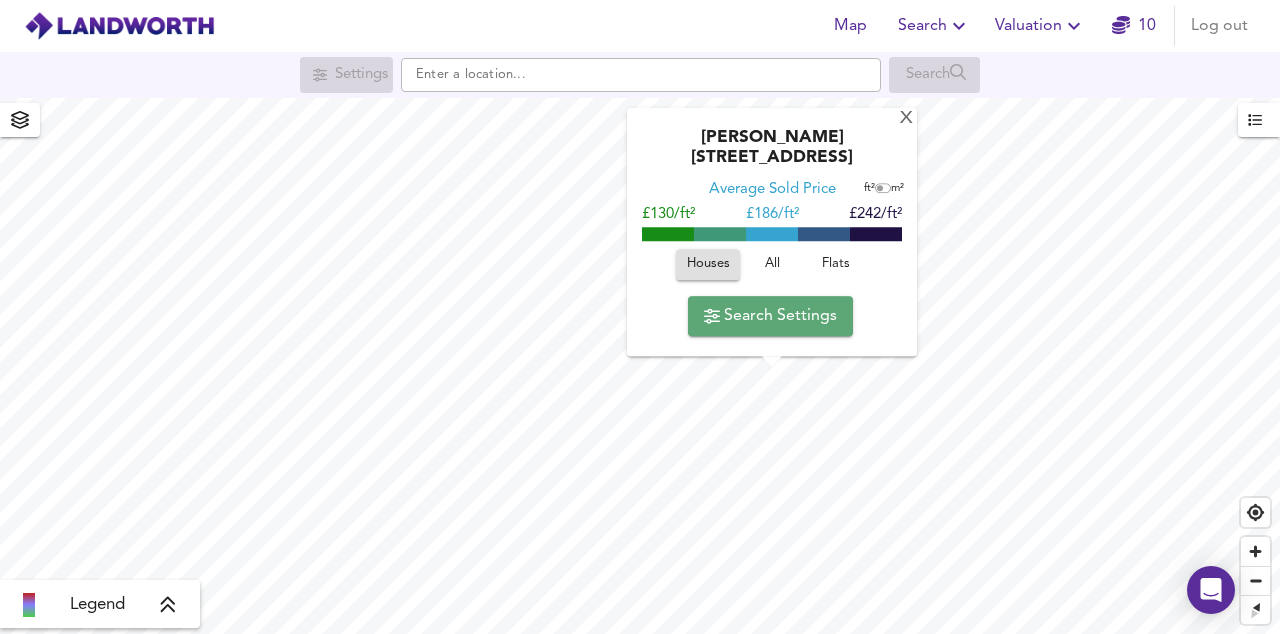click on "Search Settings" at bounding box center [770, 316] 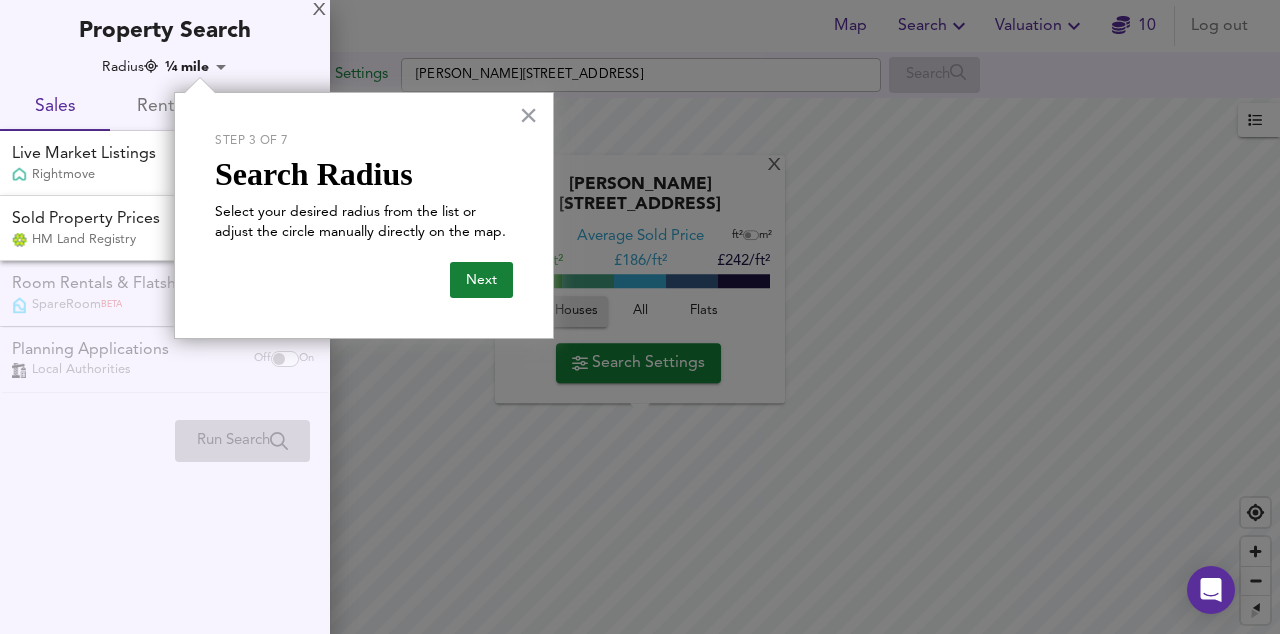 checkbox on "false" 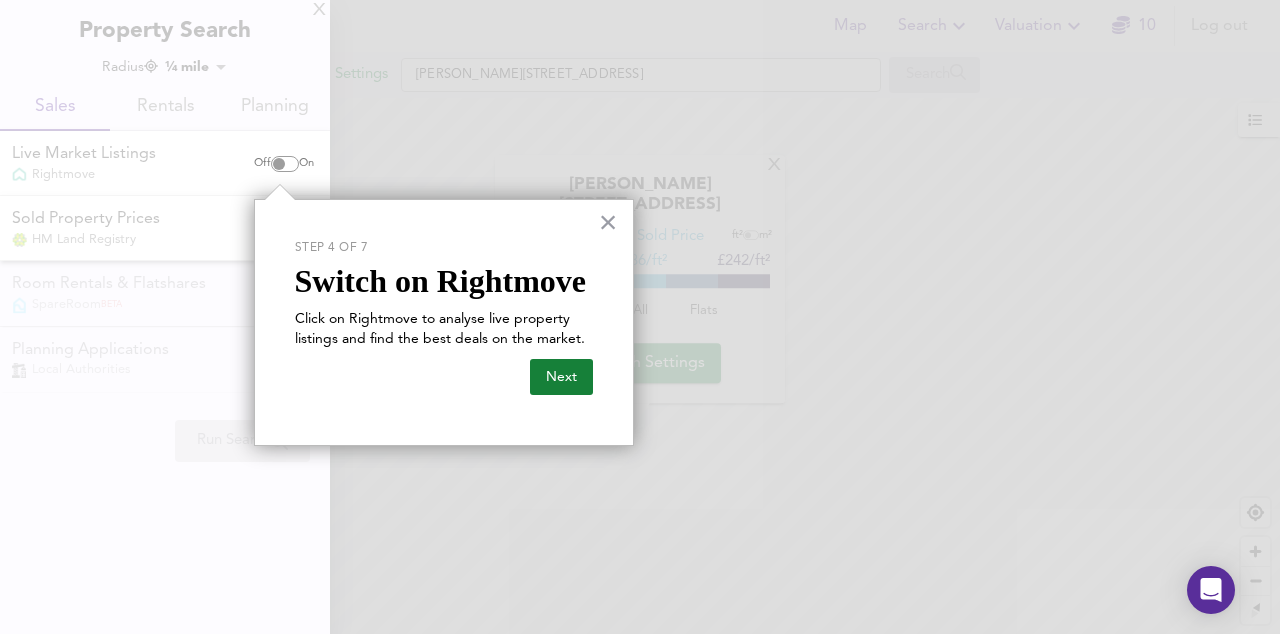 click on "Next" at bounding box center (561, 377) 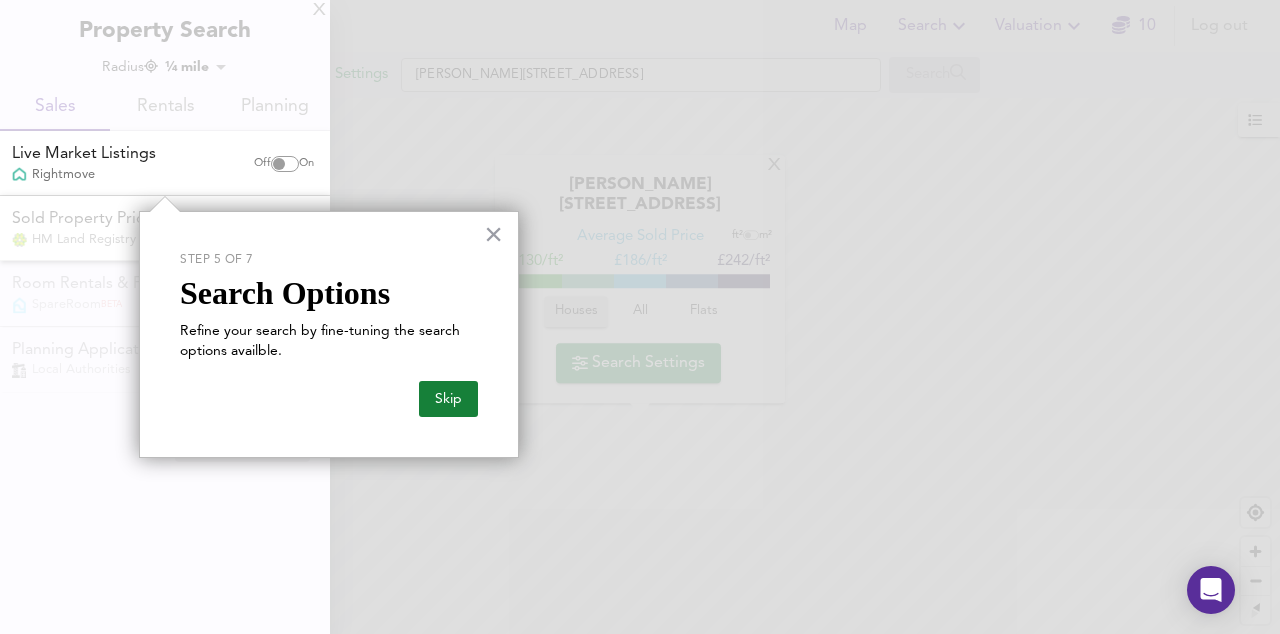 click on "Skip" at bounding box center (448, 399) 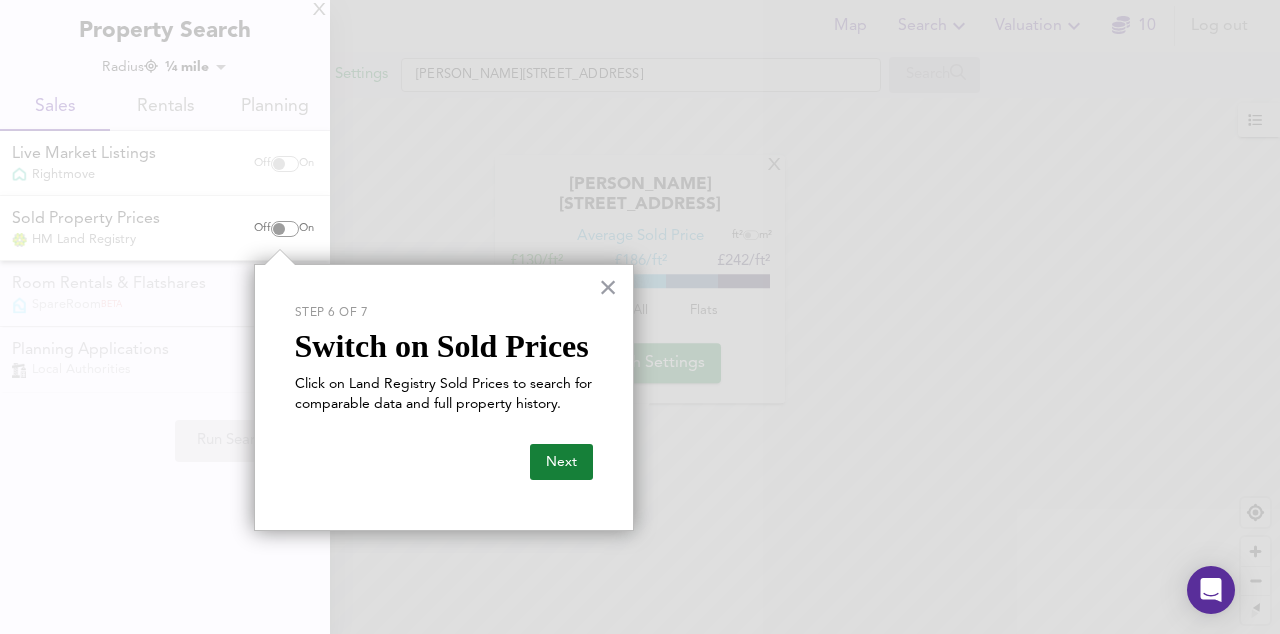 click on "Next" at bounding box center [561, 462] 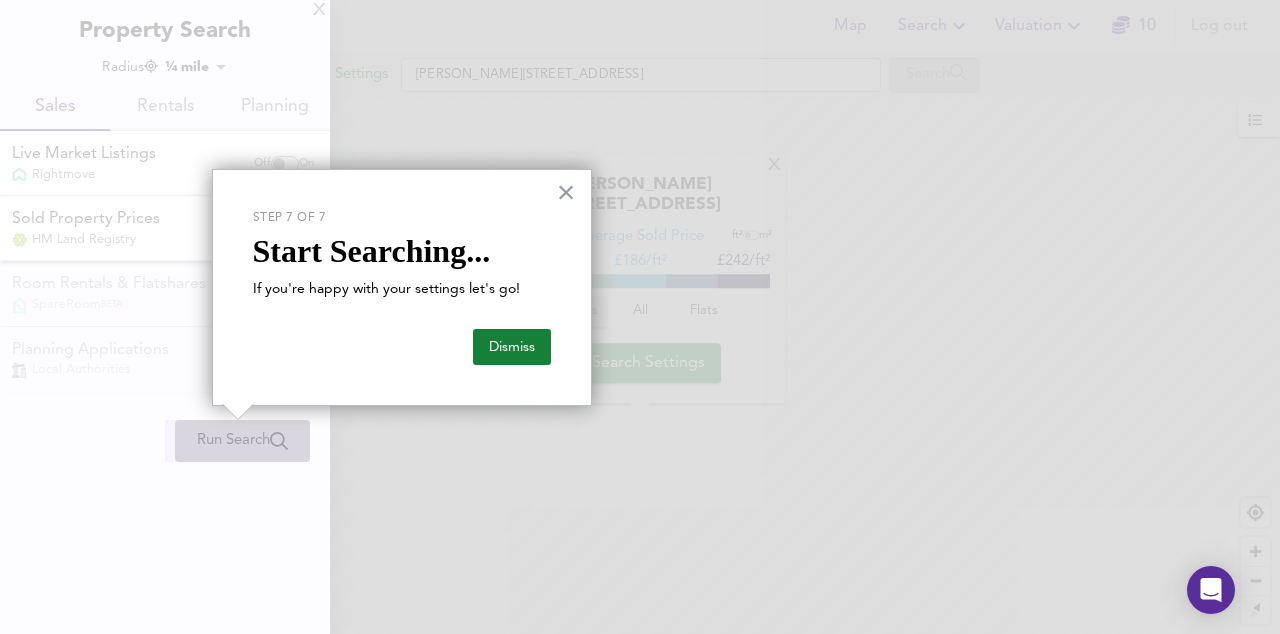 click on "Dismiss" at bounding box center (512, 347) 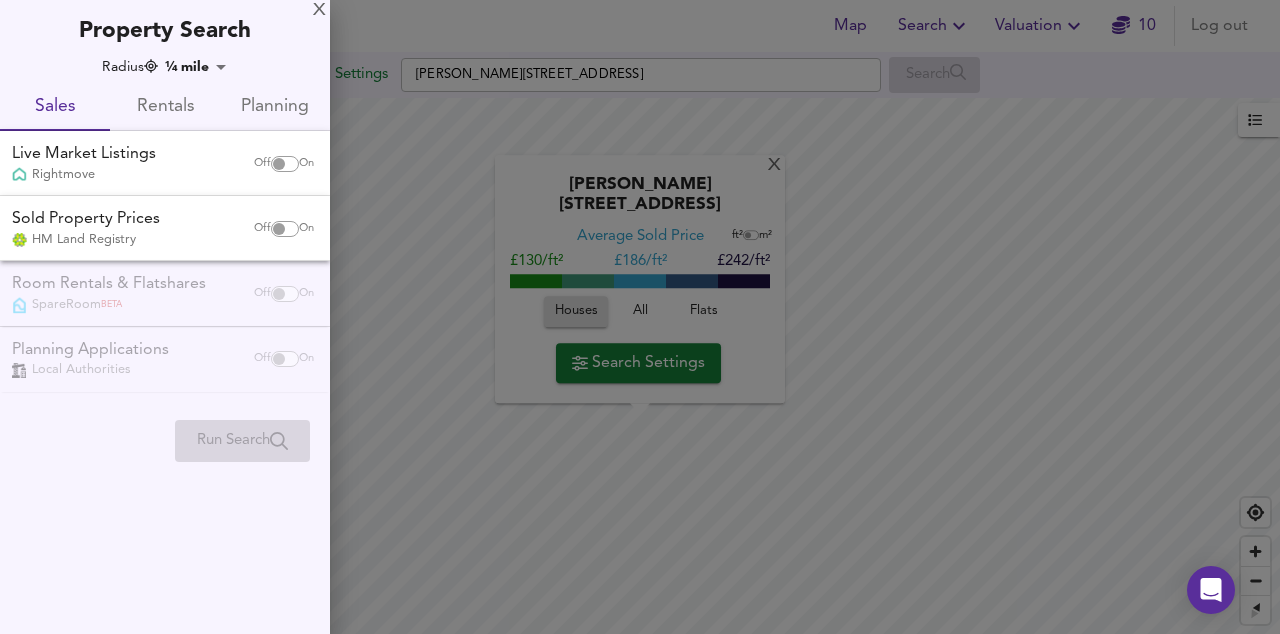click at bounding box center [279, 164] 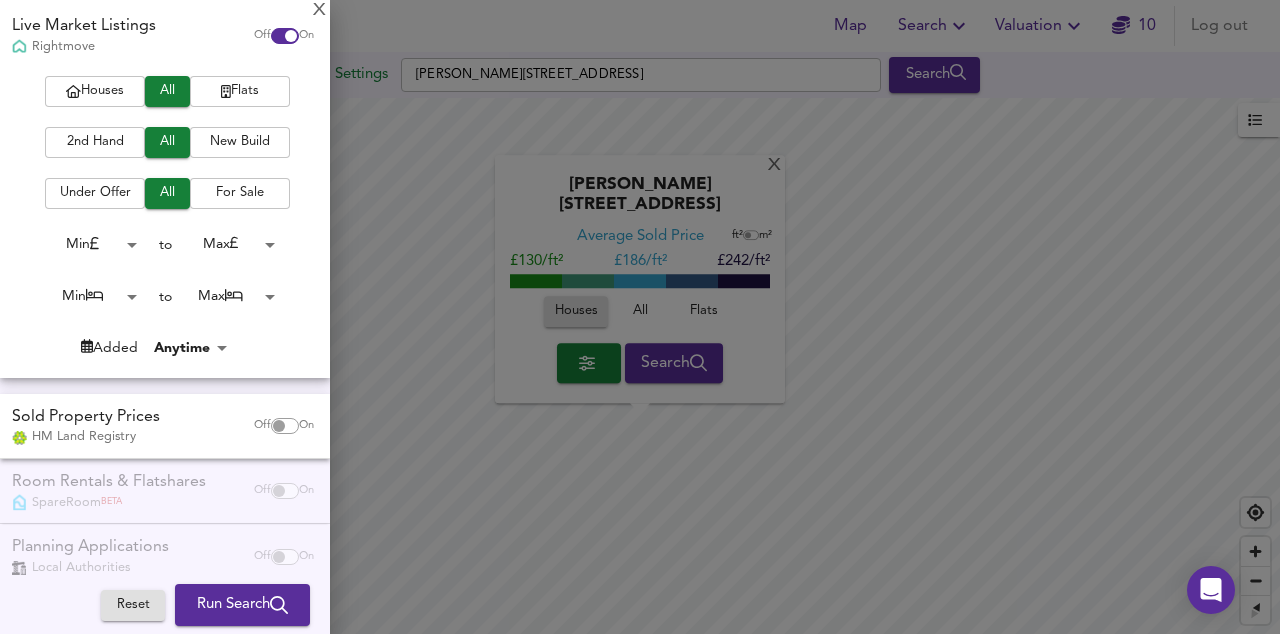 scroll, scrollTop: 156, scrollLeft: 0, axis: vertical 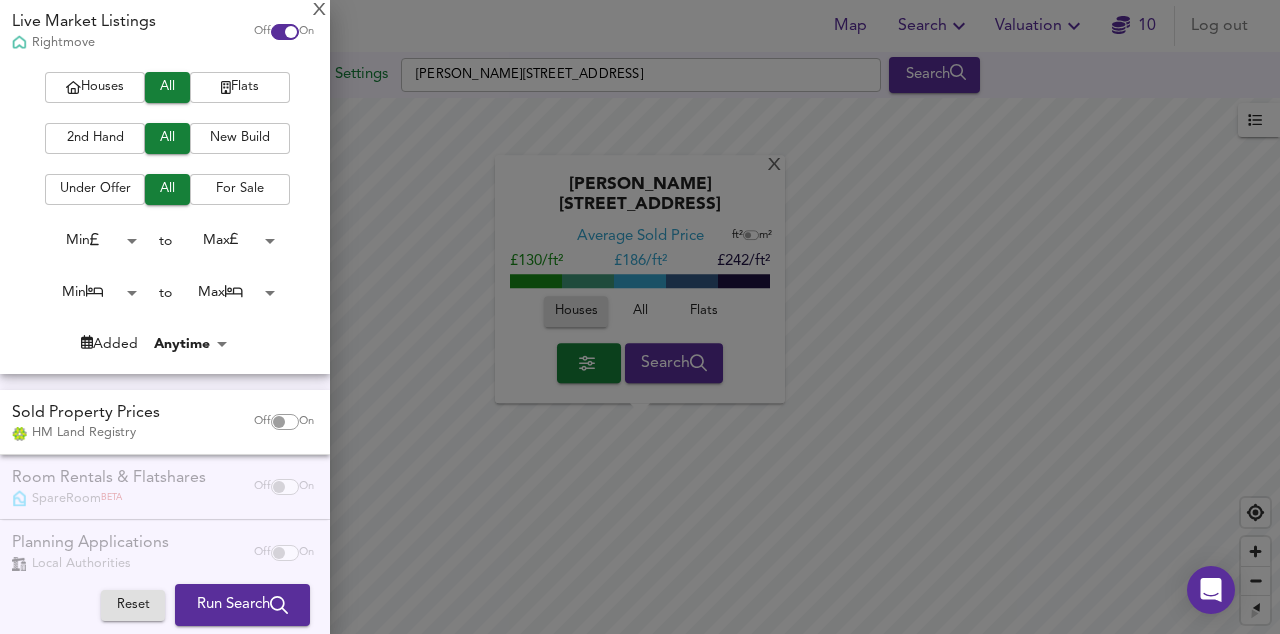 click at bounding box center [279, 422] 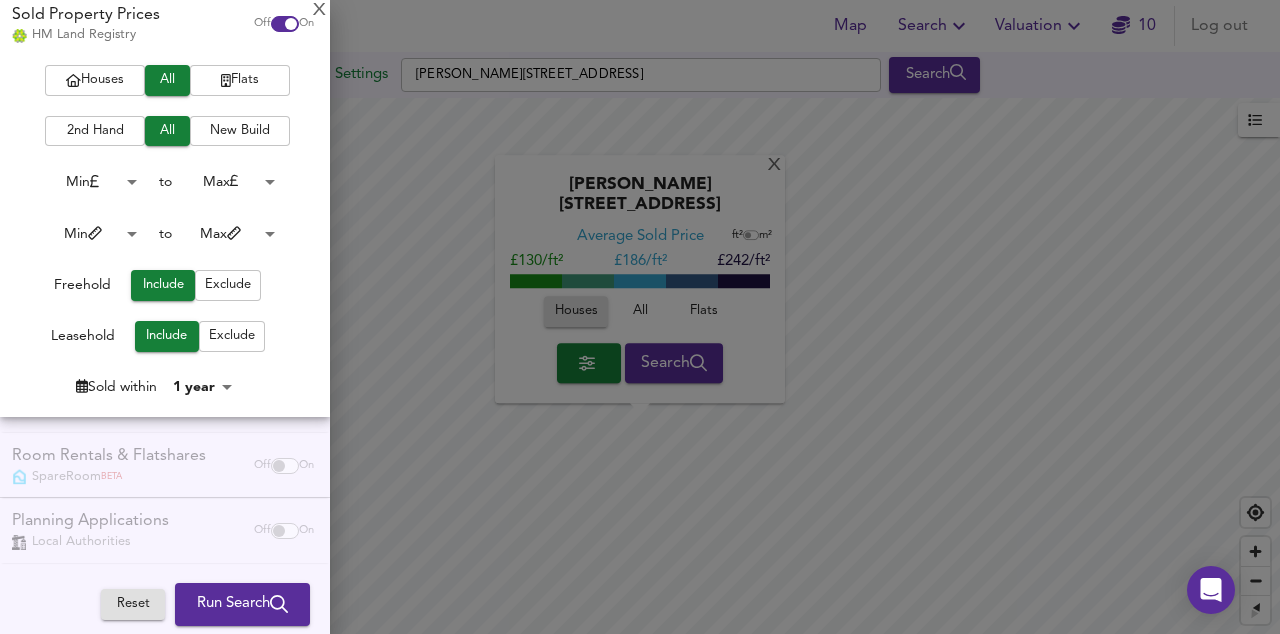 scroll, scrollTop: 569, scrollLeft: 0, axis: vertical 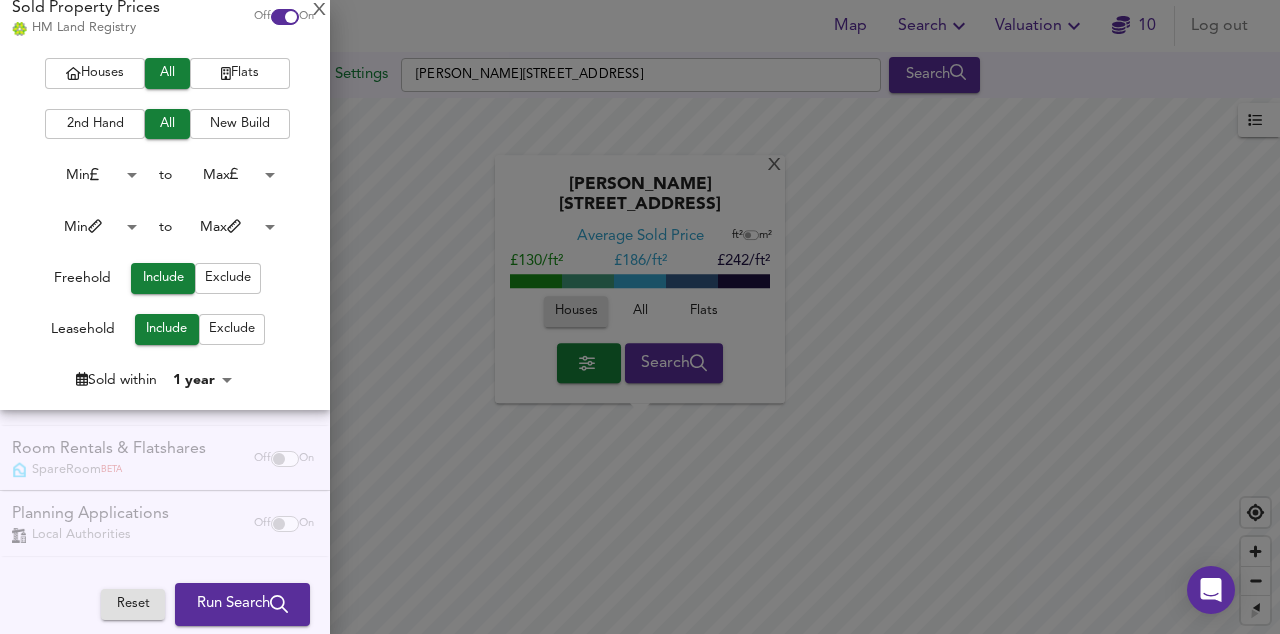 click on "Room Rentals & Flatshares   SpareRoom   BETA Off   On" at bounding box center [165, 458] 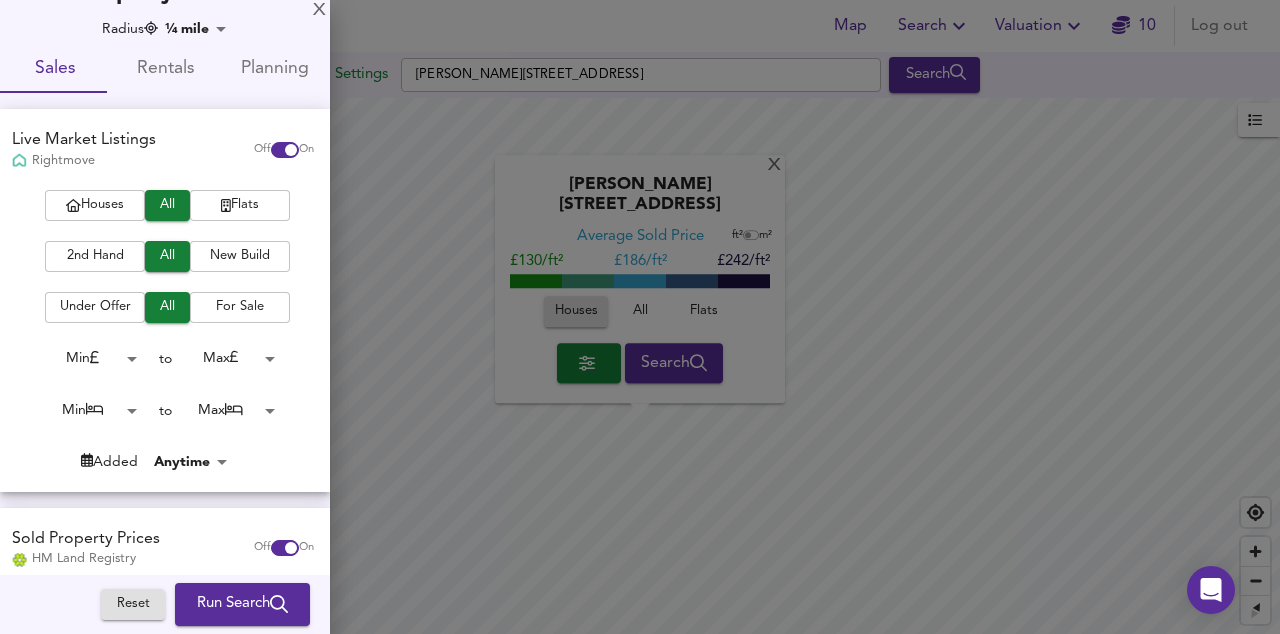 scroll, scrollTop: 0, scrollLeft: 0, axis: both 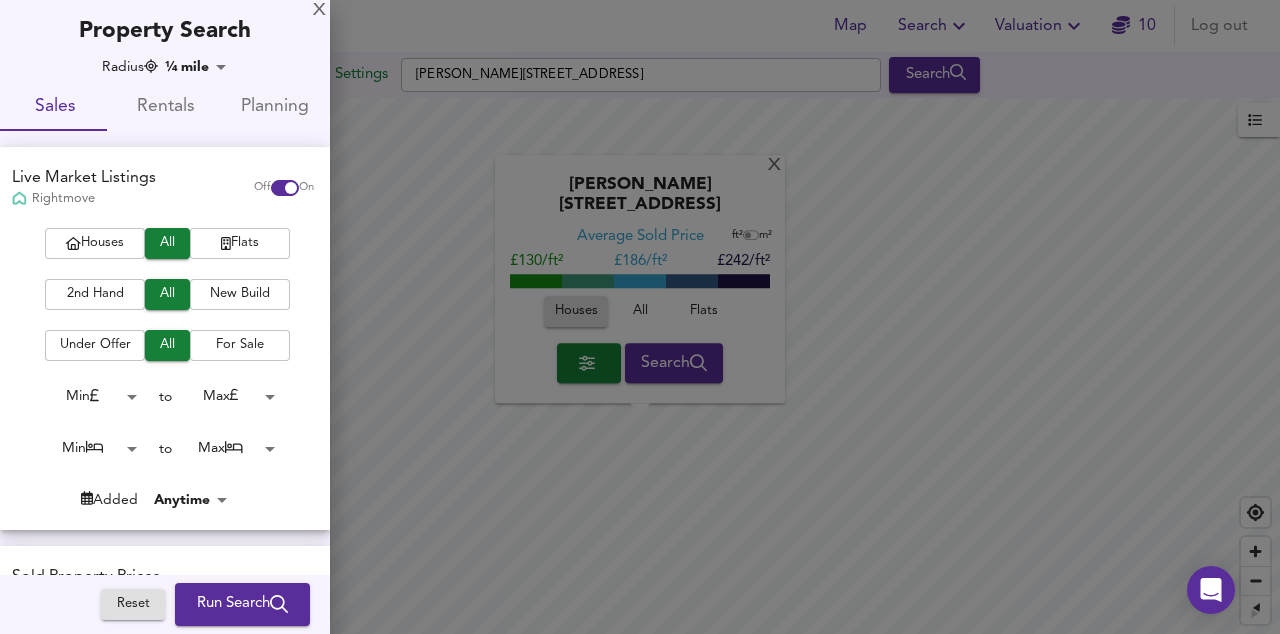 click on "Houses" at bounding box center [95, 243] 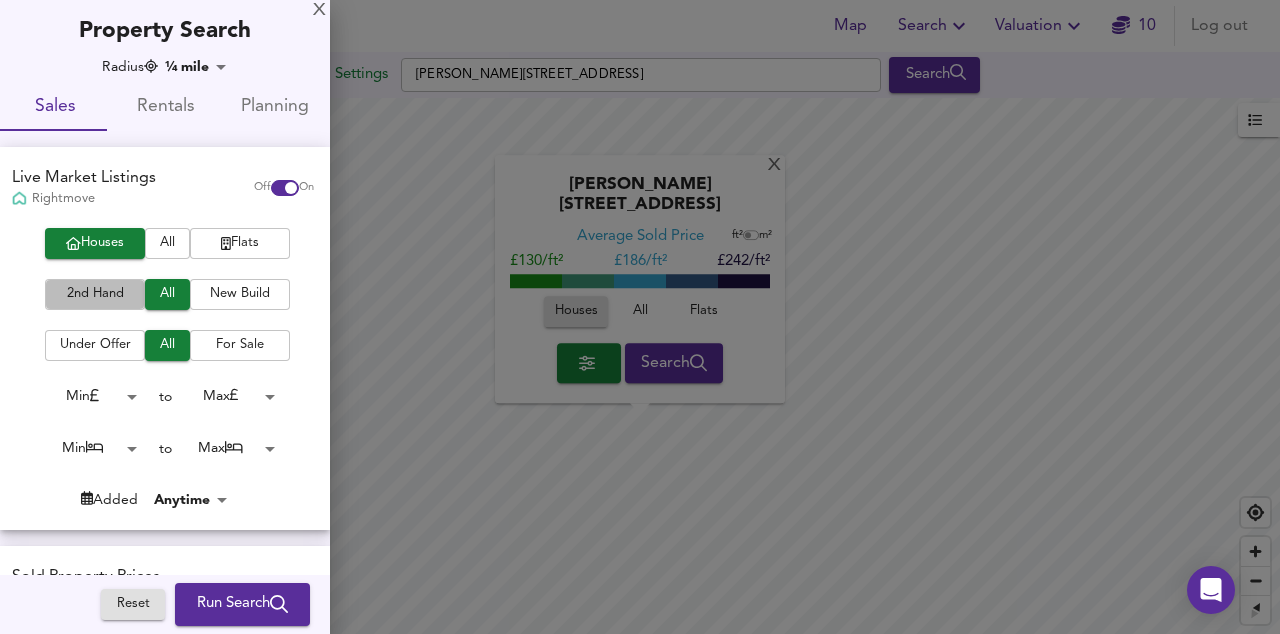 click on "2nd Hand" at bounding box center (95, 294) 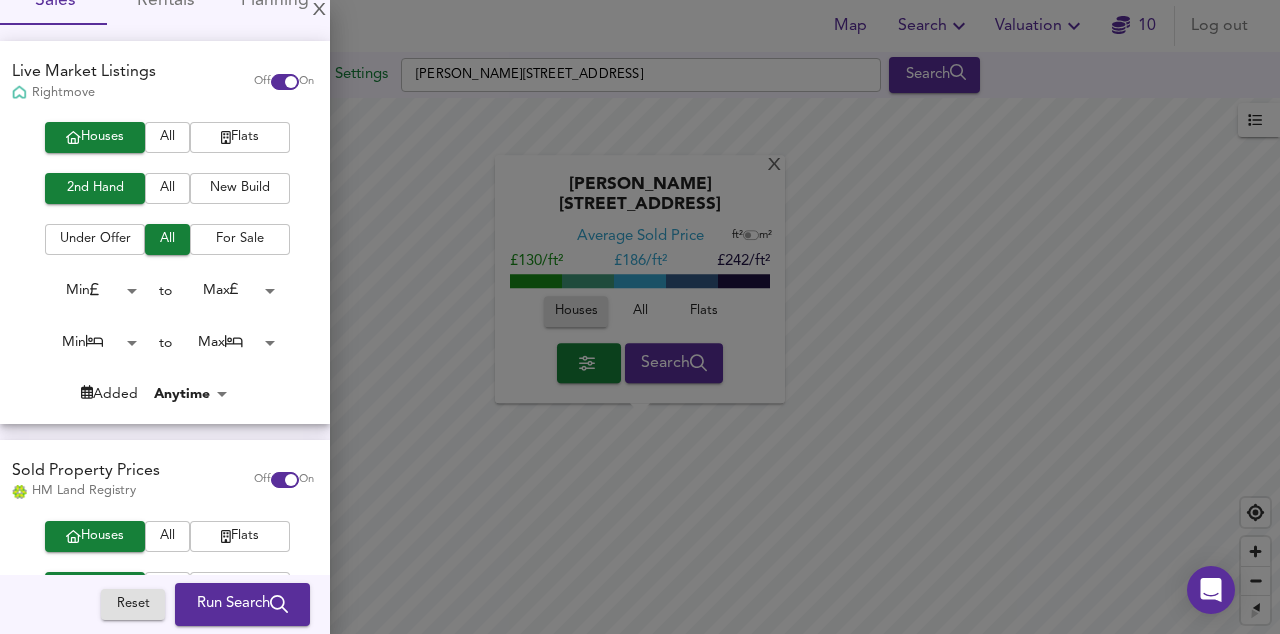 scroll, scrollTop: 108, scrollLeft: 0, axis: vertical 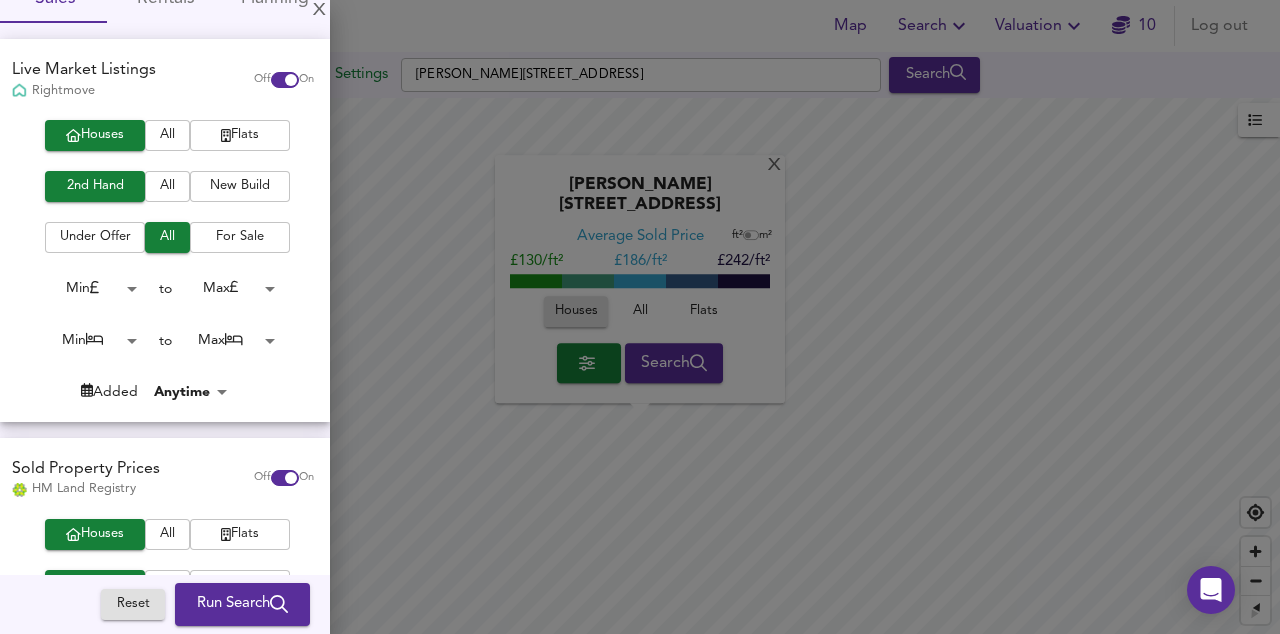 click on "Map Search Valuation    10 Log out        Settings     Norma Rose Close, B66 4HU        Search      X Norma Rose Close, B66 4HU Average Sold Price ft²   m² £130/ft² £ 186/ft² £242/ft² Houses All Flats     Search           Legend       UK Average Price   for July 2025 £ 338 / ft²      +6% Source:   Land Registry Data - May 2025 England & Wales - Average £/ ft²  History England & Wales - Total Quarterly Sales History X Map Settings Basemap          Default hybrid Heatmap          Average Price landworth 2D   View Dynamic Heatmap   On Show Postcodes Show Boroughs 2D 3D Find Me X Property Search Radius   ¼ mile 402 Sales Rentals Planning    Live Market Listings   Rightmove Off   On    Houses All   Flats 2nd Hand All New Build Under Offer All For Sale Min   0 to Max   200000000   Min   0 to Max   50   Added Anytime -1    Sold Property Prices   HM Land Registry Off   On    Houses All   Flats 2nd Hand All New Build Min" at bounding box center [640, 317] 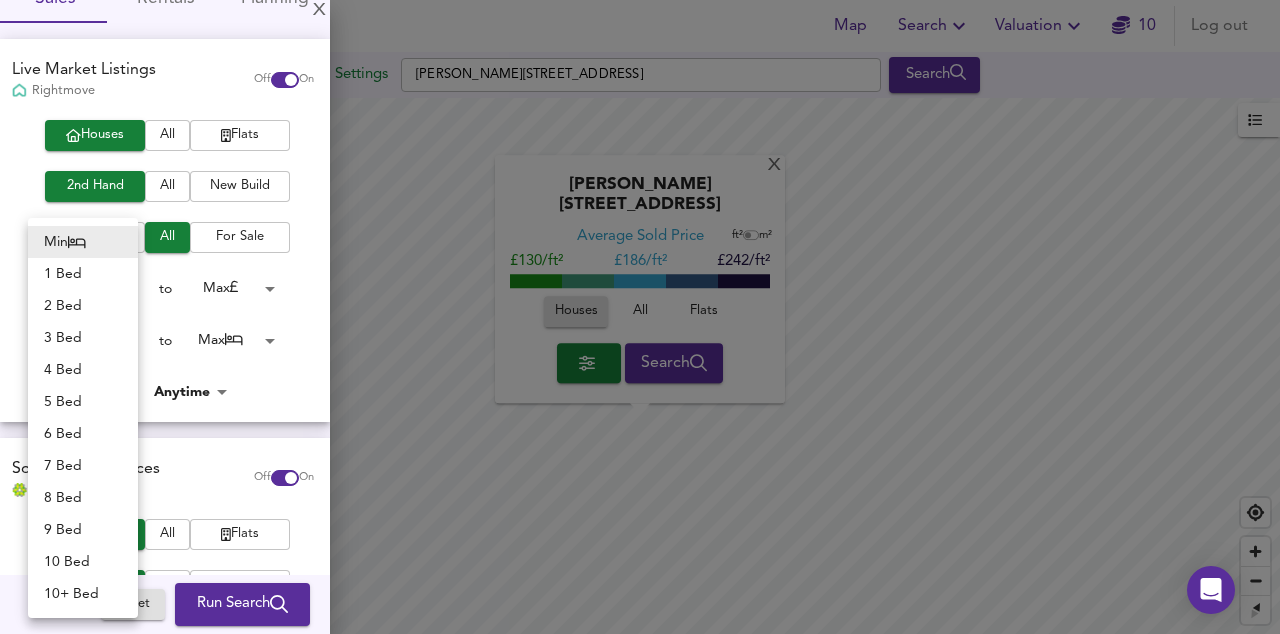 click on "2 Bed" at bounding box center (83, 306) 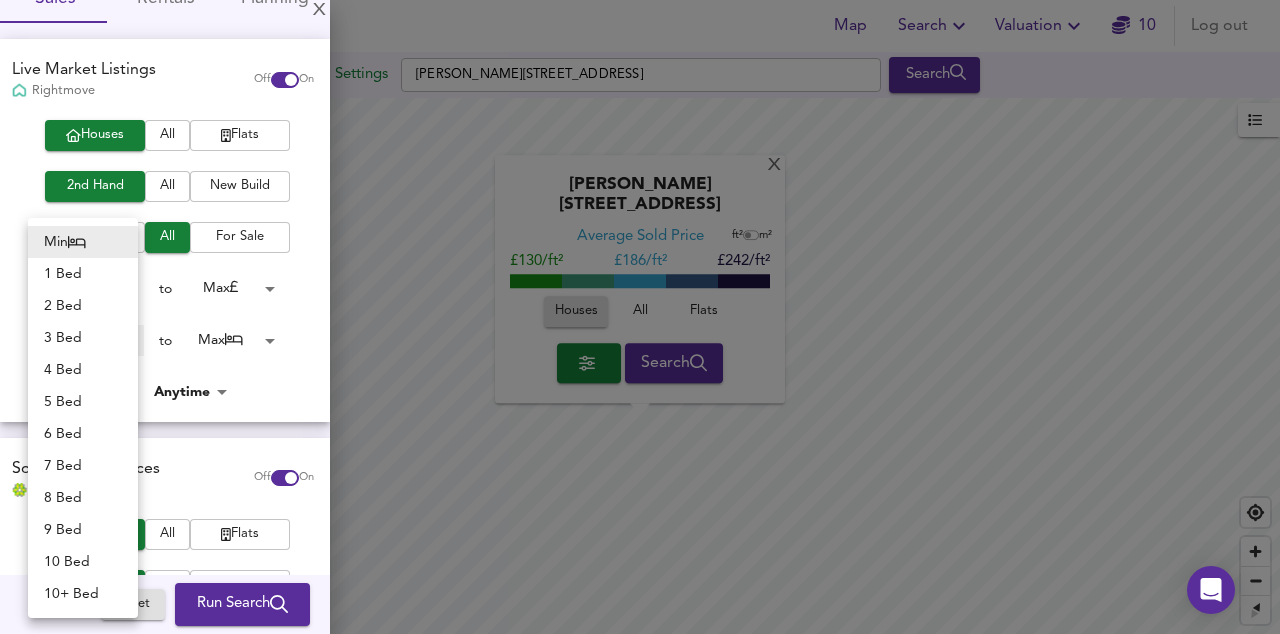 type on "2" 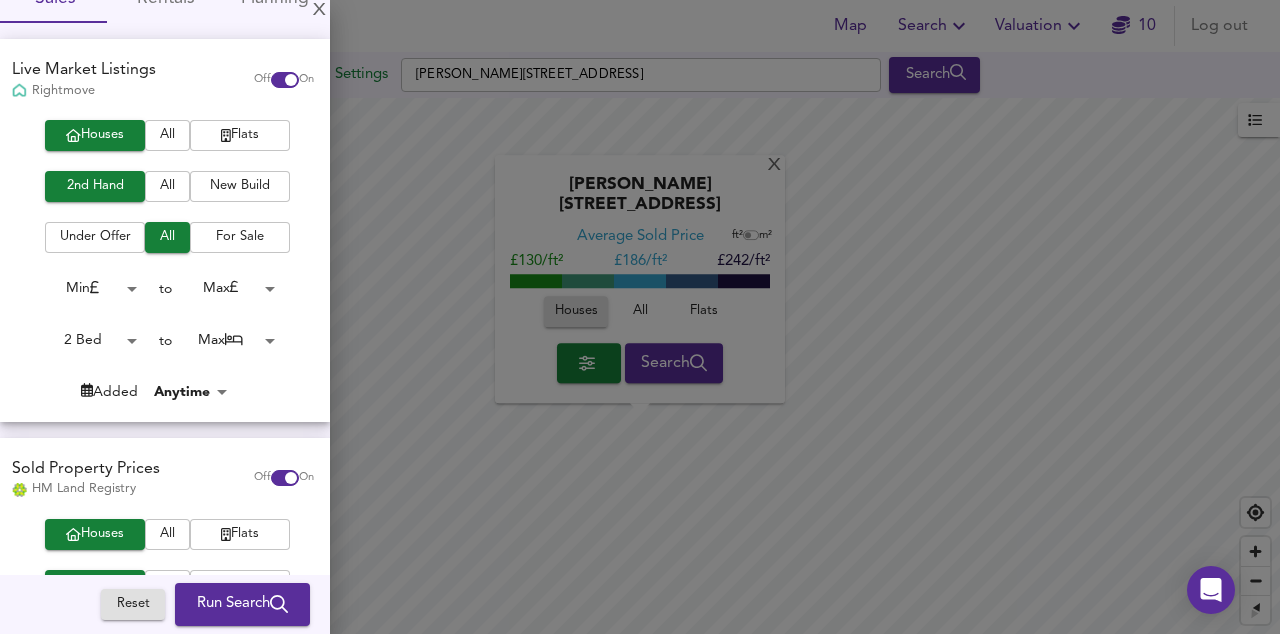 click on "Map Search Valuation    10 Log out        Settings     Norma Rose Close, B66 4HU        Search      X Norma Rose Close, B66 4HU Average Sold Price ft²   m² £130/ft² £ 186/ft² £242/ft² Houses All Flats     Search           Legend       UK Average Price   for July 2025 £ 338 / ft²      +6% Source:   Land Registry Data - May 2025 England & Wales - Average £/ ft²  History England & Wales - Total Quarterly Sales History X Map Settings Basemap          Default hybrid Heatmap          Average Price landworth 2D   View Dynamic Heatmap   On Show Postcodes Show Boroughs 2D 3D Find Me X Property Search Radius   ¼ mile 402 Sales Rentals Planning    Live Market Listings   Rightmove Off   On    Houses All   Flats 2nd Hand All New Build Under Offer All For Sale Min   0 to Max   200000000   2 Bed 2 to Max   50   Added Anytime -1    Sold Property Prices   HM Land Registry Off   On    Houses All   Flats 2nd Hand All New Build Min   0" at bounding box center [640, 317] 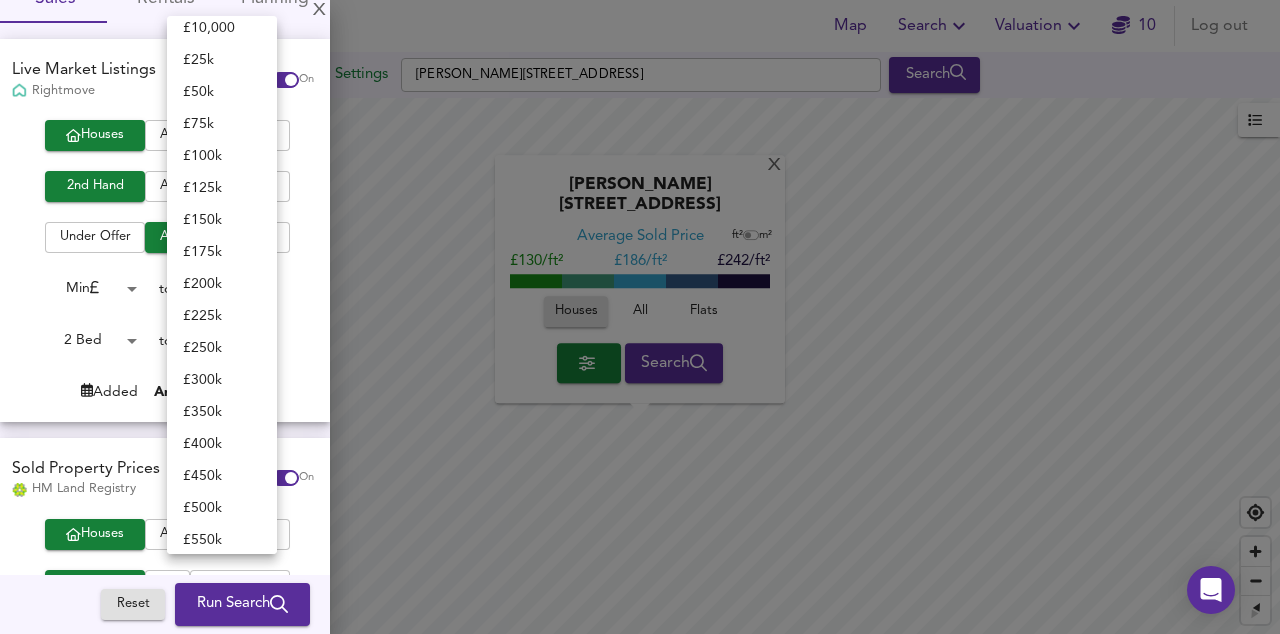 scroll, scrollTop: 0, scrollLeft: 0, axis: both 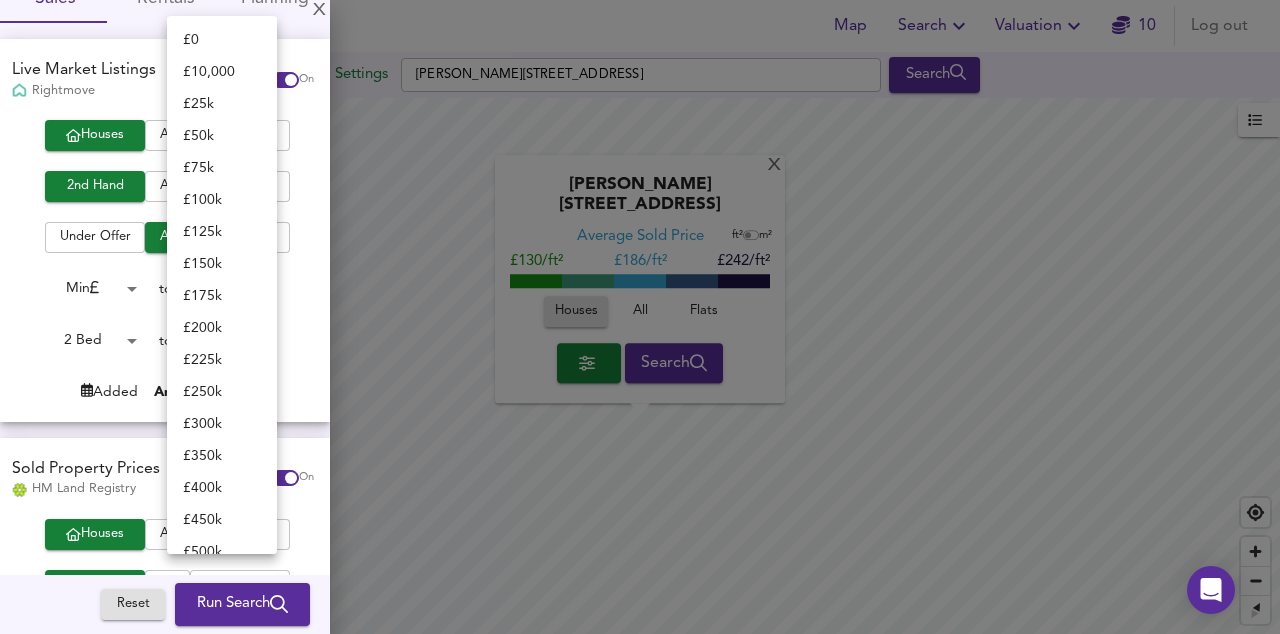click on "£ 100k" at bounding box center [222, 200] 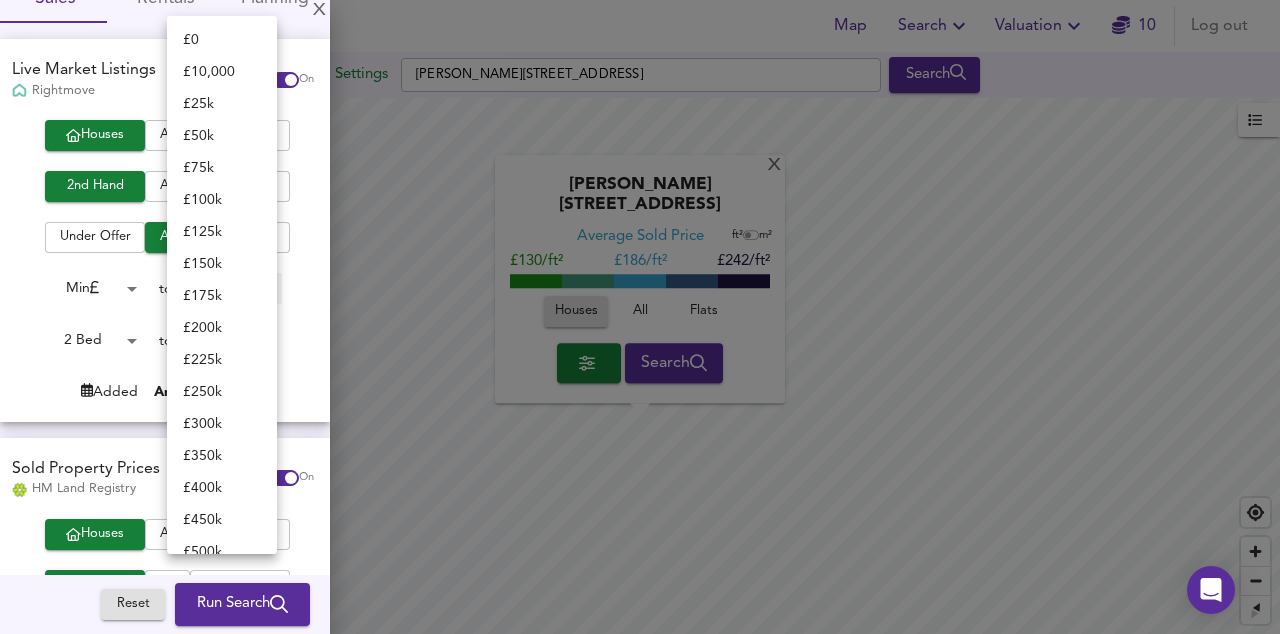 type on "100000" 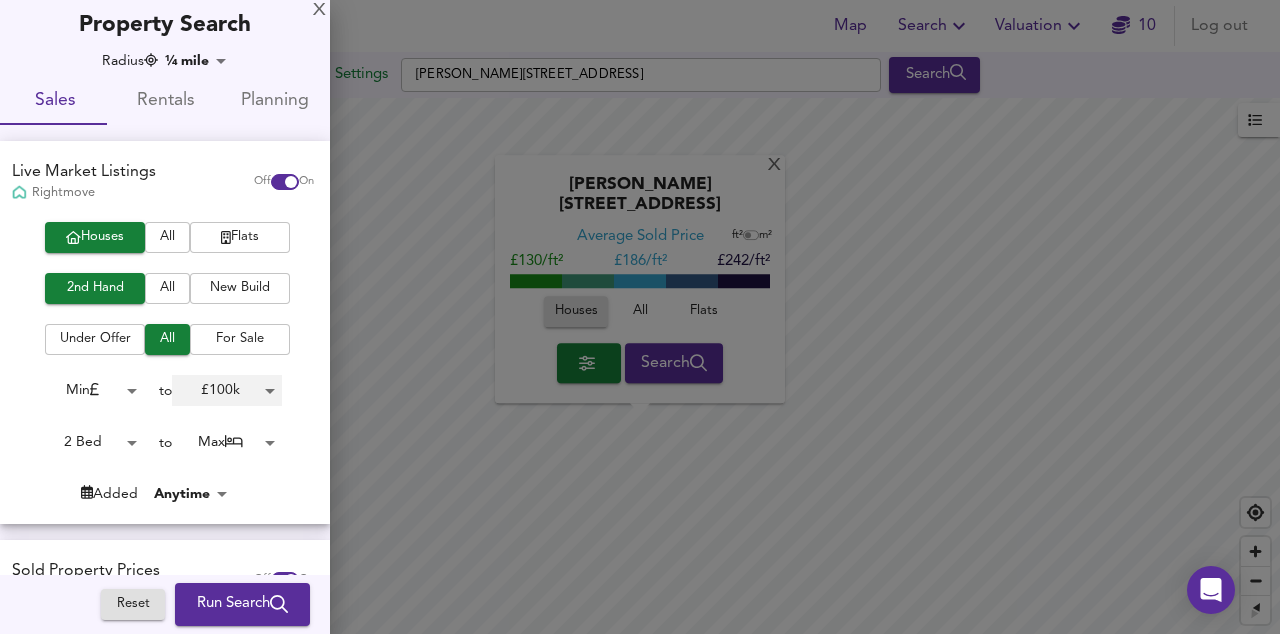 scroll, scrollTop: 0, scrollLeft: 0, axis: both 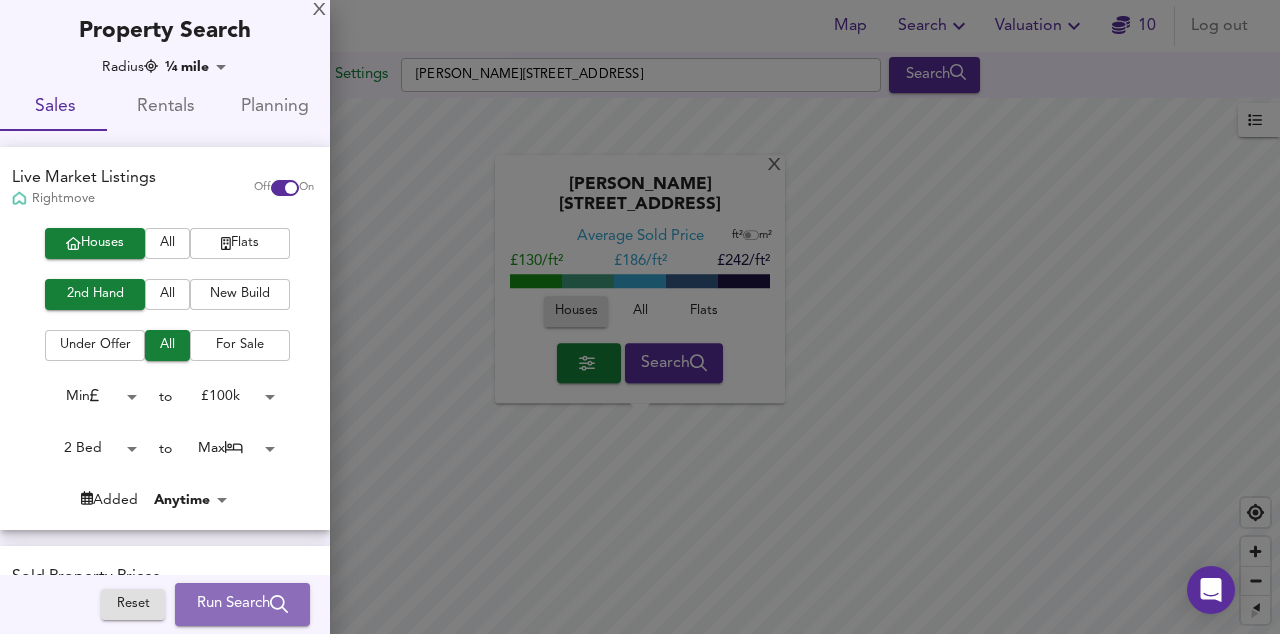 click on "Run Search" at bounding box center [242, 605] 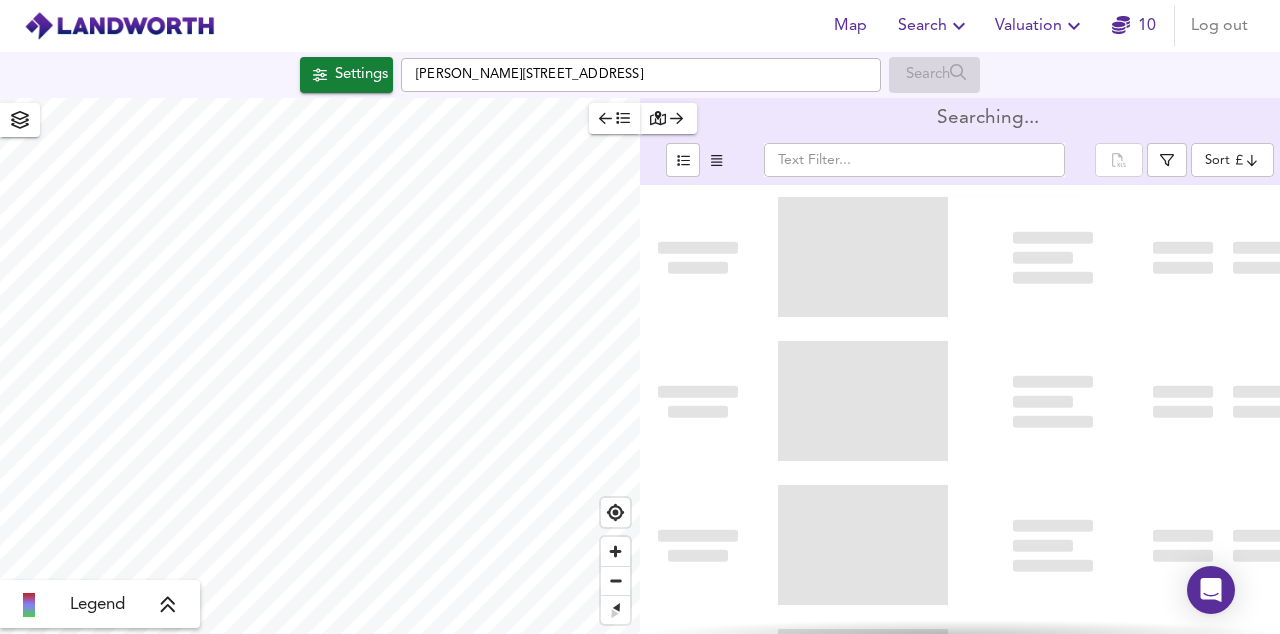 type on "bestdeal" 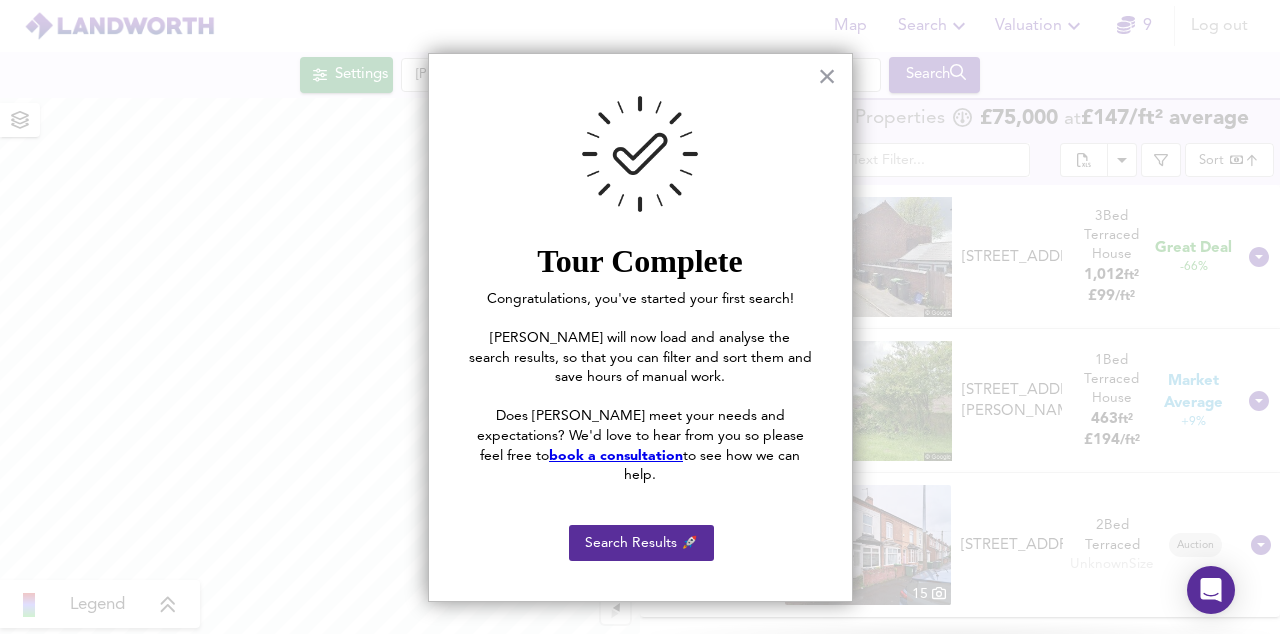 click on "Search Results 🚀" at bounding box center [641, 543] 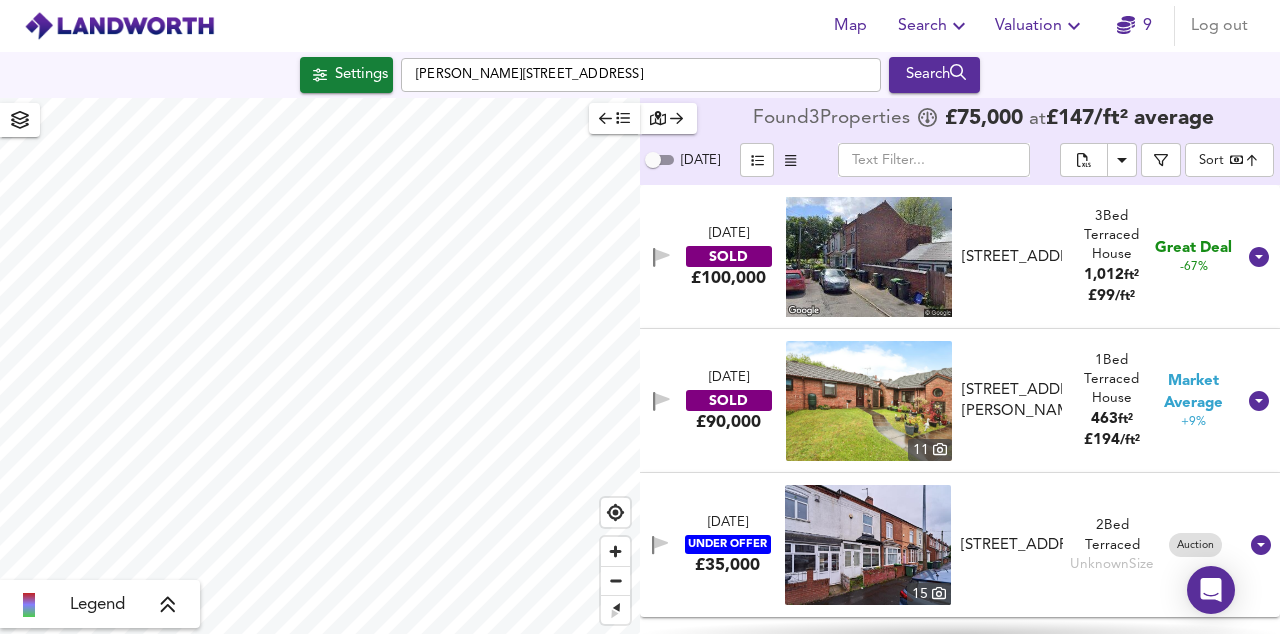 click 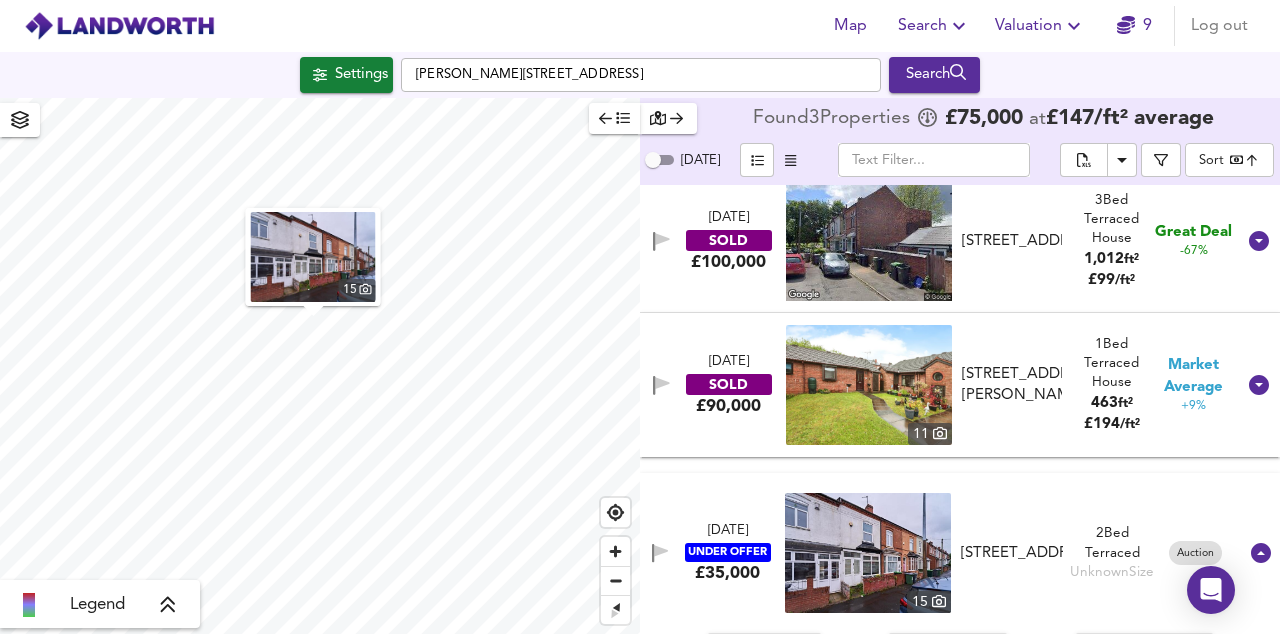 scroll, scrollTop: 0, scrollLeft: 0, axis: both 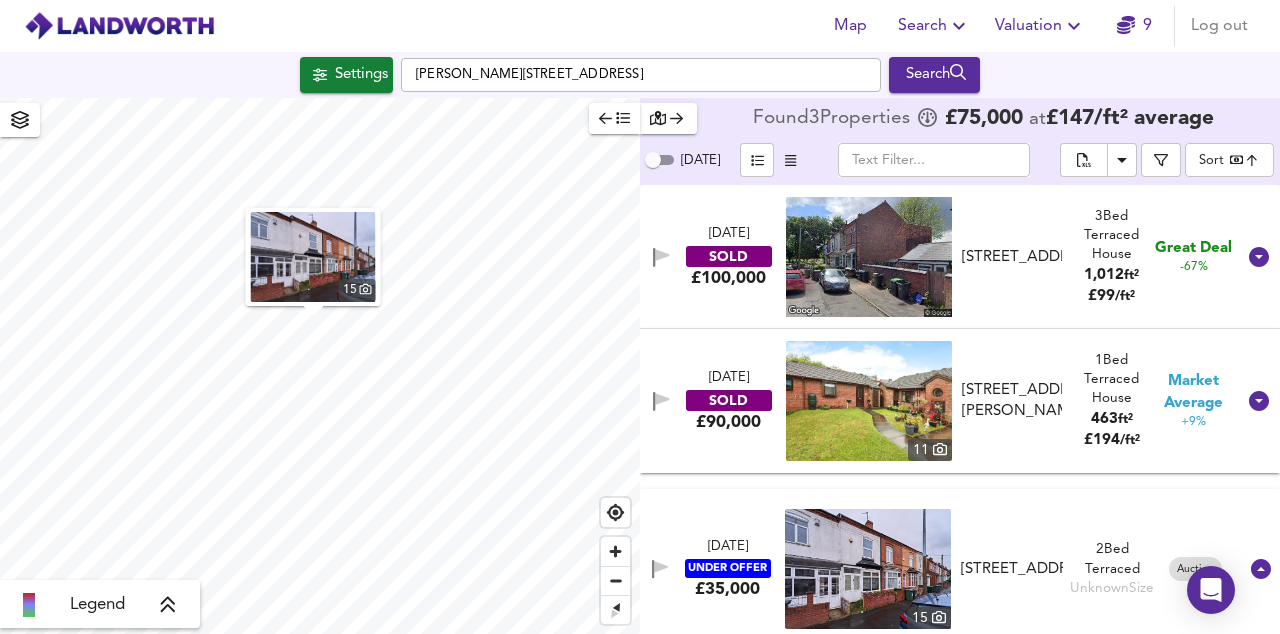 click 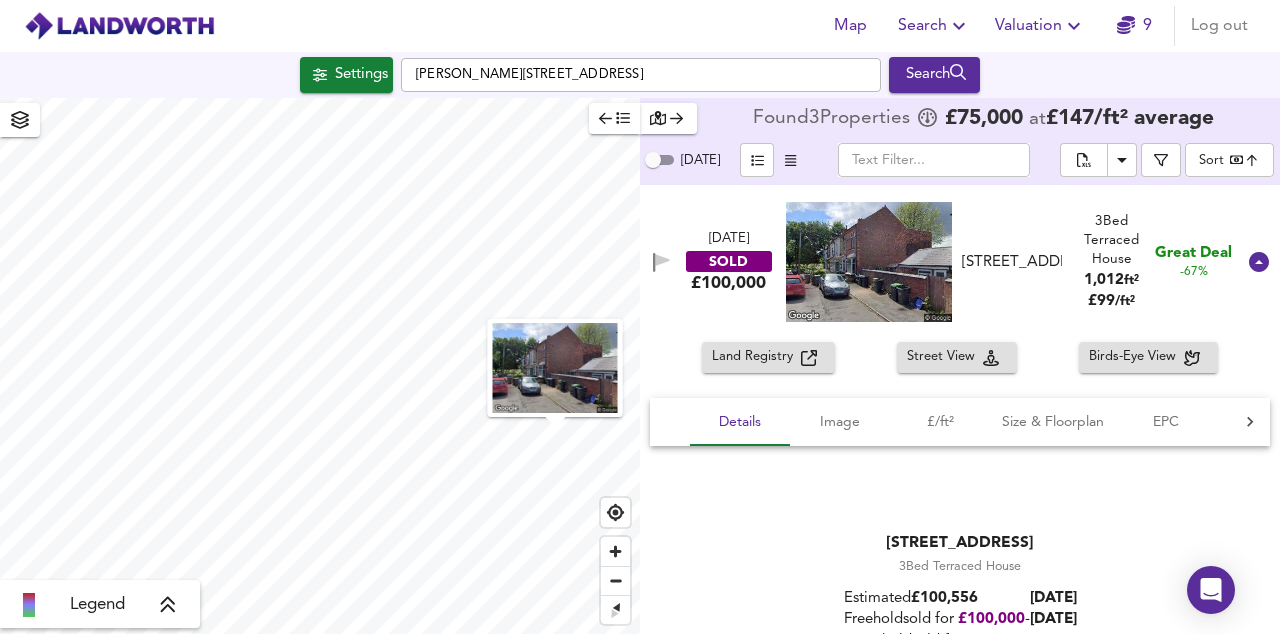 scroll, scrollTop: 0, scrollLeft: 0, axis: both 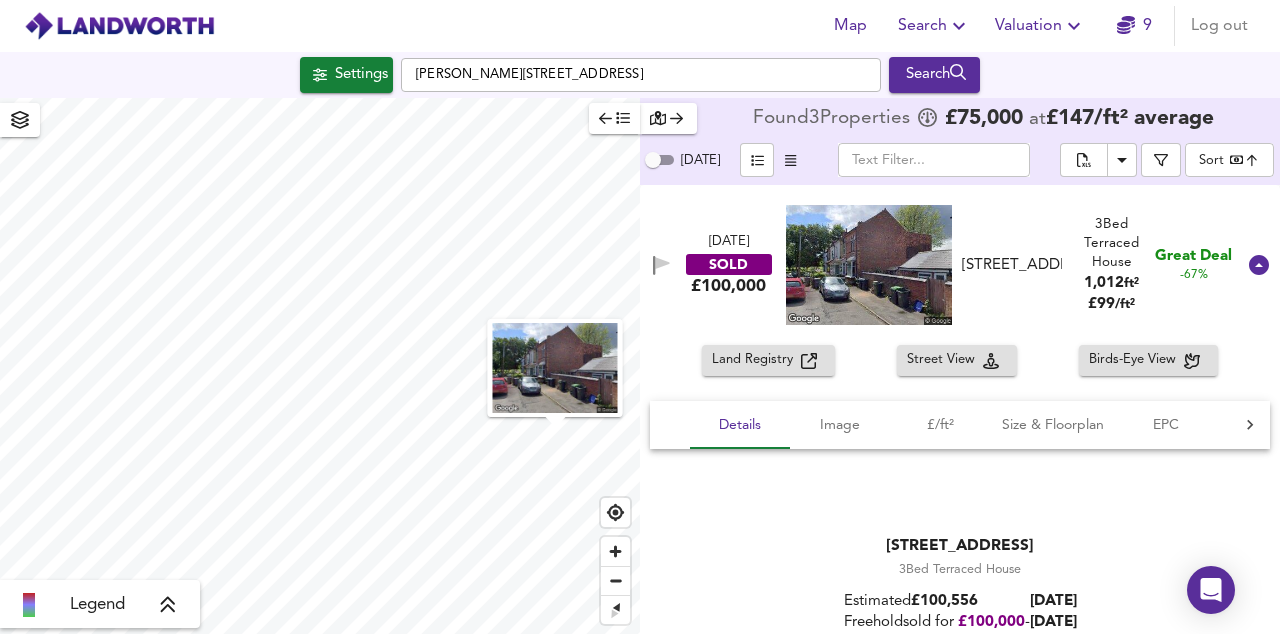 click on "Valuation" at bounding box center (1040, 26) 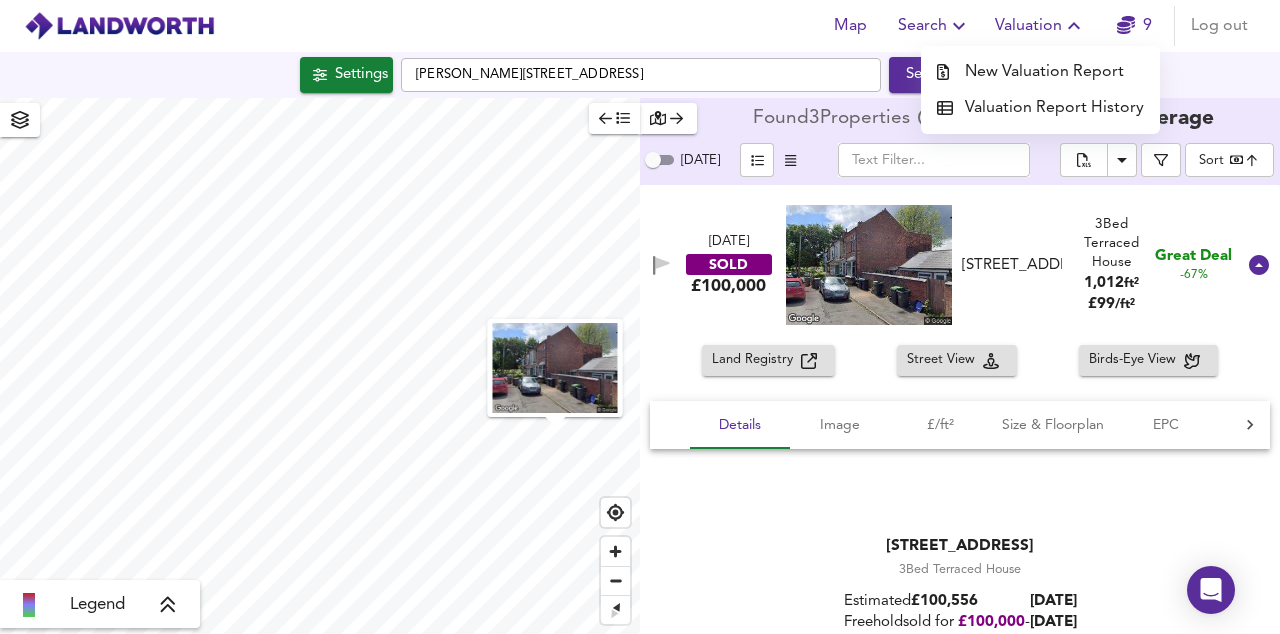 click on "9" at bounding box center (1134, 26) 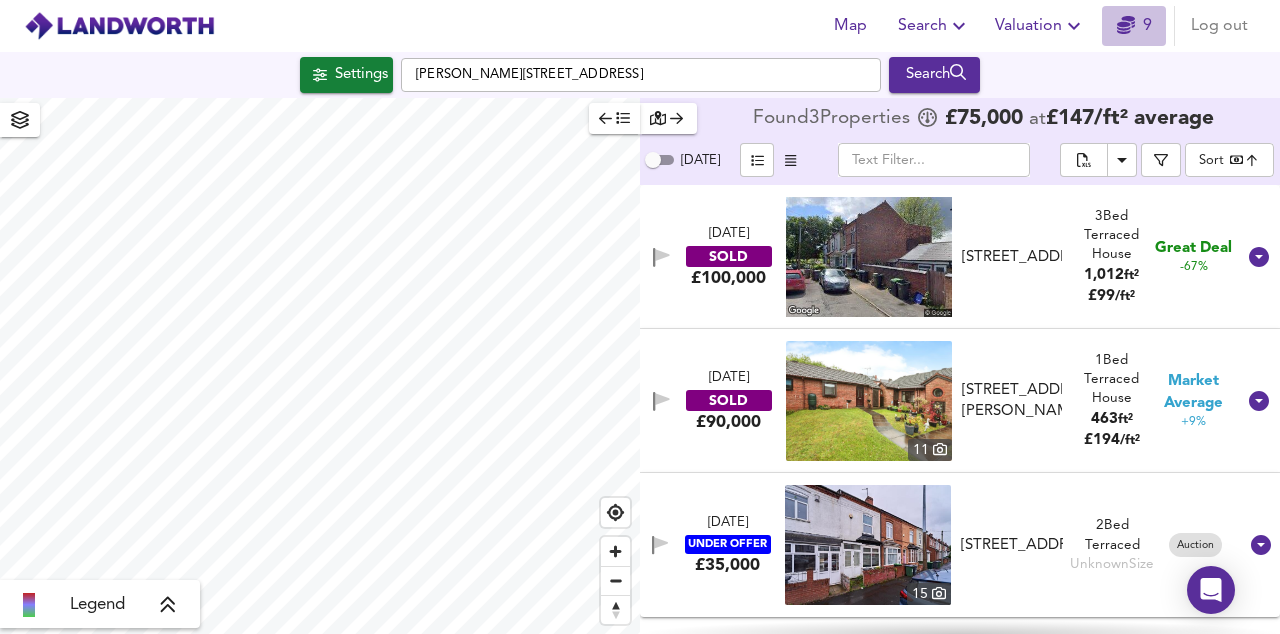 click on "9" at bounding box center (1134, 26) 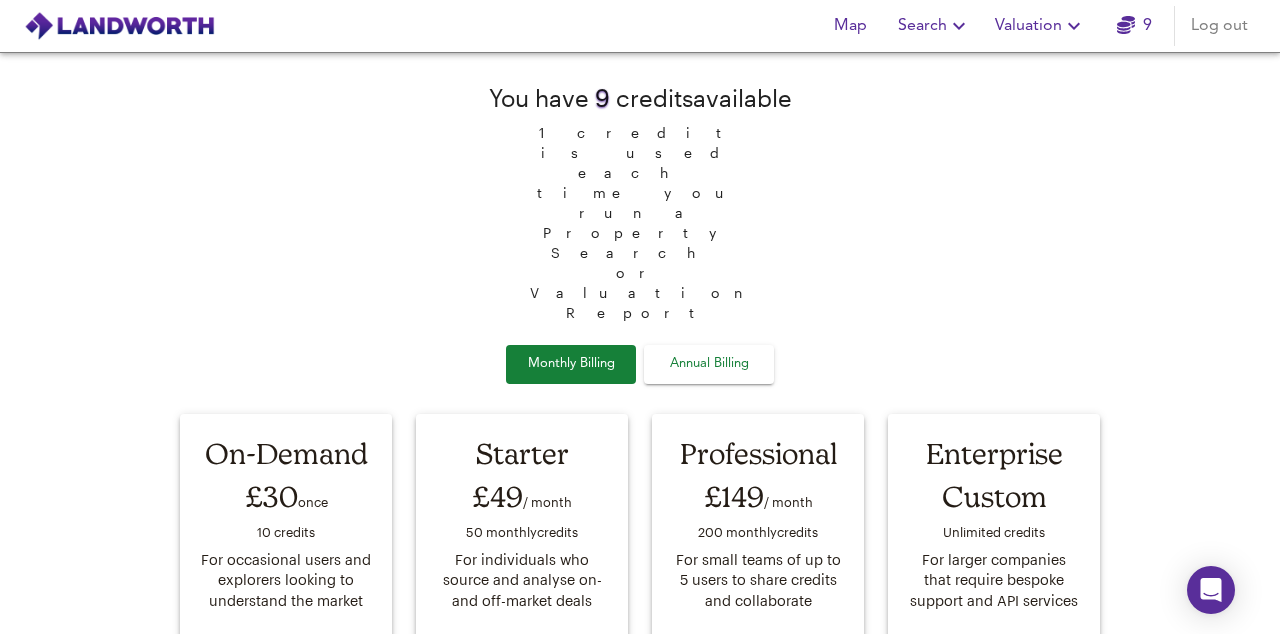 click on "You have   9   credit s  available 1 credit is used each time you run a Property Search or Valuation Report Monthly Billing    Annual Billing On-Demand £30  once 10   credit s For occasional users and explorers looking to understand the market Purchase 10 Credits Starter £49  / month 50   monthly  credit s For individuals who source and analyse on- and off-market deals Upgrade Account Professional £149  / month 200   monthly  credit s For small teams of up to 5 users to share credits and collaborate Upgrade Account Enterprise Custom Unlimited   credit s For larger companies that require bespoke support and API services Contact Us Please   send us a message   if you have any questions" at bounding box center (640, 435) 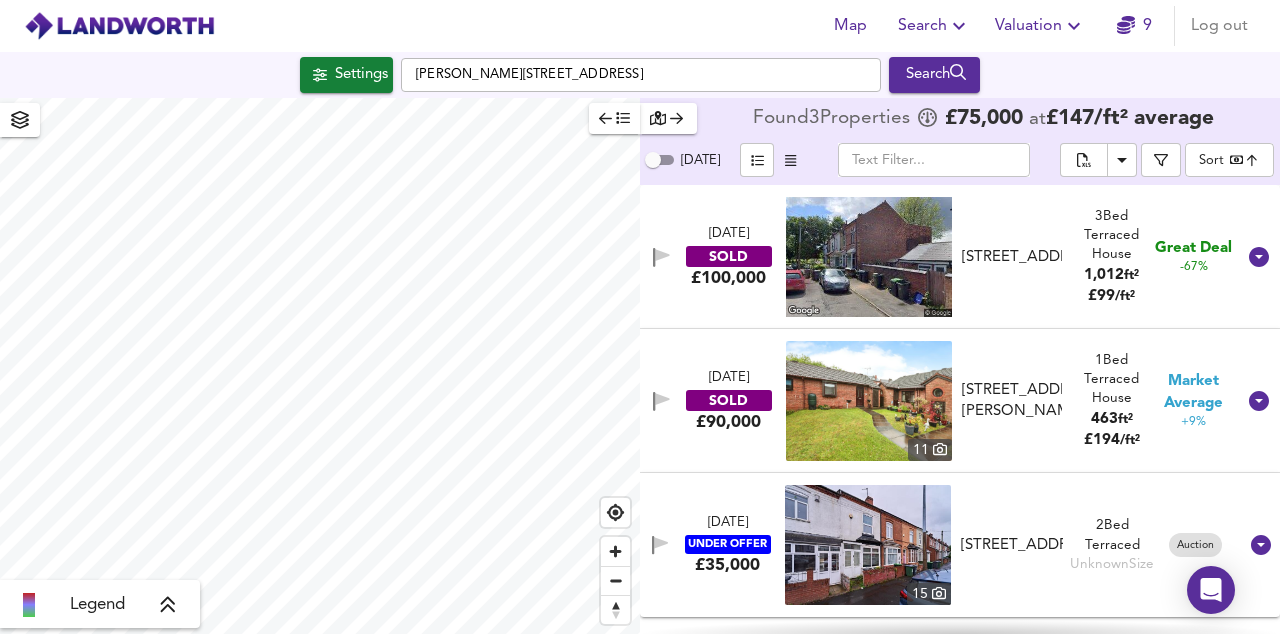 click 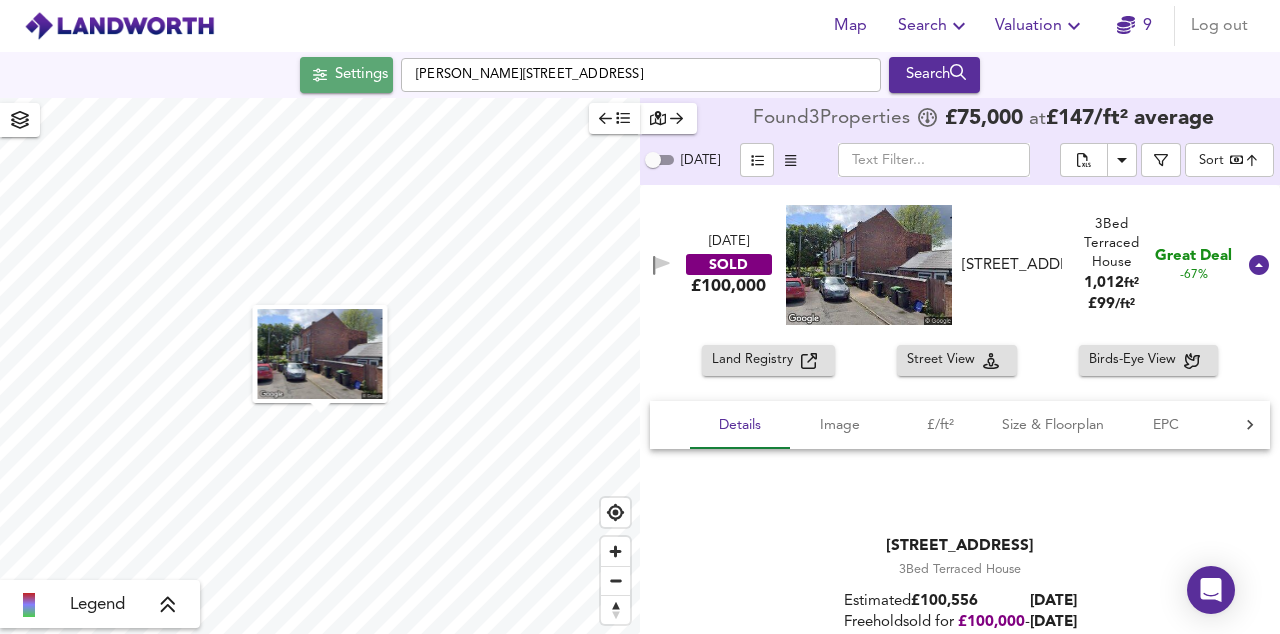 click on "Settings" at bounding box center (361, 75) 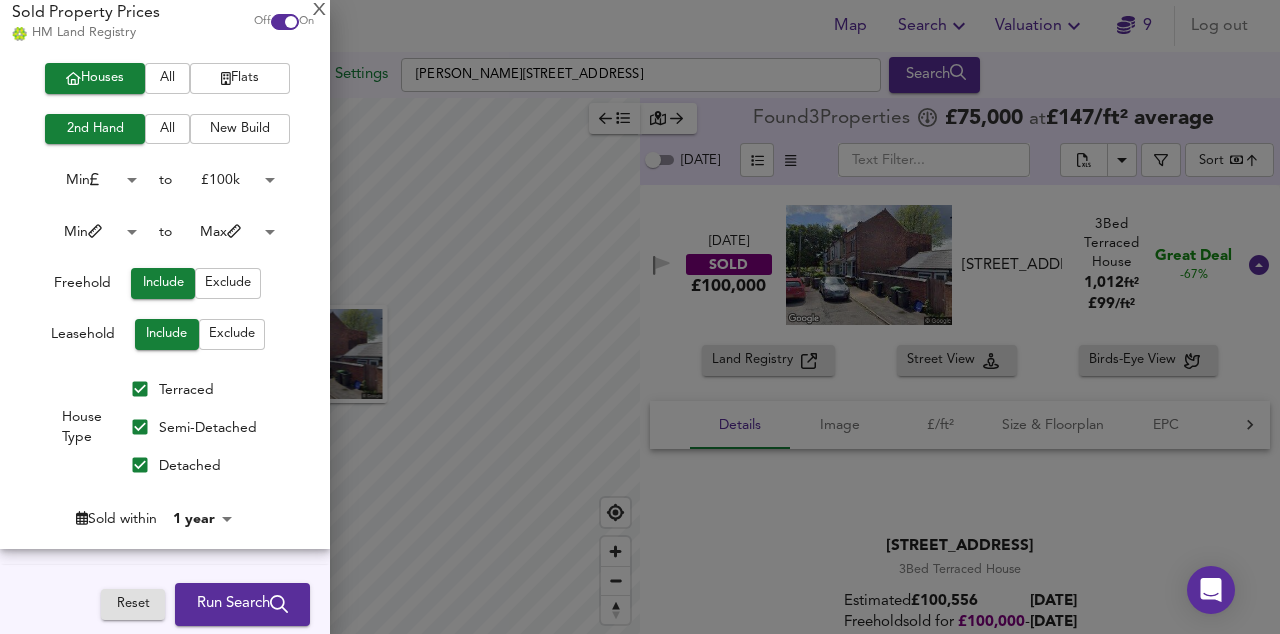 scroll, scrollTop: 609, scrollLeft: 0, axis: vertical 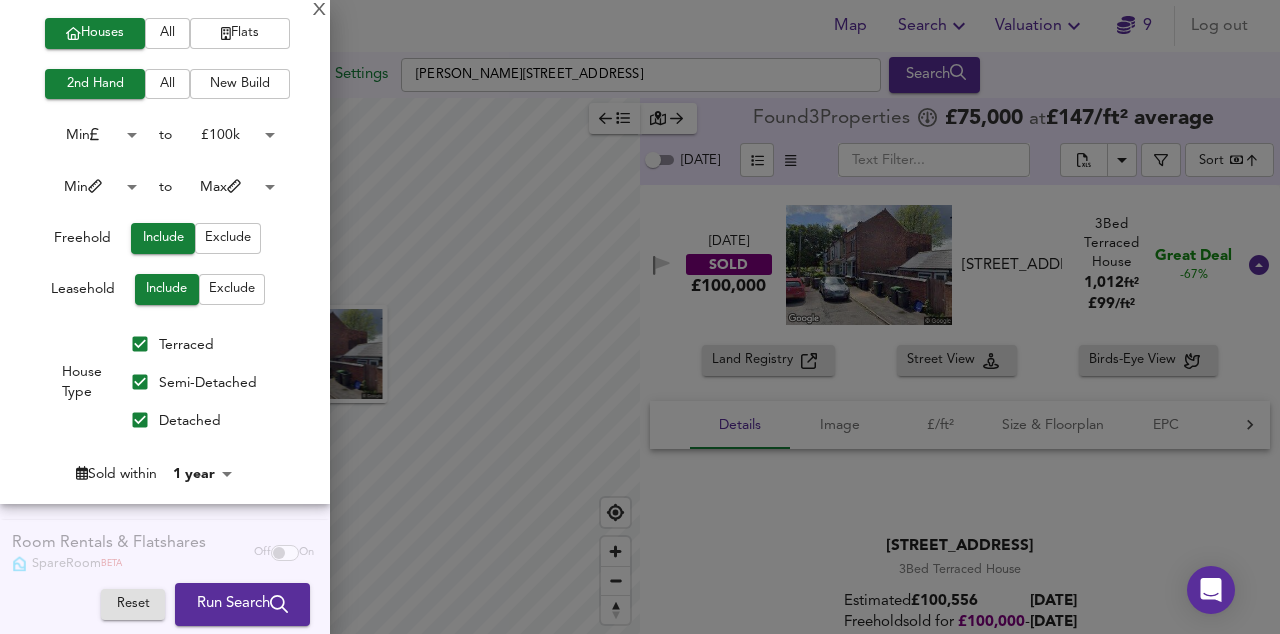 click on "Map Search Valuation    9 Log out        Settings     Norma Rose Close, B66 4HU        Search            Legend       Found  3  Propert ies     £ 75,000   at  £ 147 / ft²   average    Today           ​         Sort   bestdeal ​ 16 Aug 2024 SOLD £100,000   14 Park Retreat, B66 3QD 14 Park Retreat, B66 3QD 3  Bed   Terraced House 1,012 ft² £ 99 / ft²   Great Deal -67% Land Registry       Street View       Birds-Eye View       Details Image £/ft² Size & Floorplan EPC Tags Rental 14 Park Retreat, B66 3QD 3  Bed   Terraced House Estimated   £ 100,556               Today Freehold  sold for   £ 100,000  -  16/08/2024 Freehold  sold for   £ 15,000  -  25/05/1995 Rightmove History     Zoopla History     3  Bed 3  Bed   Terraced House Comparing to   92   nearby sales   Average House Sold Price on 16 Aug 2024 -100% £ 178/ft² +100% Great Deal -67% £99/ft² Comparing to   72   recent nearby sales   £119/ft² £ 179/ft²" at bounding box center (640, 317) 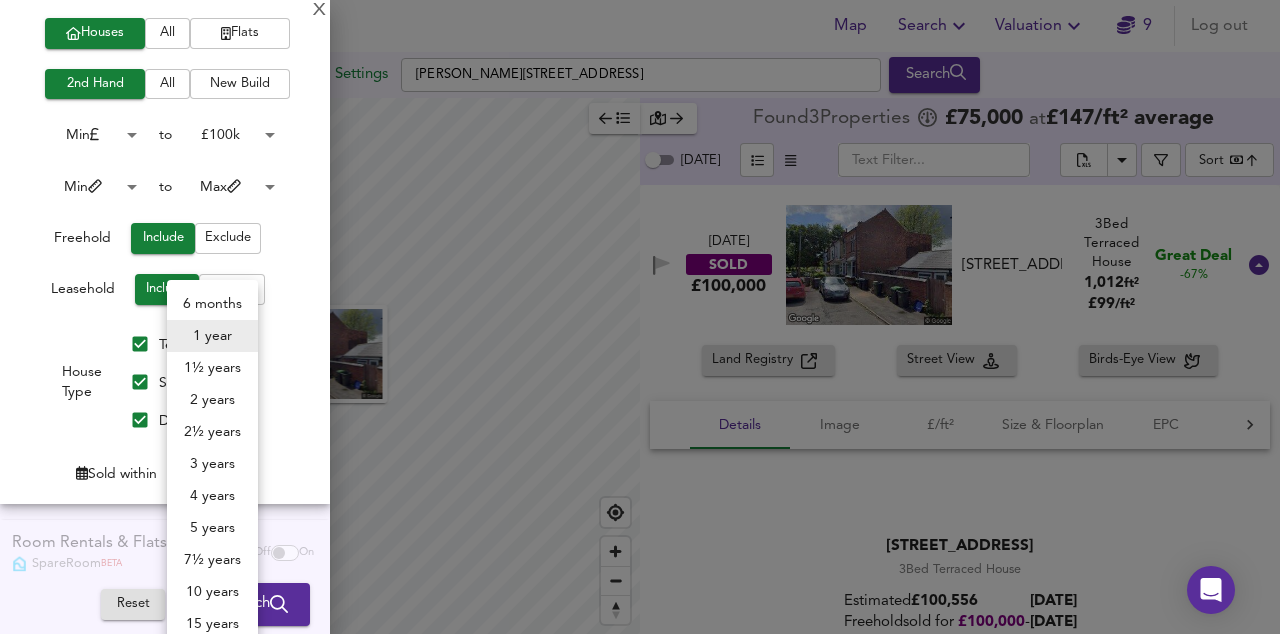 click at bounding box center [640, 317] 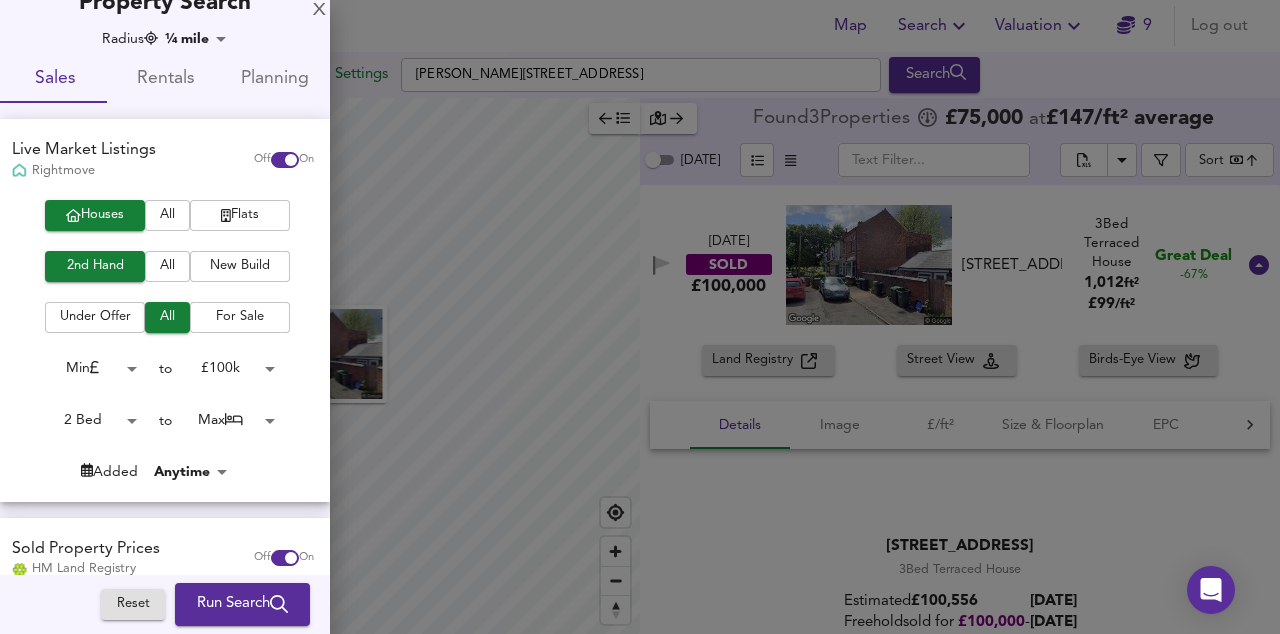 scroll, scrollTop: 26, scrollLeft: 0, axis: vertical 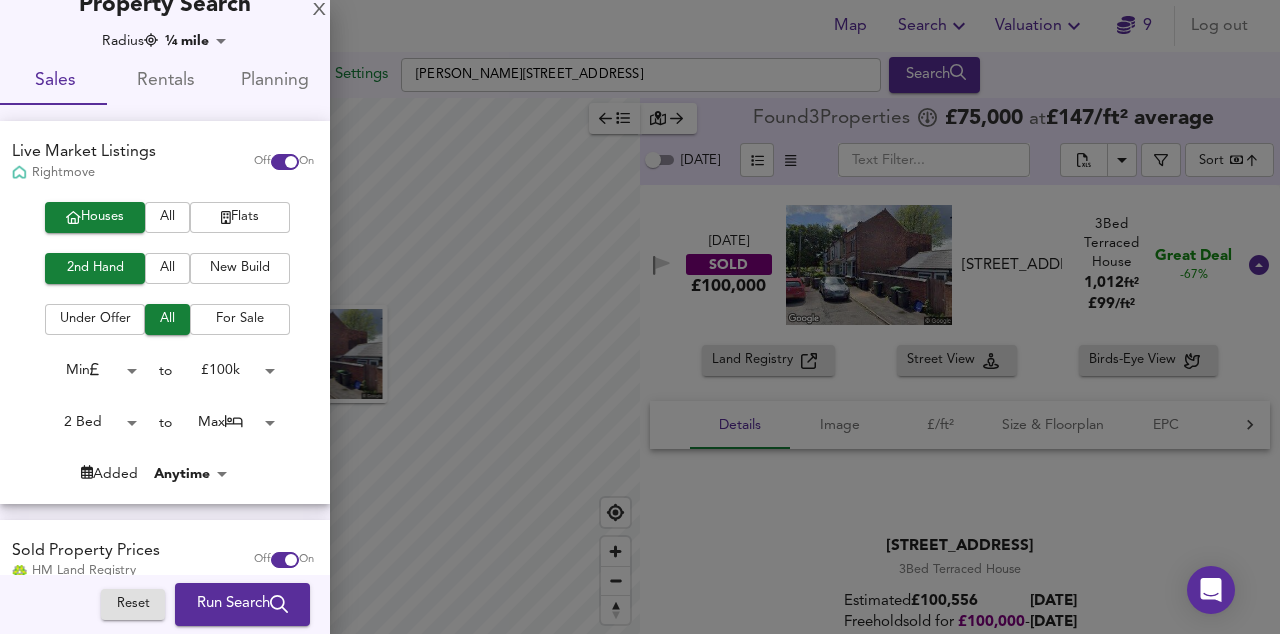 click at bounding box center [640, 317] 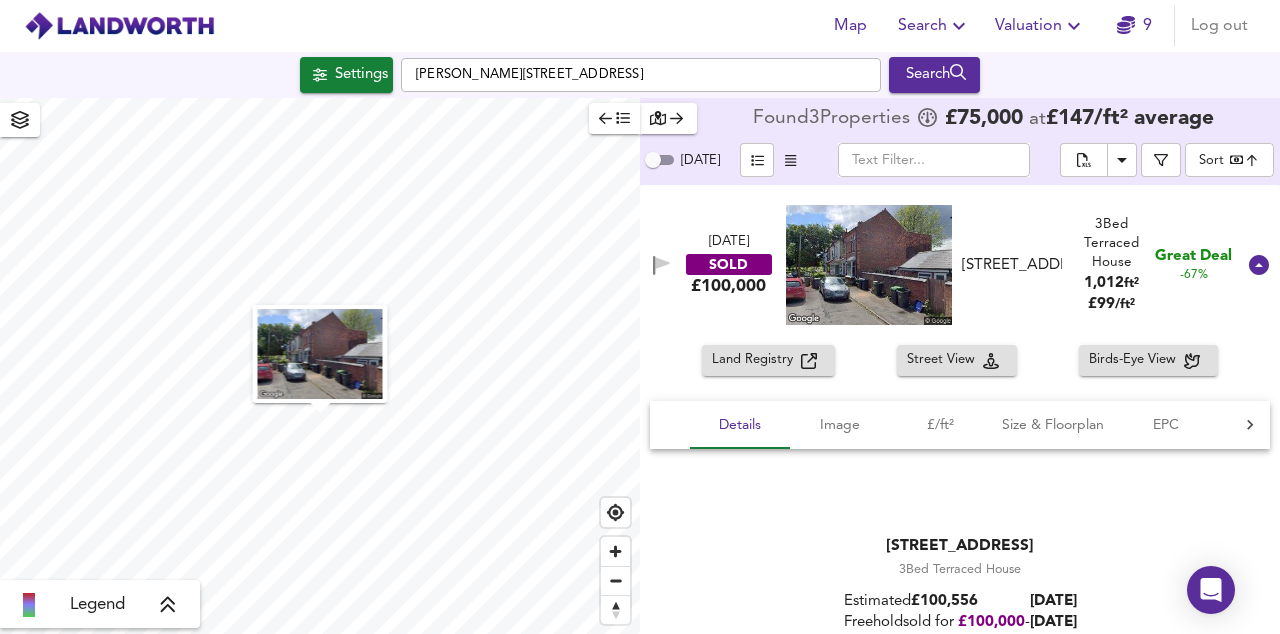 click on "Size & Floorplan" at bounding box center (1053, 425) 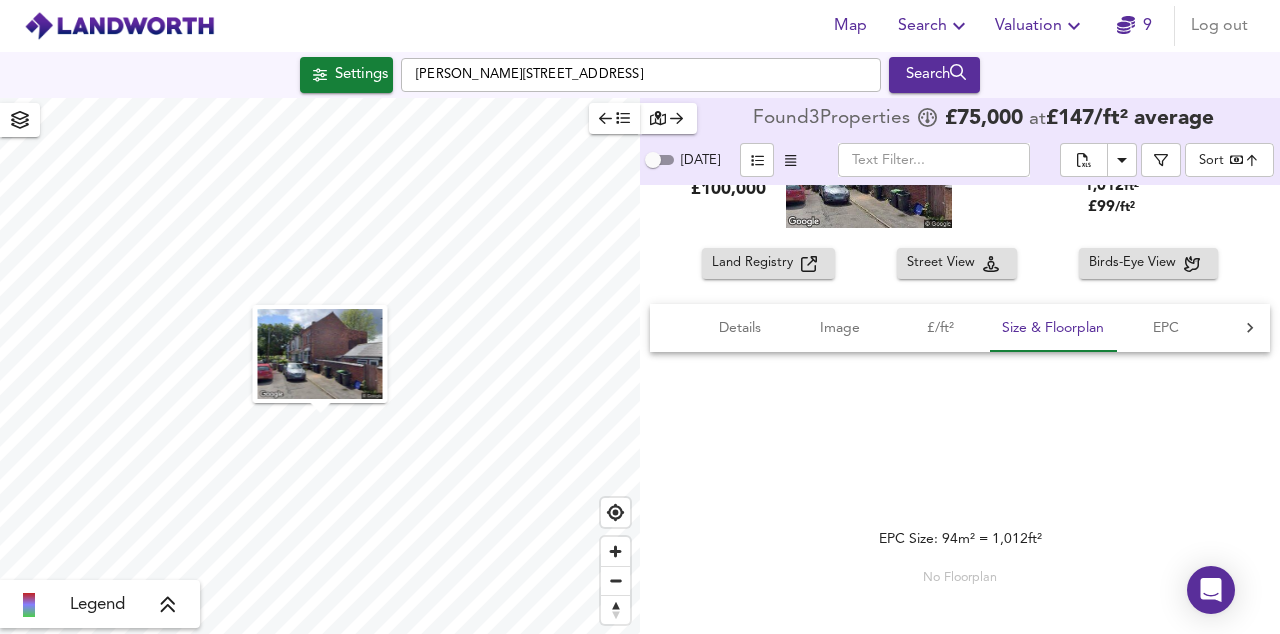 scroll, scrollTop: 95, scrollLeft: 0, axis: vertical 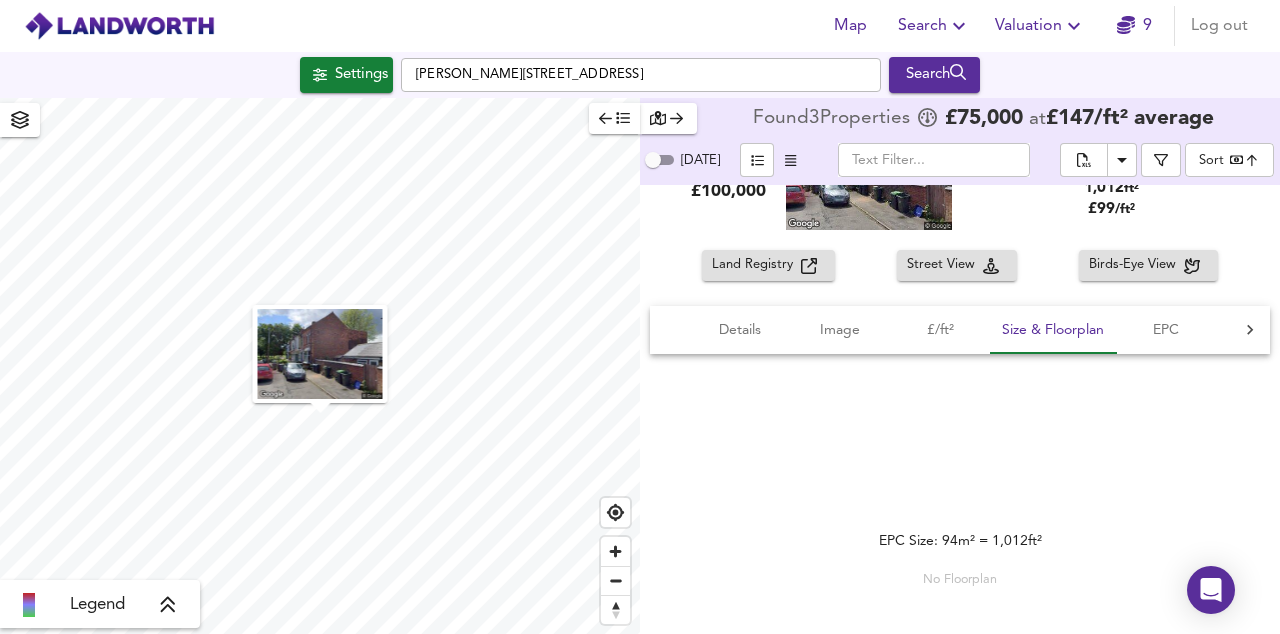 click on "EPC" at bounding box center (1166, 330) 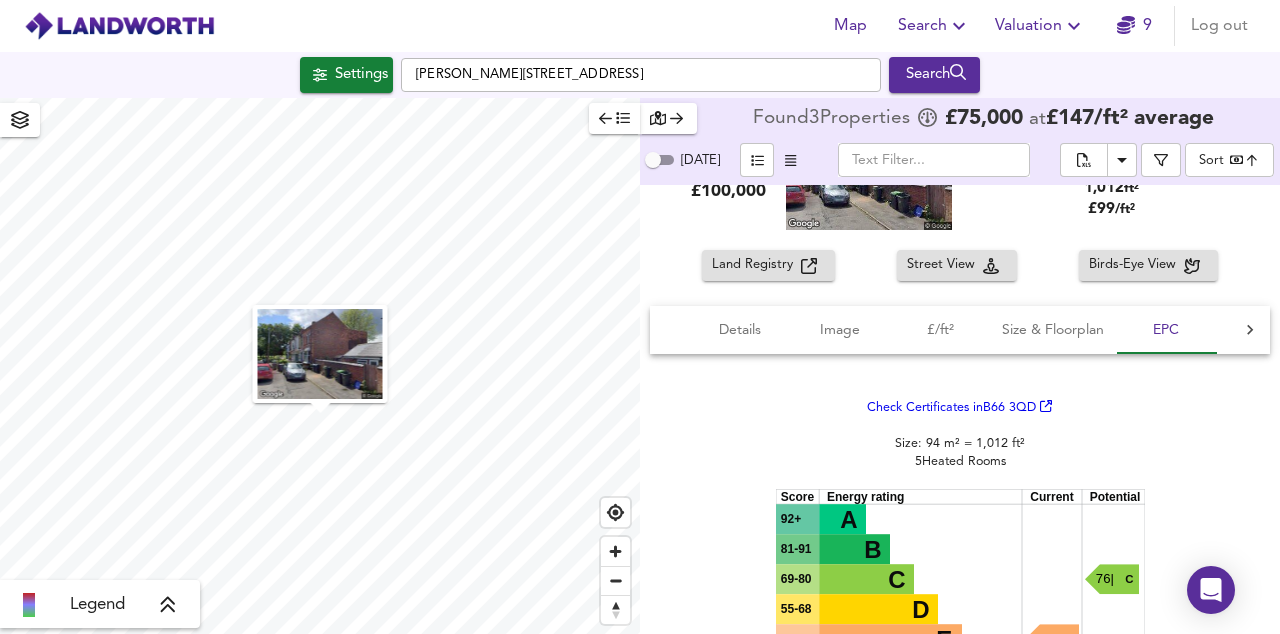 click on "Image" at bounding box center (840, 330) 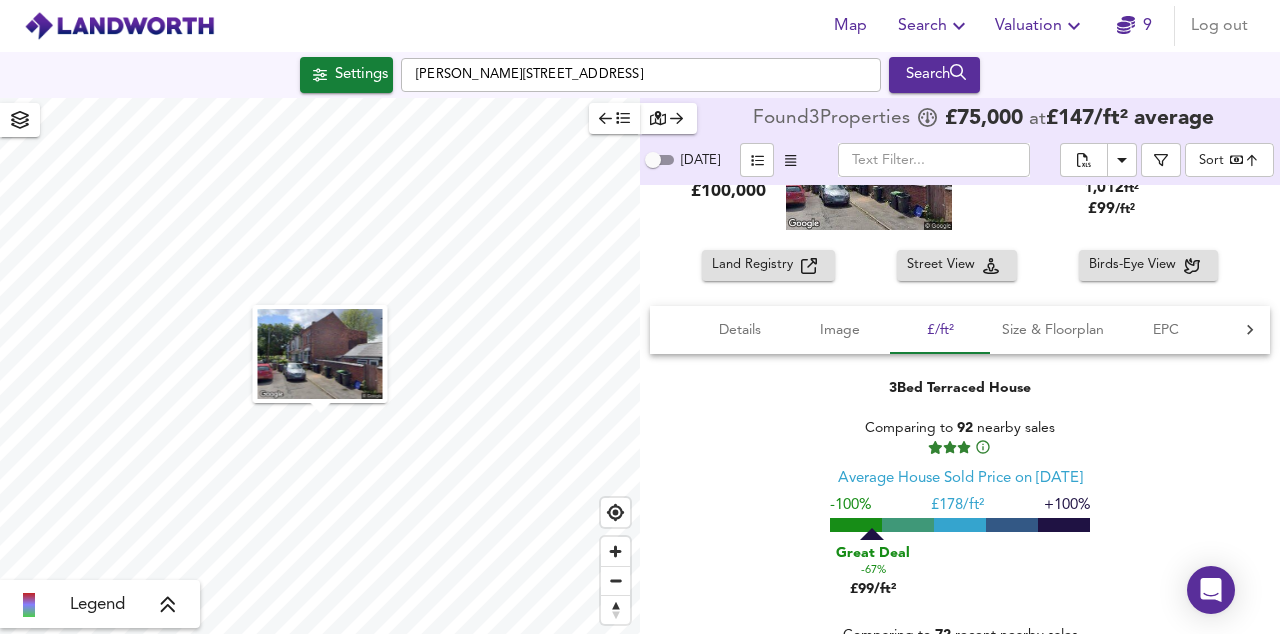 scroll, scrollTop: 2, scrollLeft: 0, axis: vertical 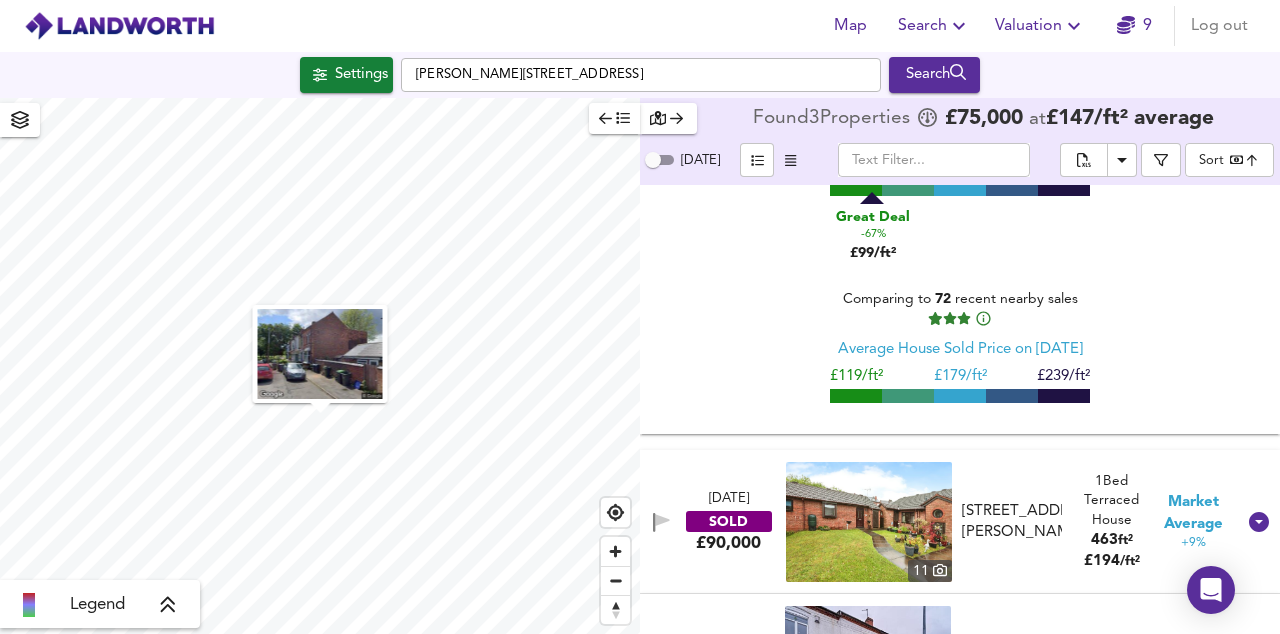 click at bounding box center (1259, 522) 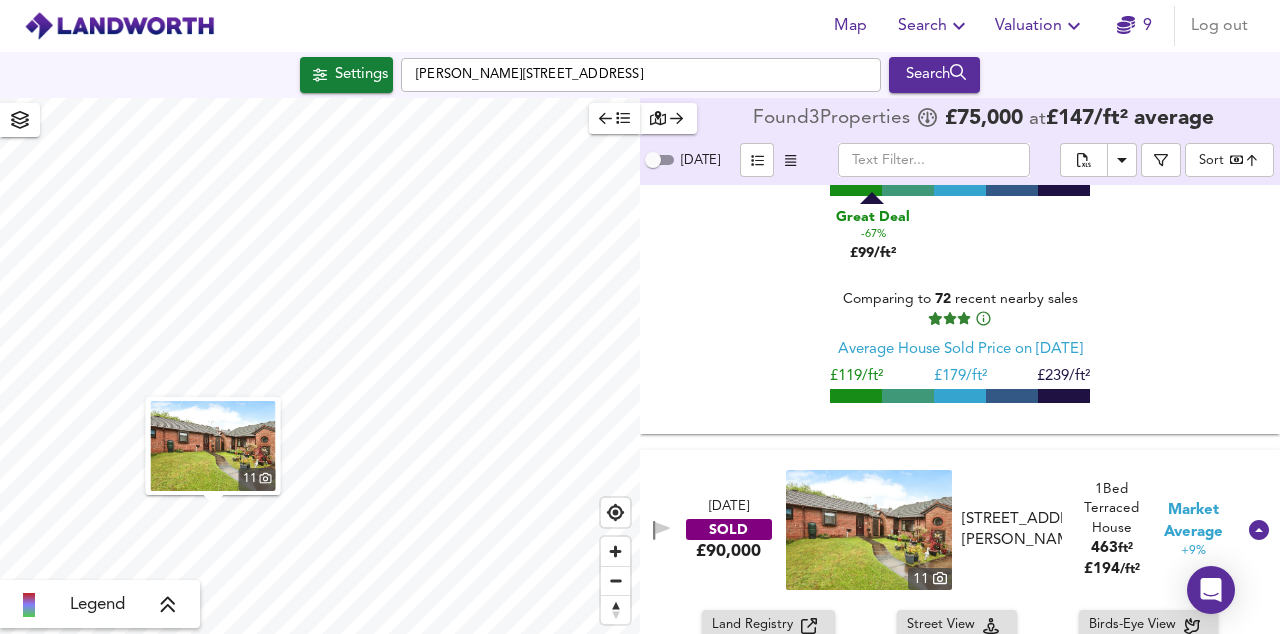 click on "Market Average" at bounding box center (1194, 521) 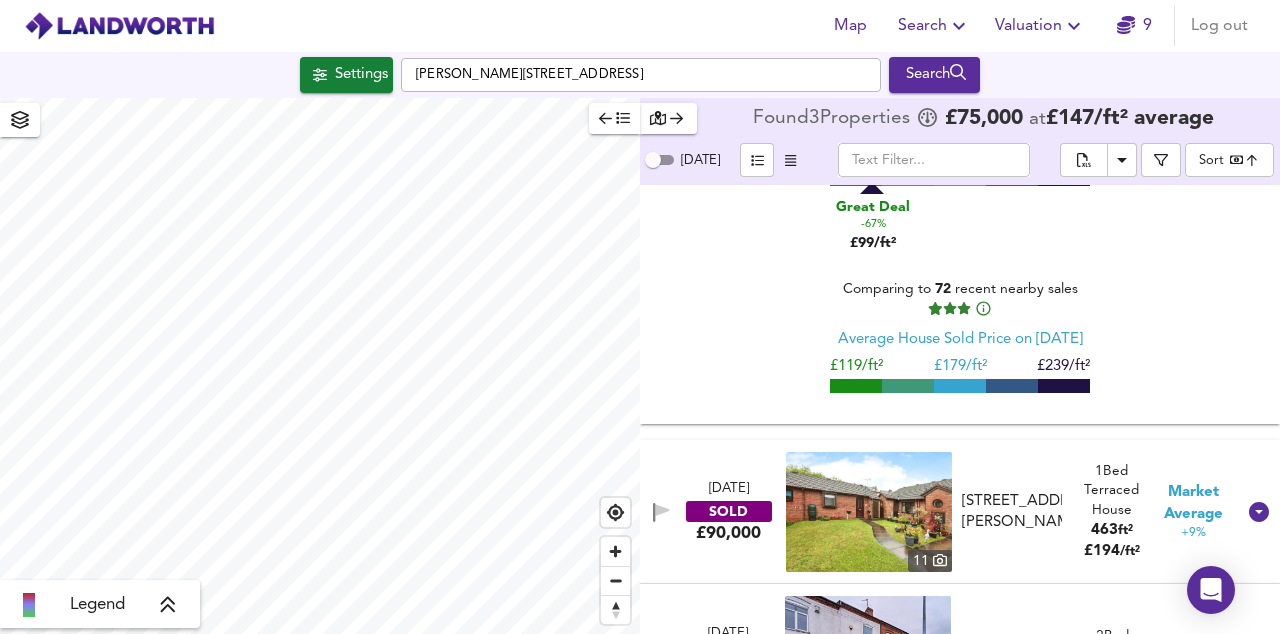 scroll, scrollTop: 438, scrollLeft: 0, axis: vertical 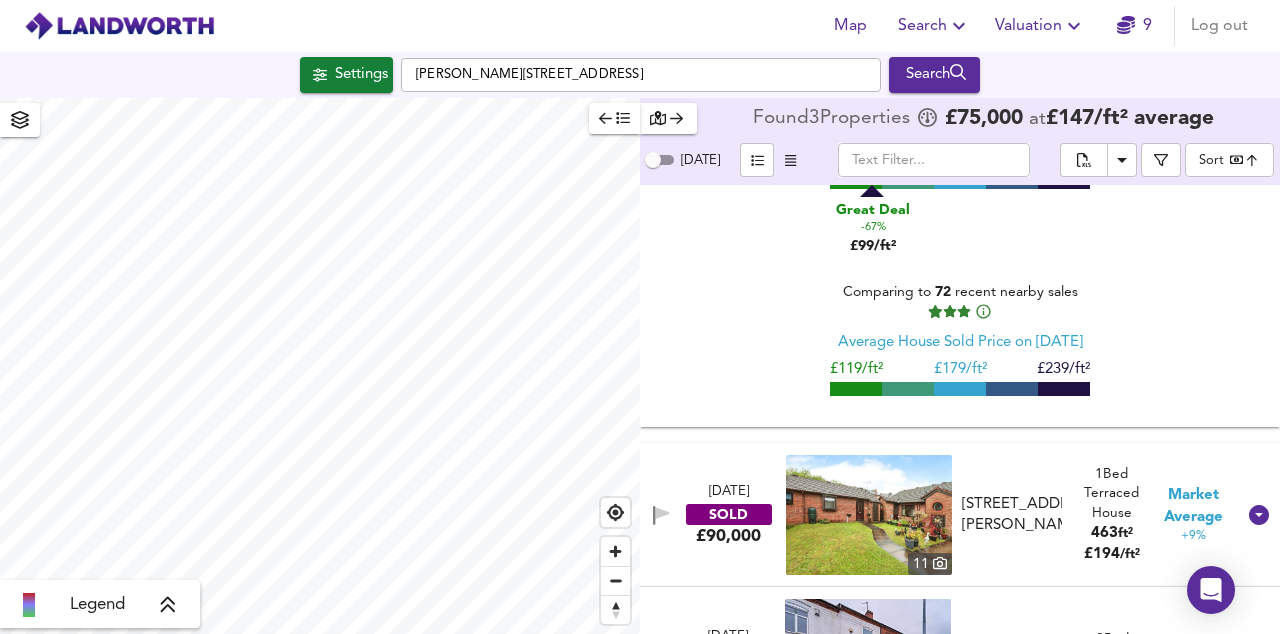 click 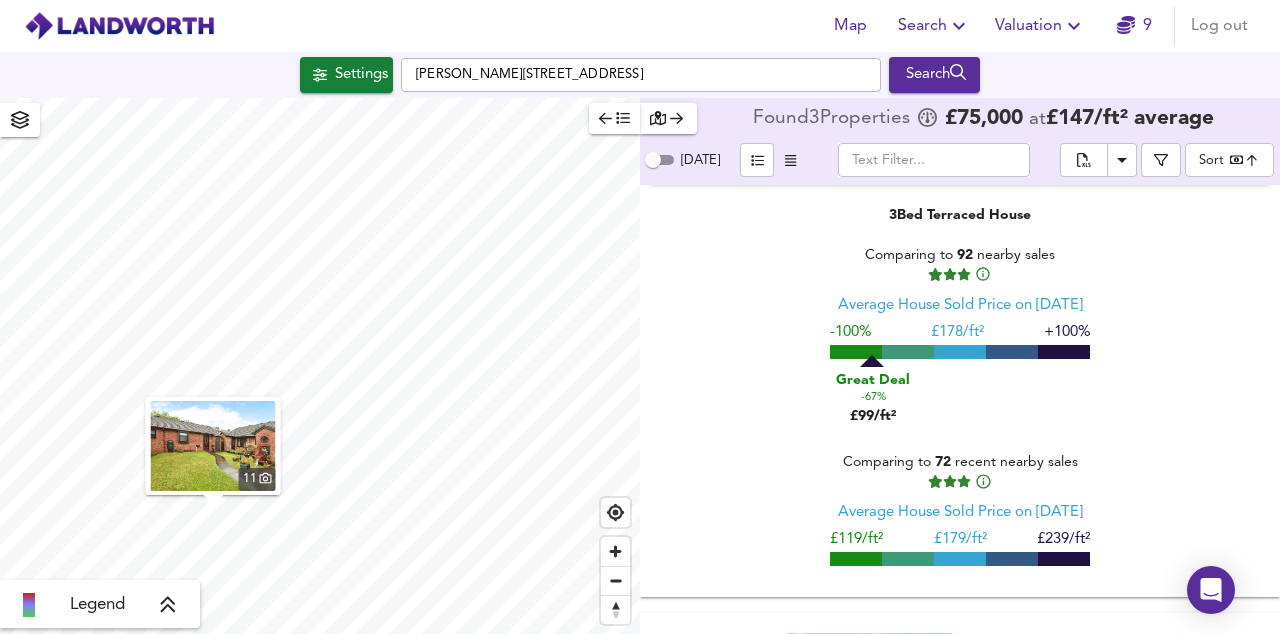 scroll, scrollTop: 264, scrollLeft: 0, axis: vertical 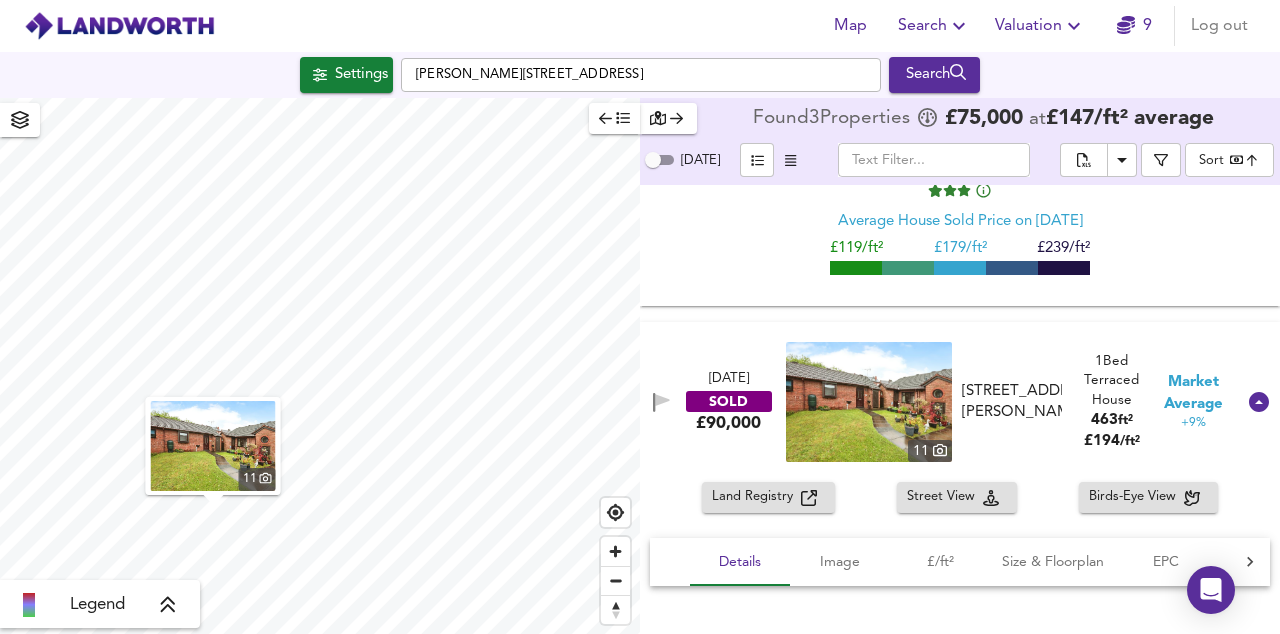 click on "£/ft²" at bounding box center [940, 562] 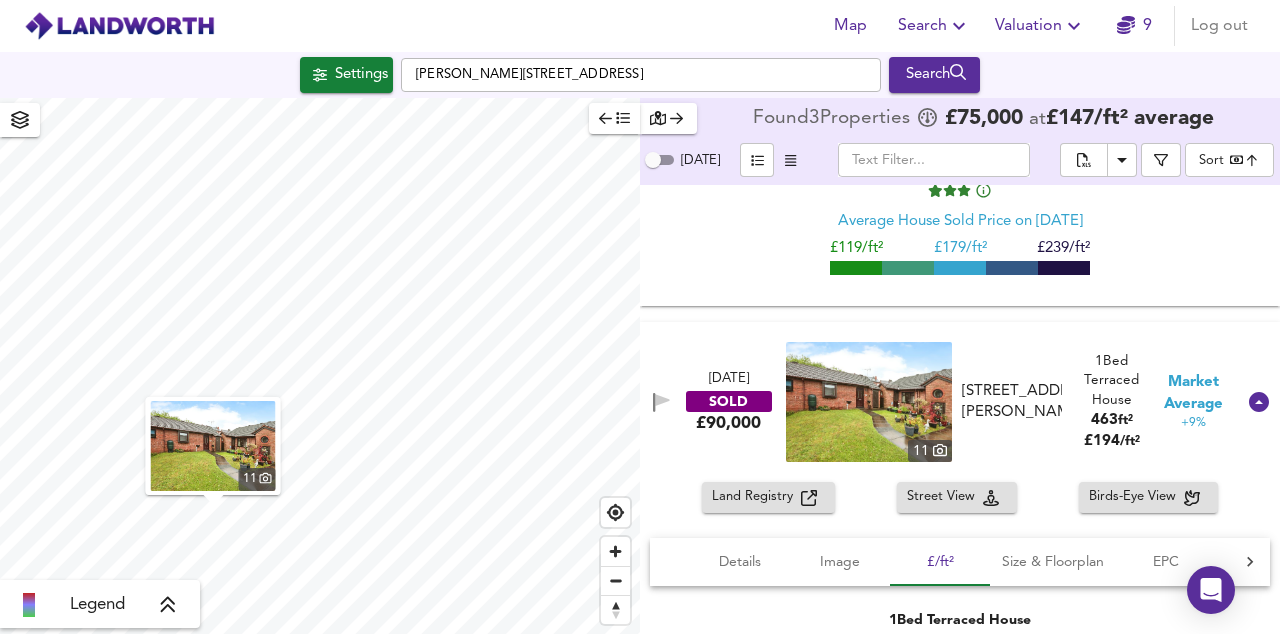 scroll, scrollTop: 2, scrollLeft: 0, axis: vertical 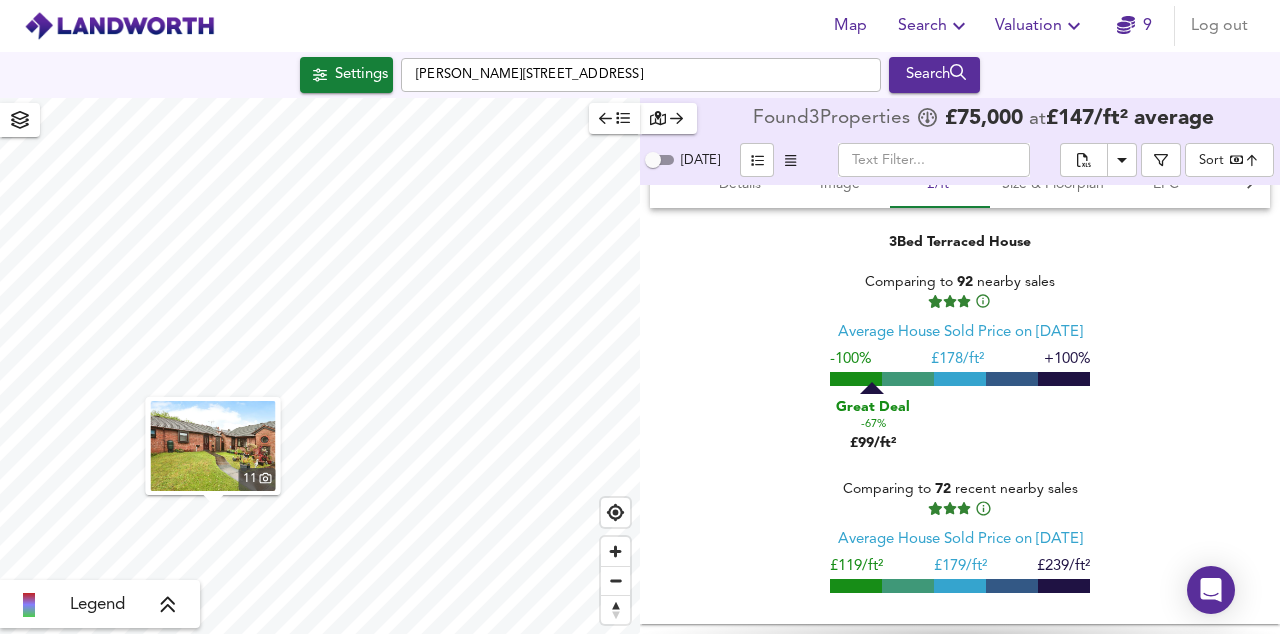 click 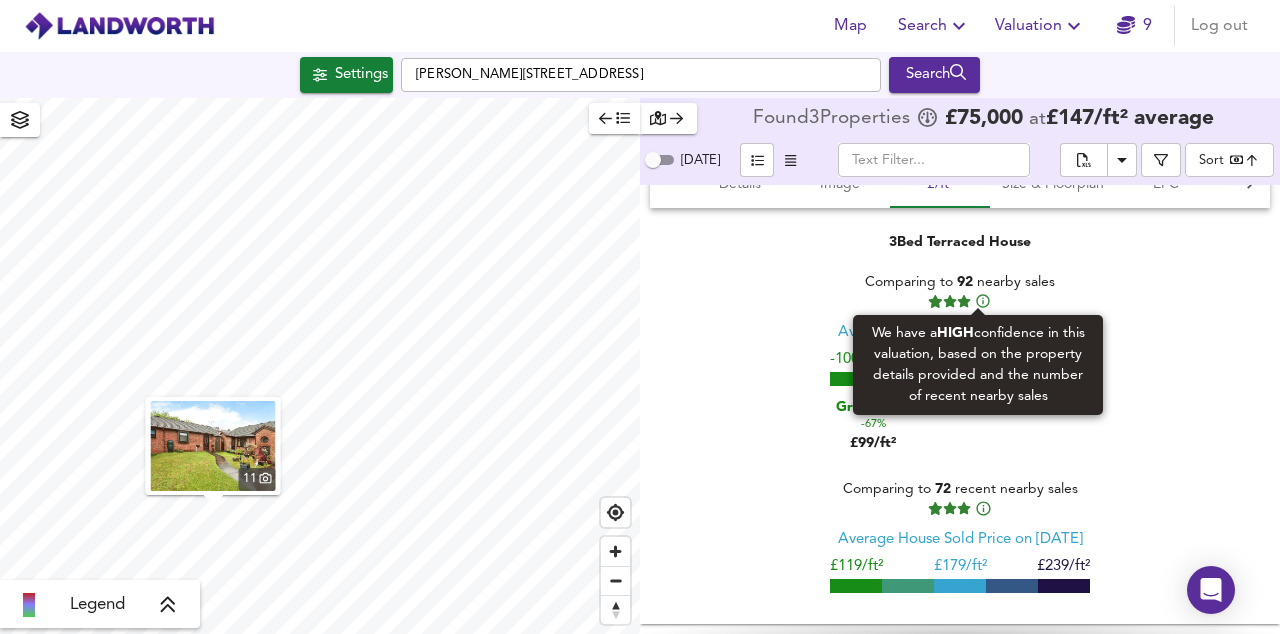 click 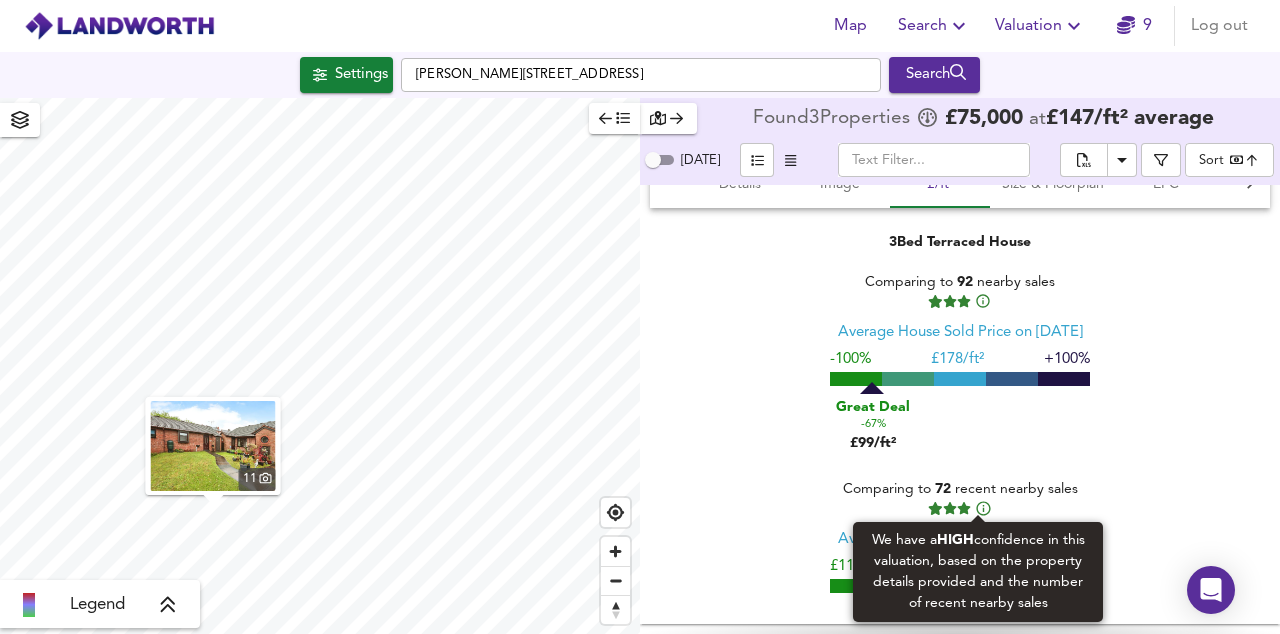 click on "Comparing to   92   nearby sales   Average House Sold Price on 16 Aug 2024 -100% £ 178/ft² +100% Great Deal -67% £99/ft² Comparing to   72   recent nearby sales   Average House Sold Price on 14 Jul 2025 £119/ft² £ 179/ft² £239/ft²" at bounding box center [960, 423] 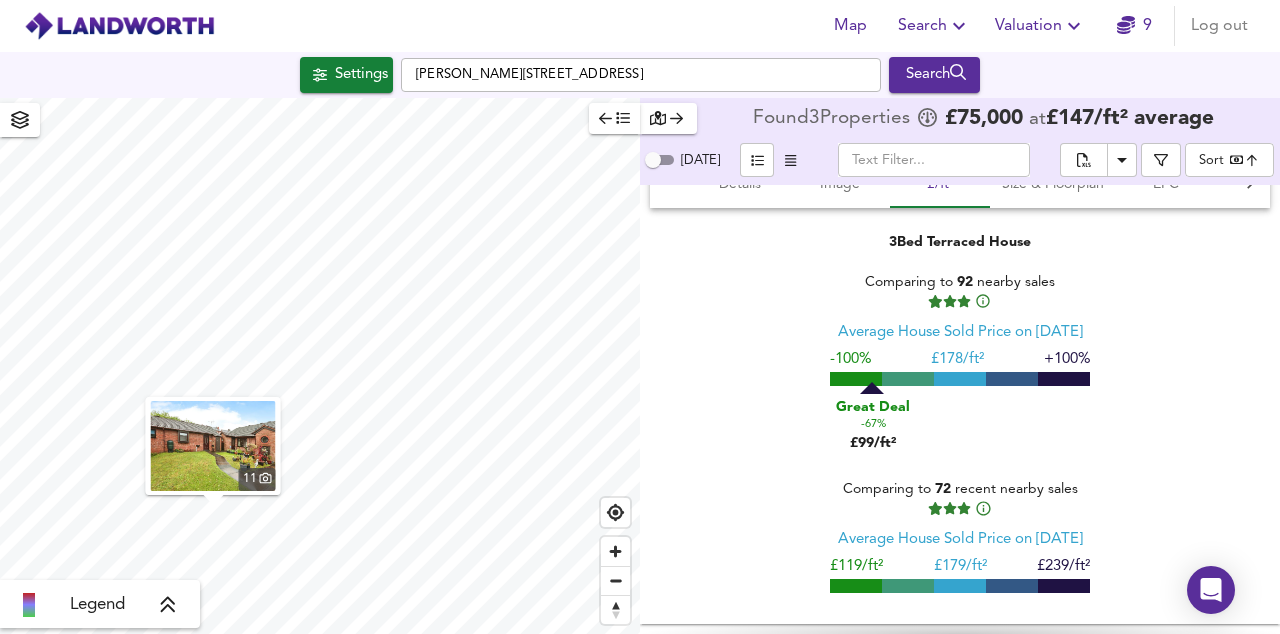 scroll, scrollTop: 2, scrollLeft: 0, axis: vertical 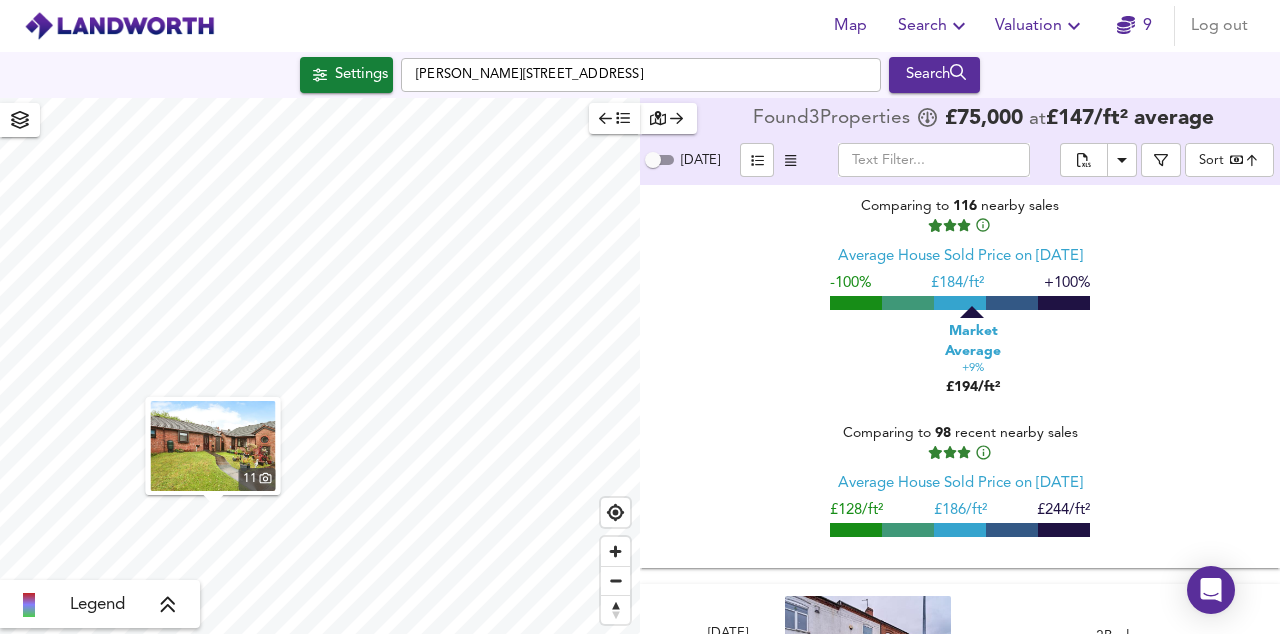 click 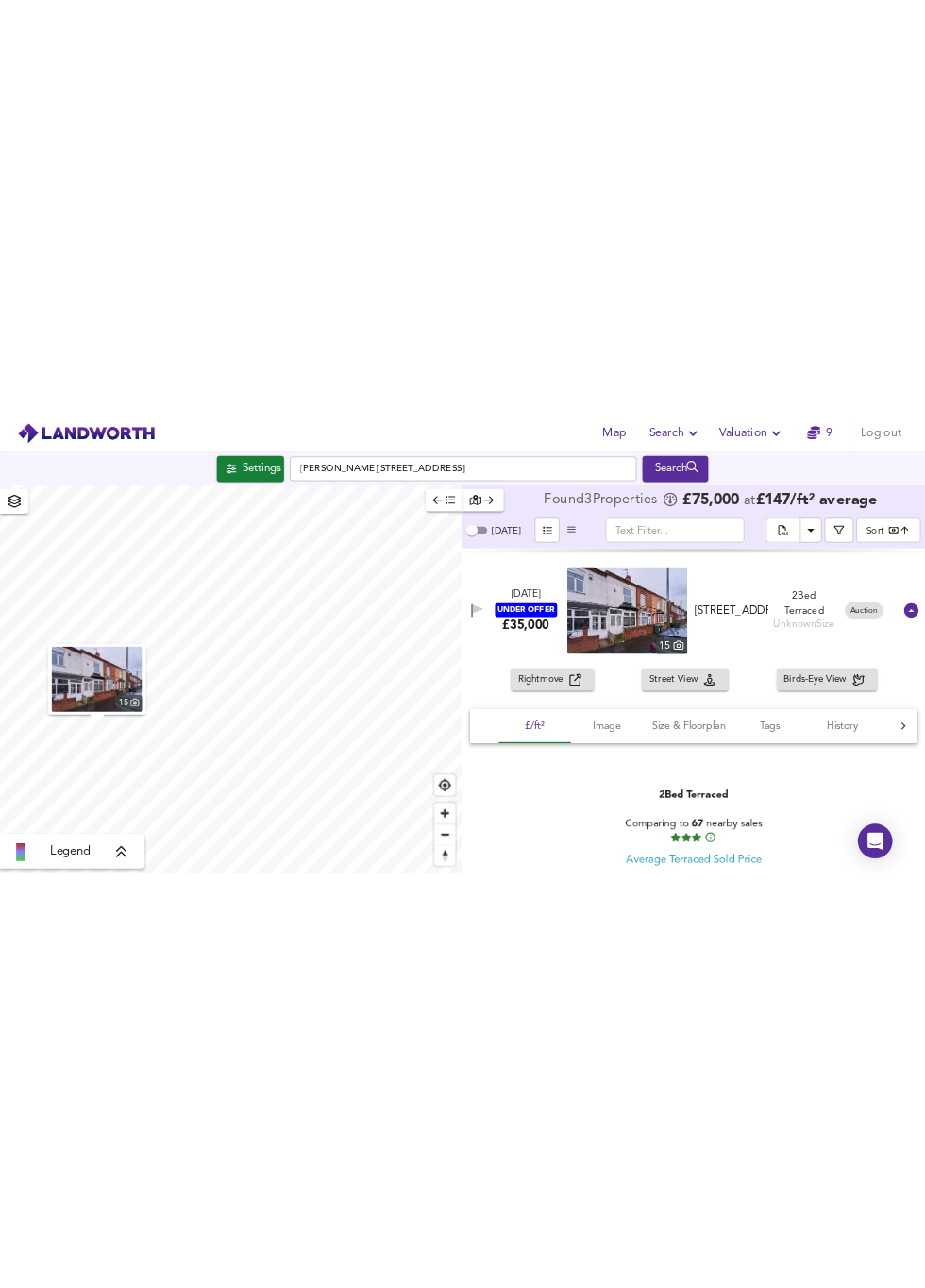 scroll, scrollTop: 1337, scrollLeft: 0, axis: vertical 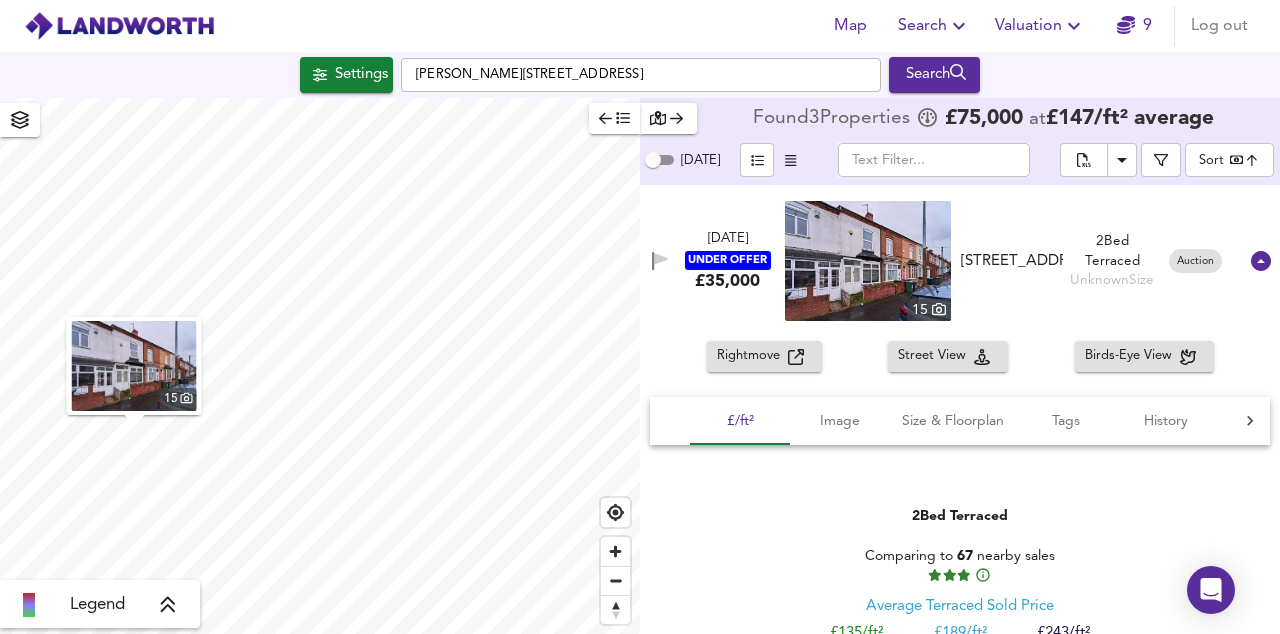 click on "Size & Floorplan" at bounding box center [953, 421] 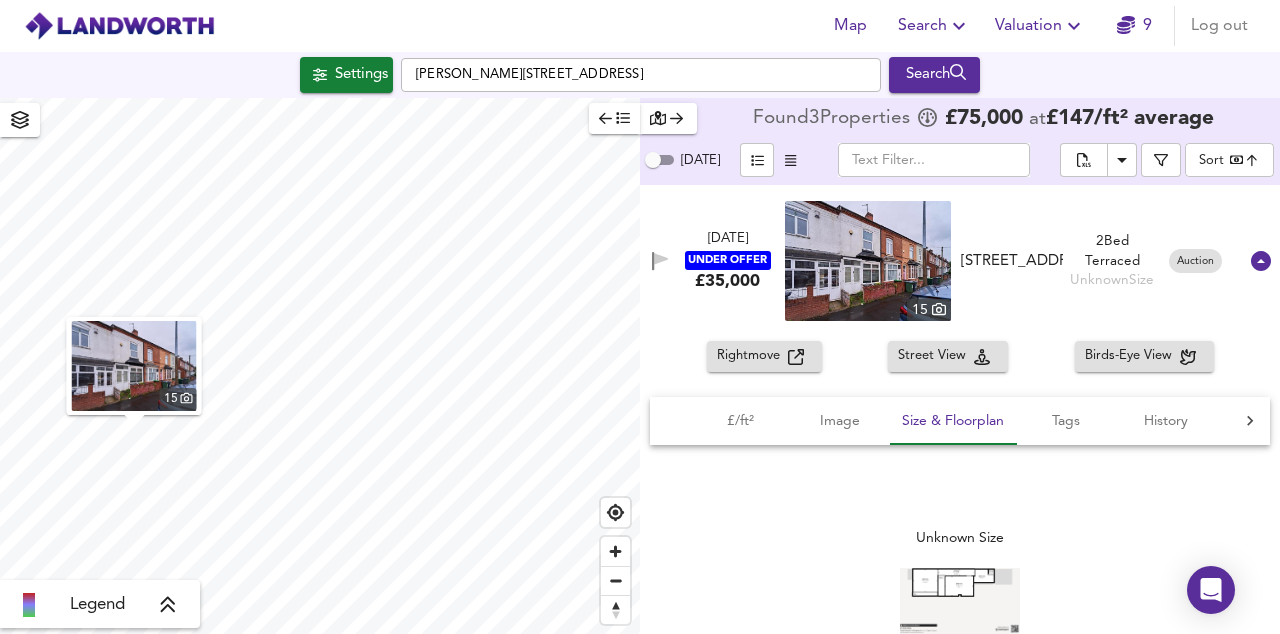 click on "£/ft²" at bounding box center (740, 421) 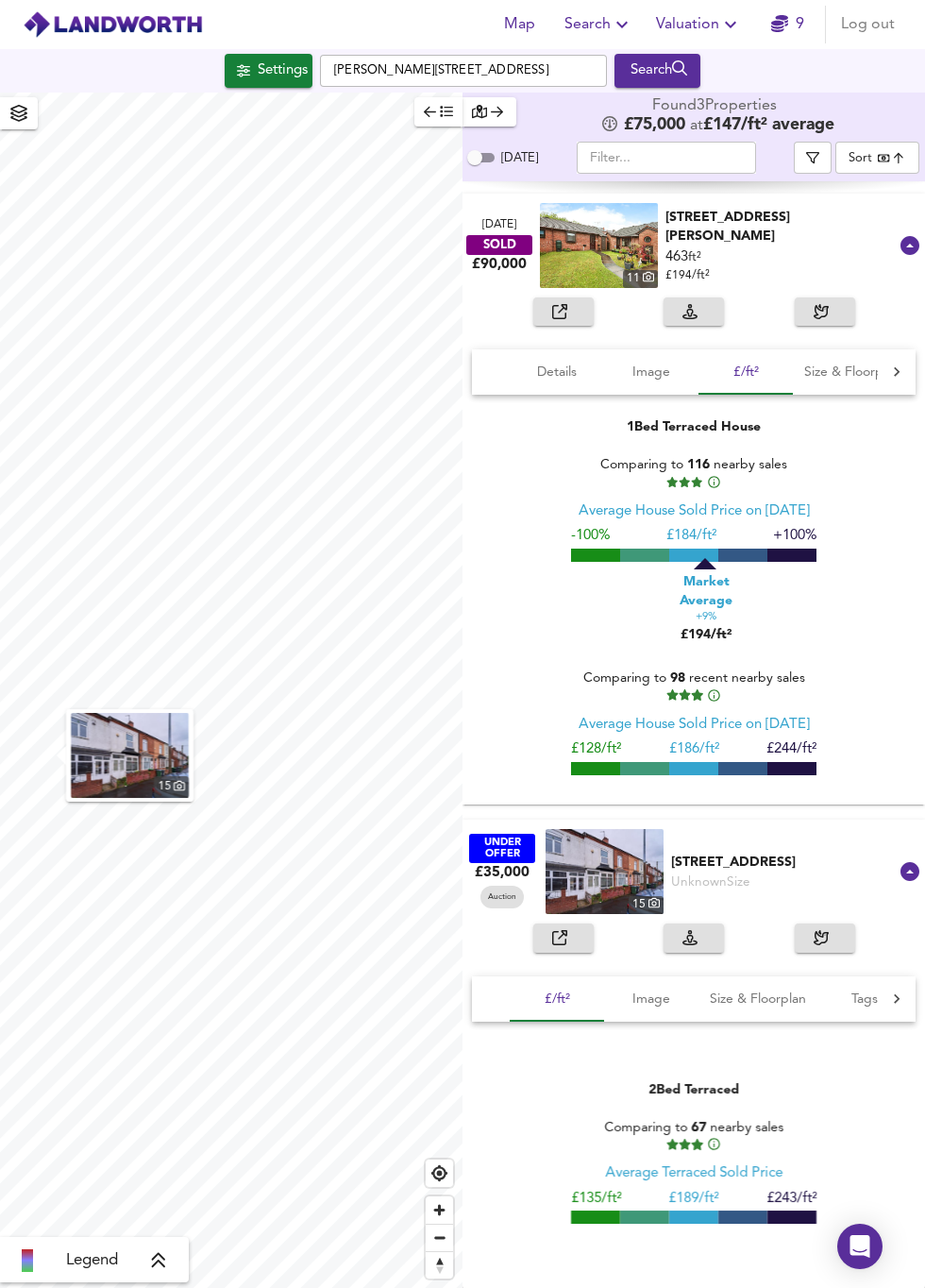 scroll, scrollTop: 487, scrollLeft: 0, axis: vertical 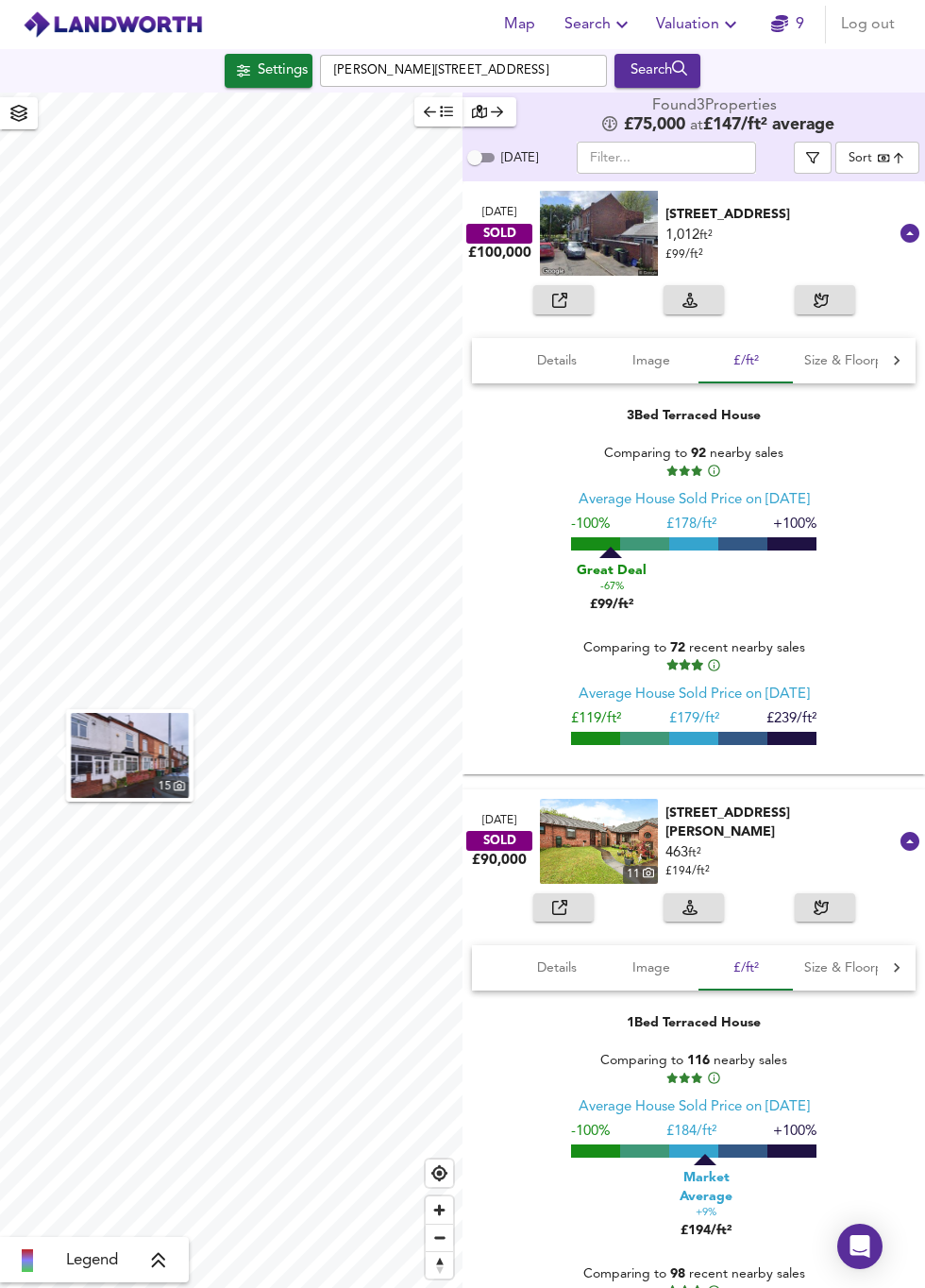 click 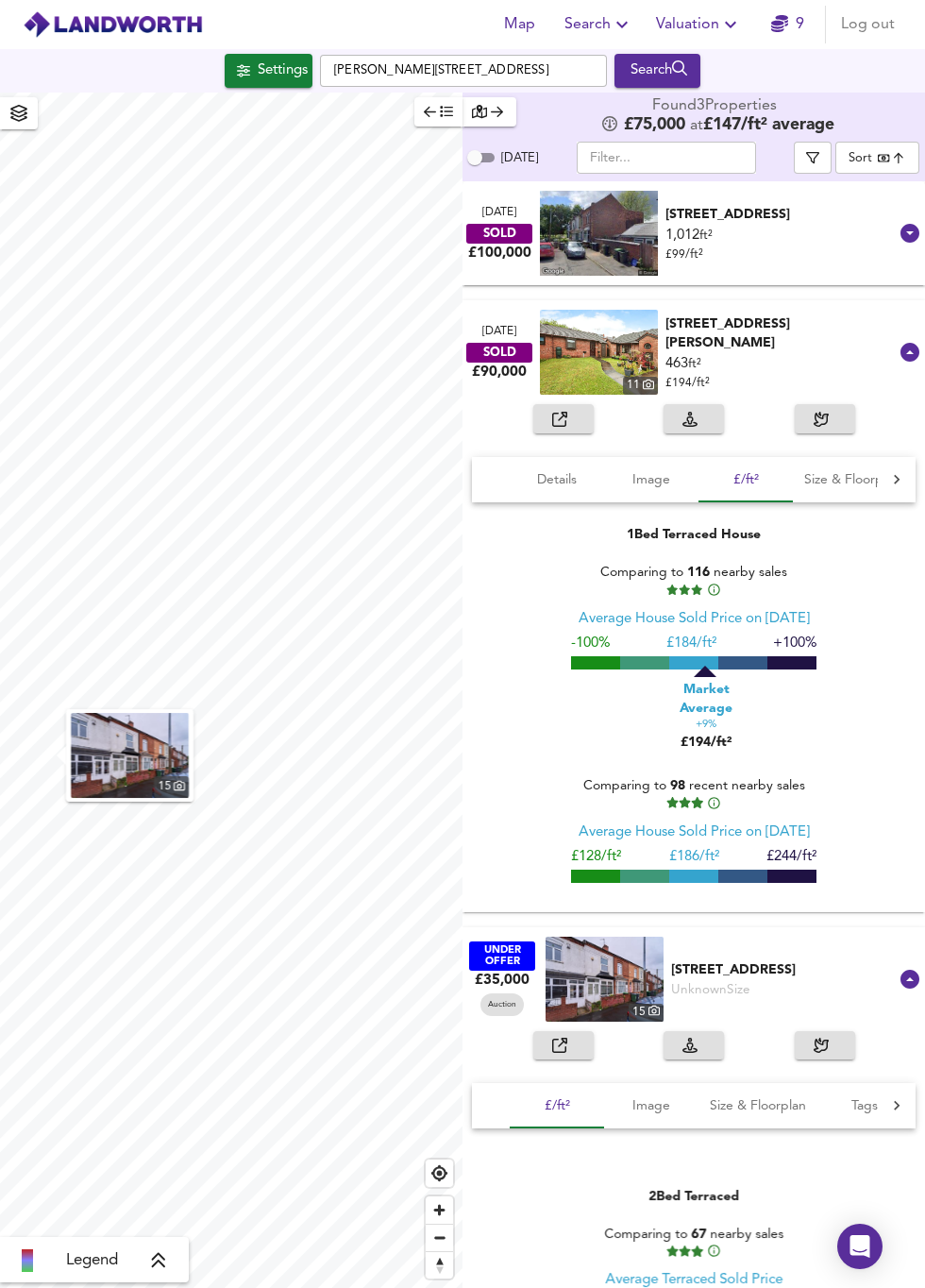 click on "14 Park Retreat, B66 3QD" at bounding box center [782, 214] 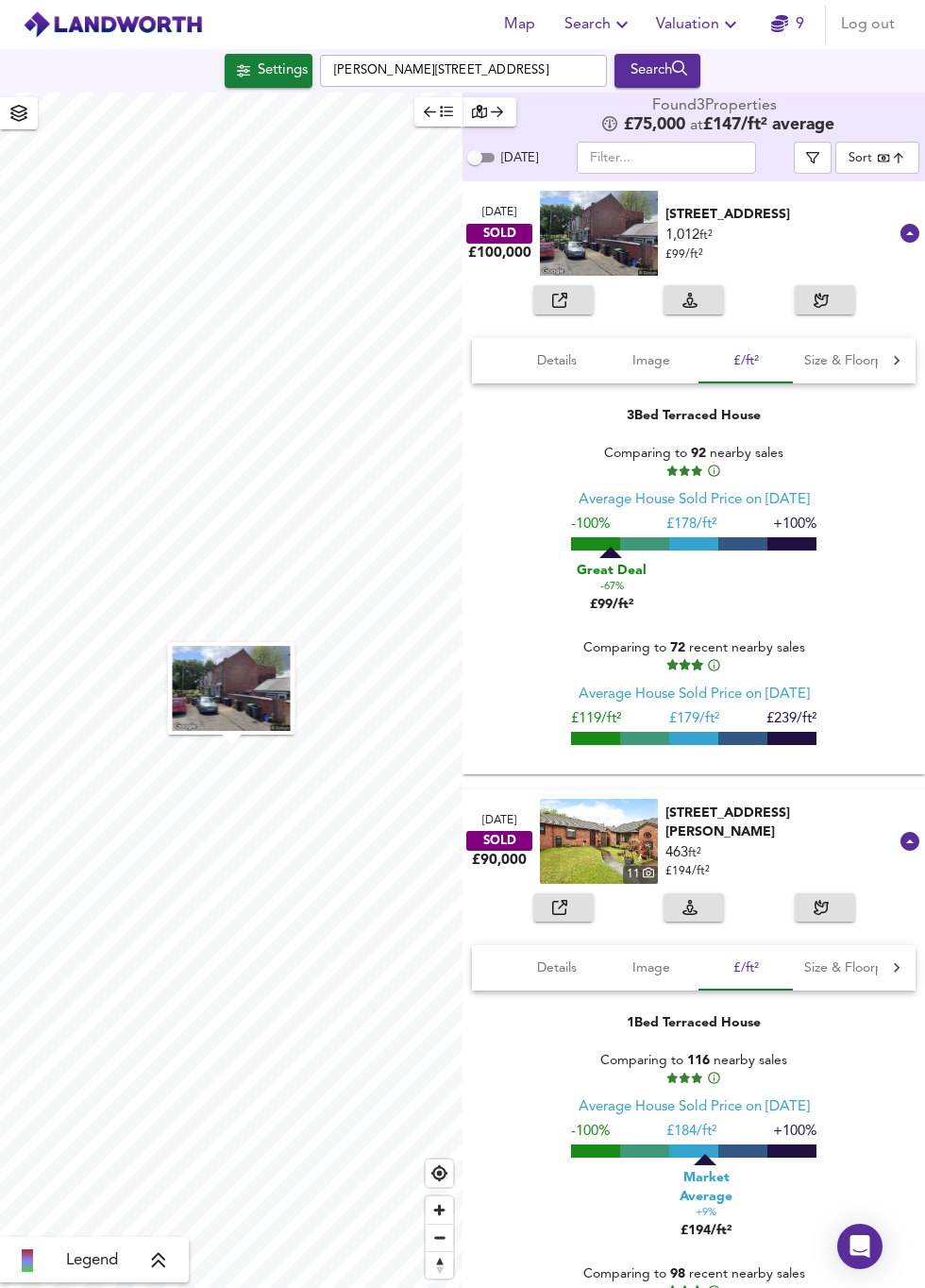 click 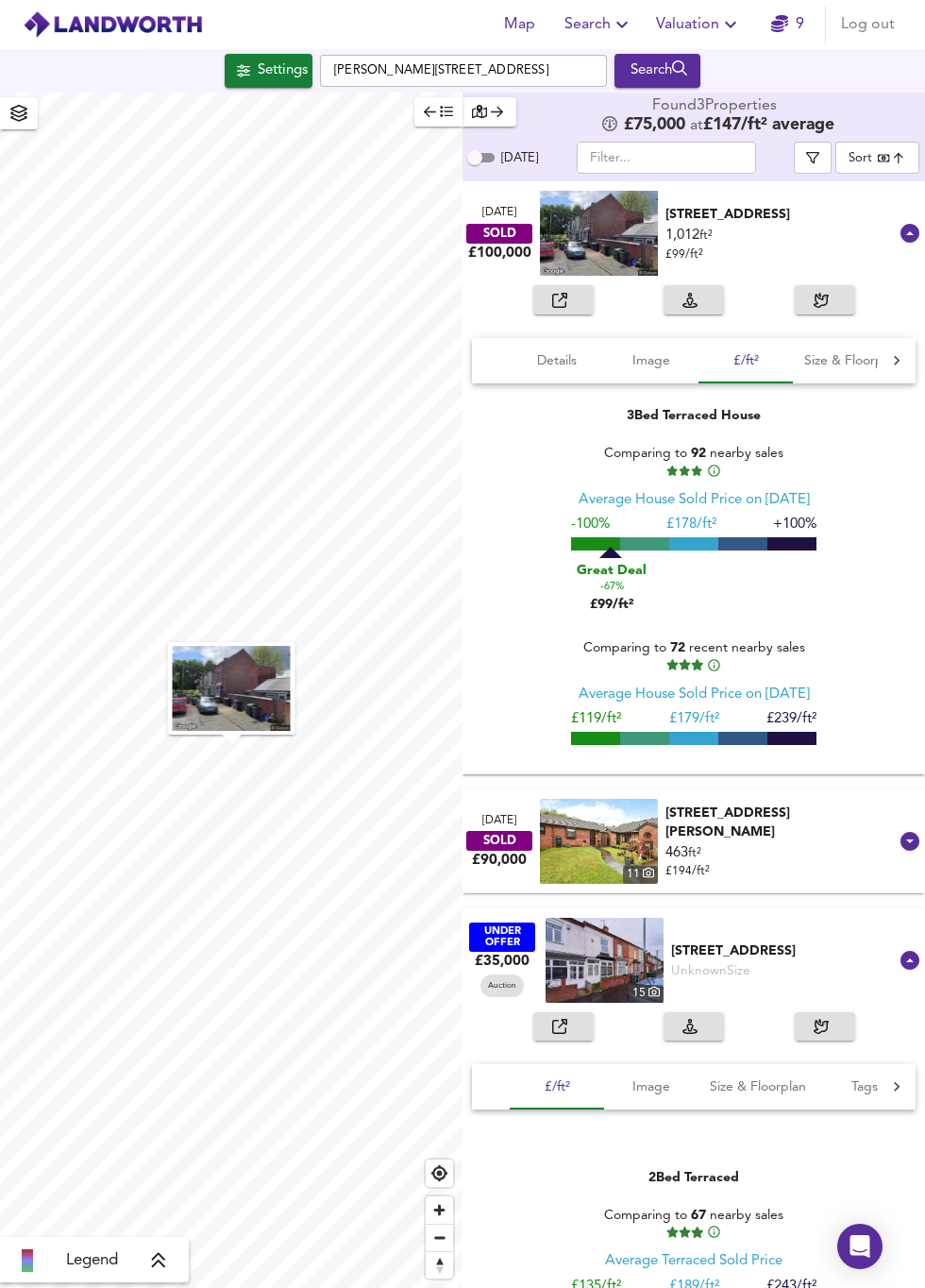 click 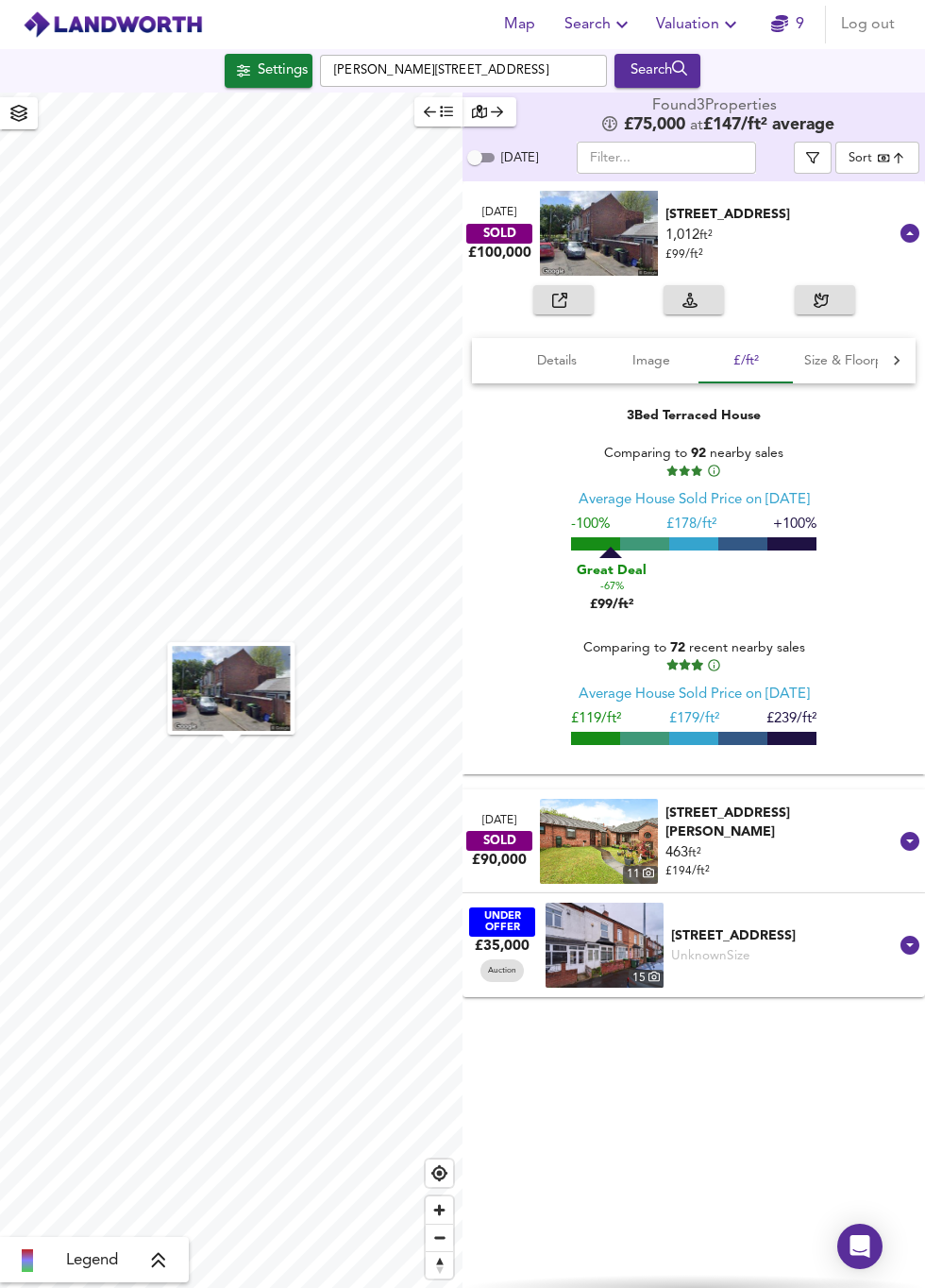 click 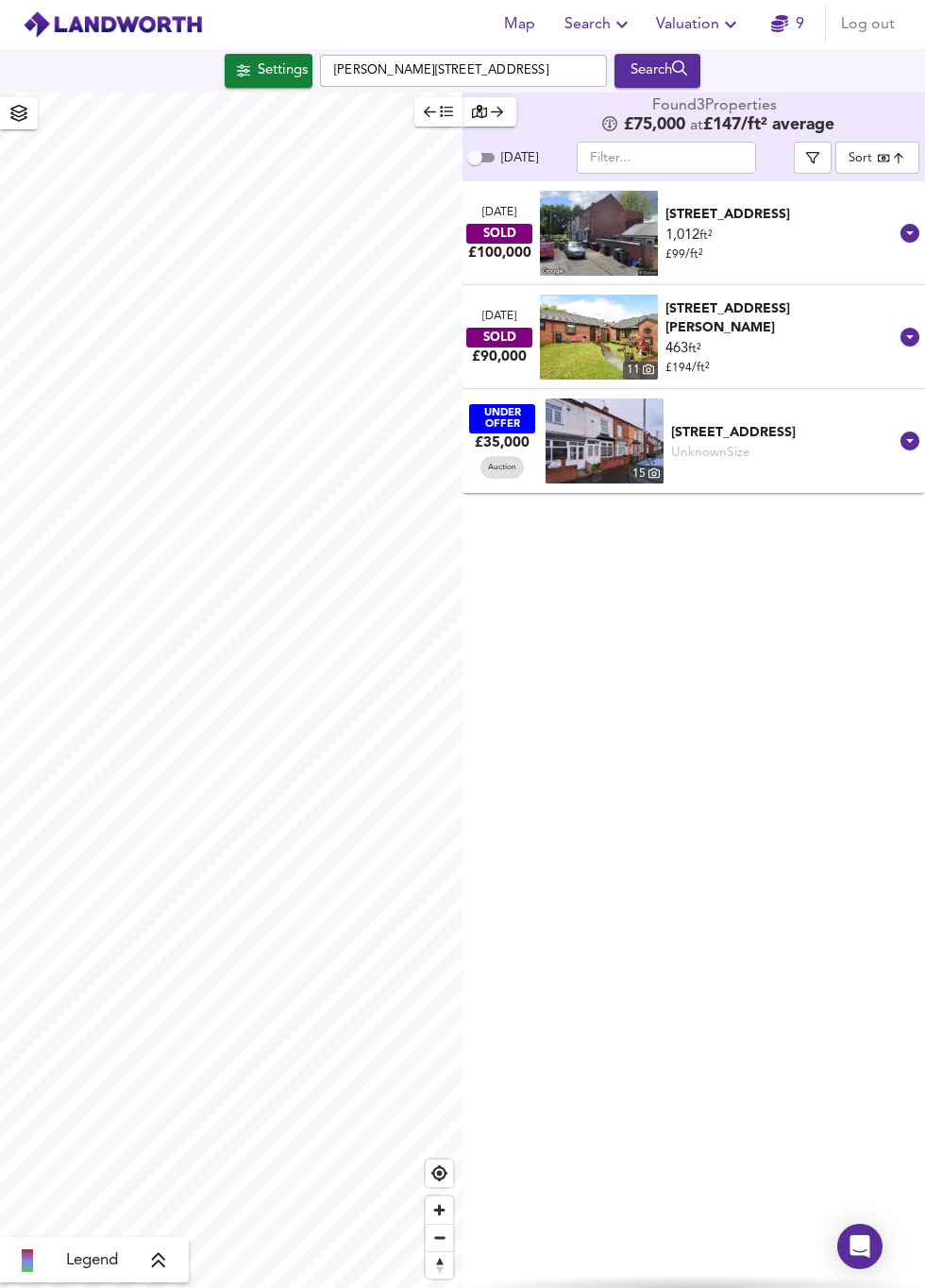 click 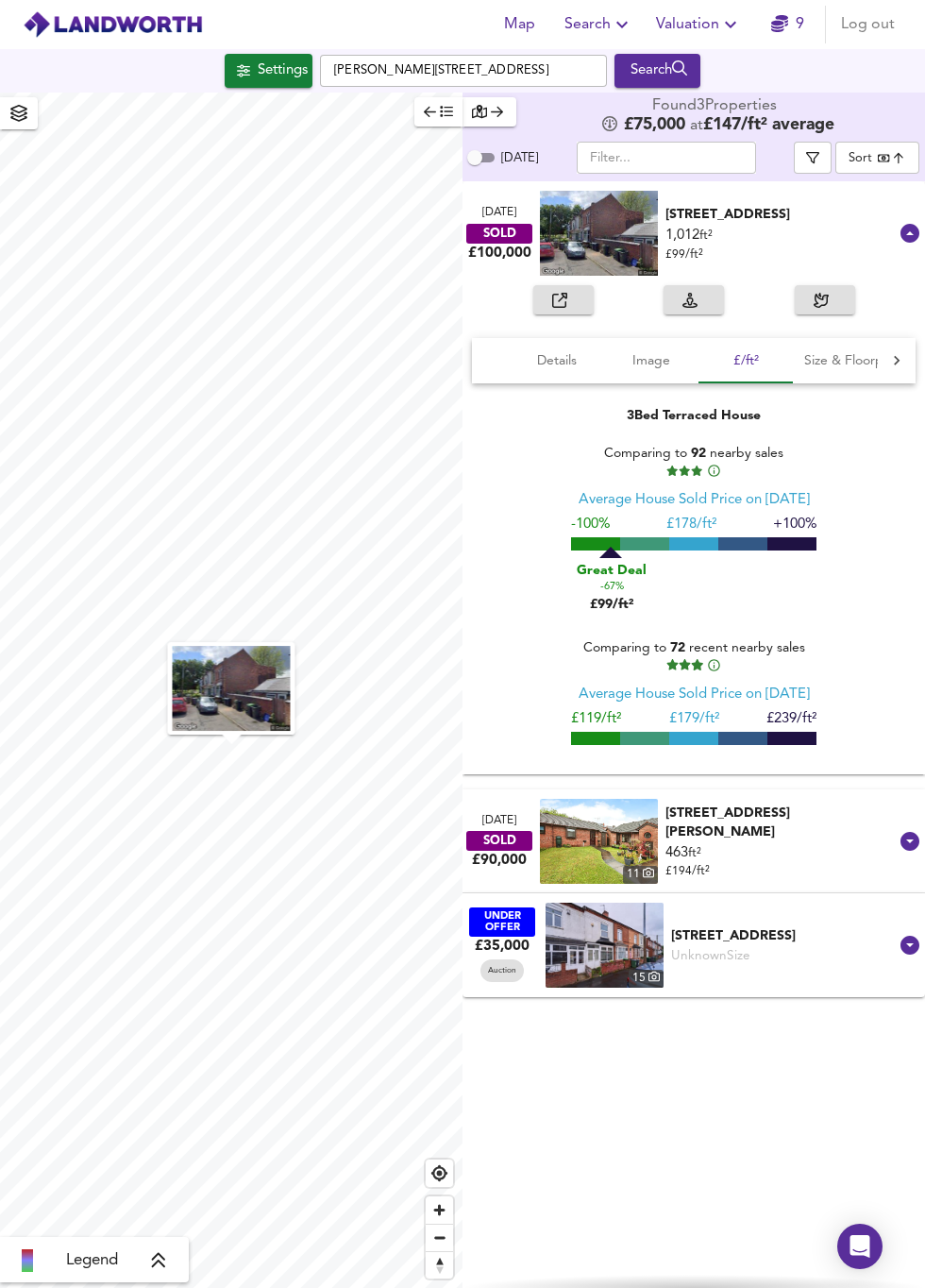 click 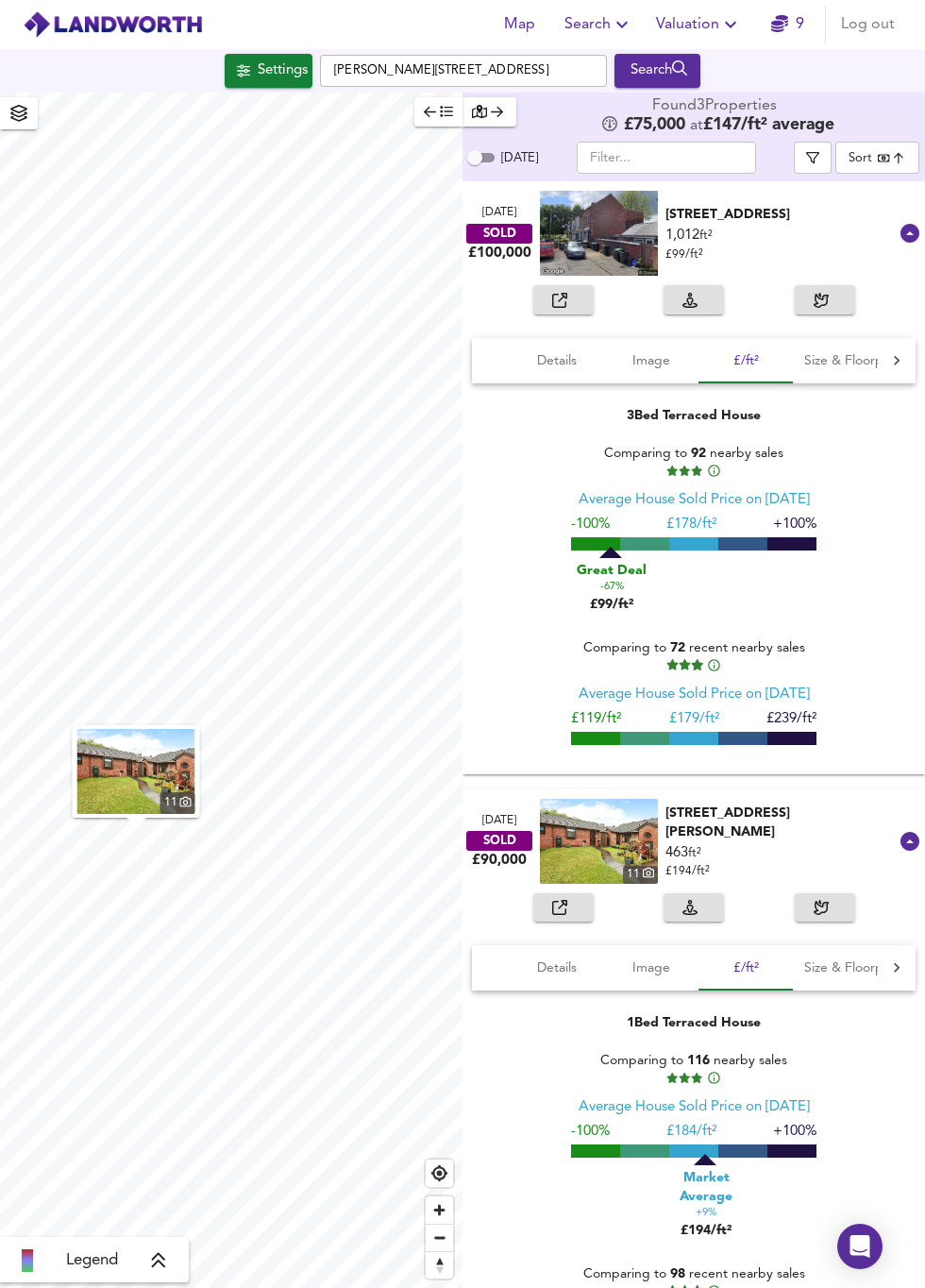 scroll, scrollTop: 2, scrollLeft: 0, axis: vertical 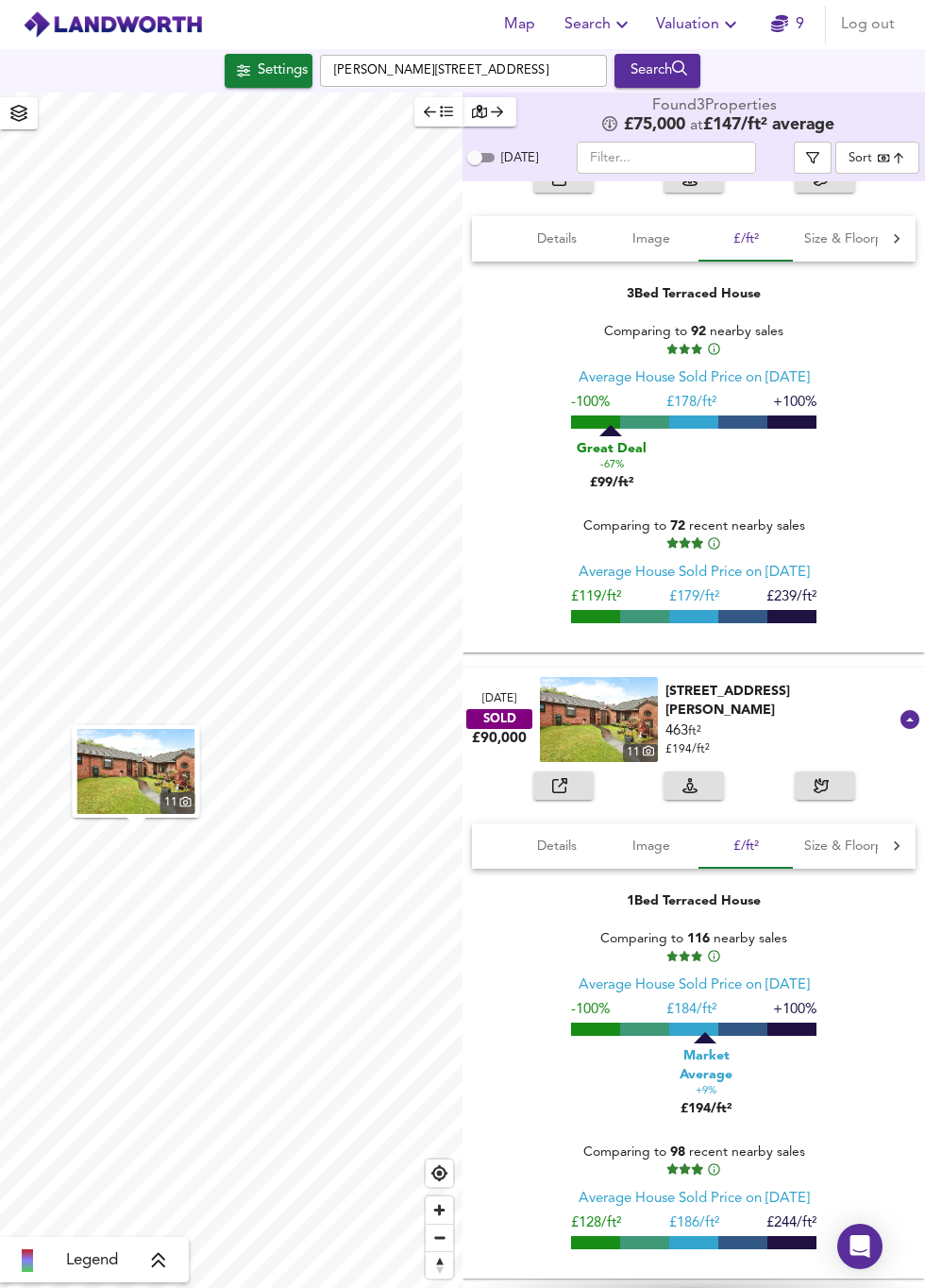 click 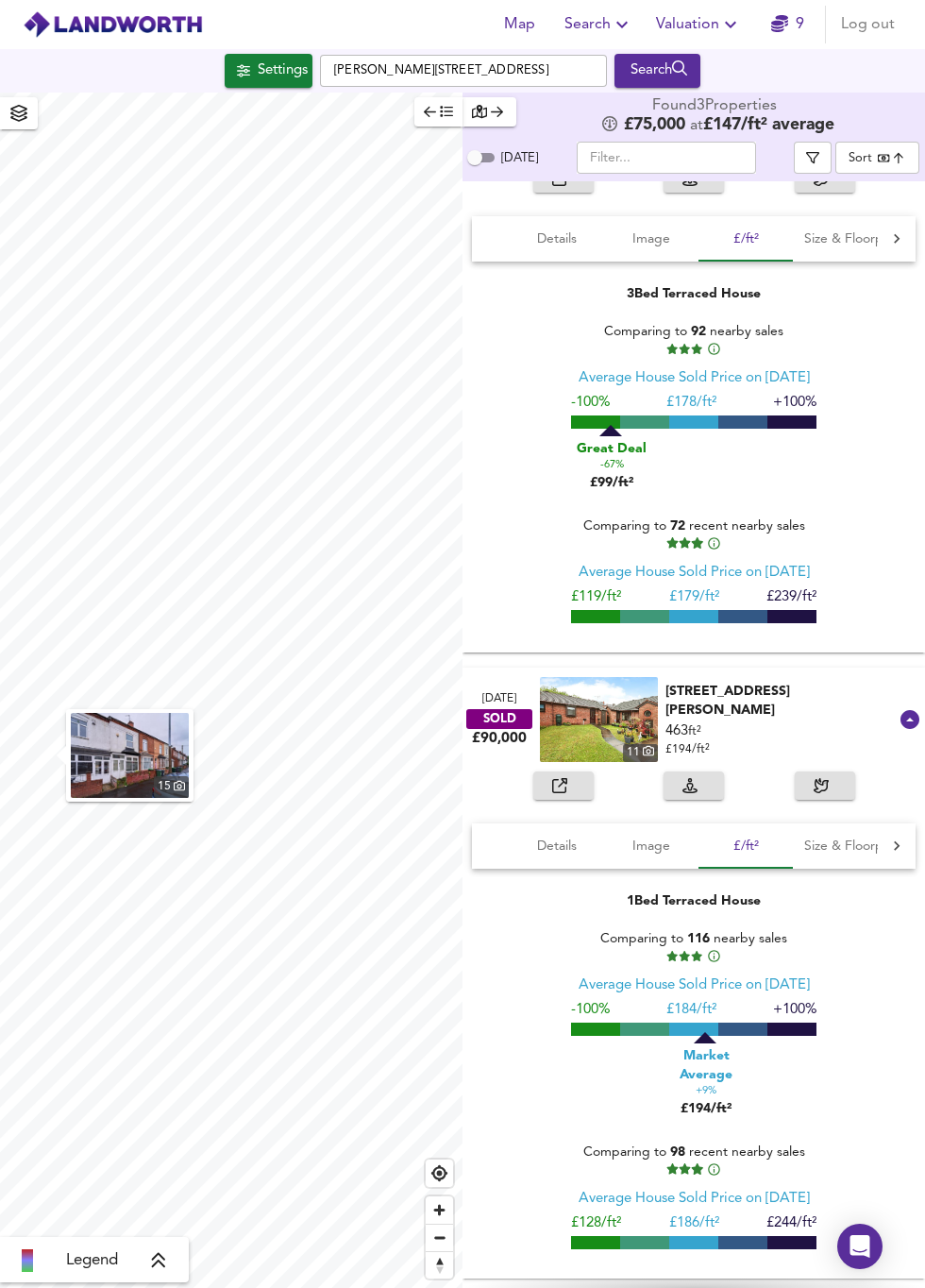 scroll, scrollTop: 0, scrollLeft: 0, axis: both 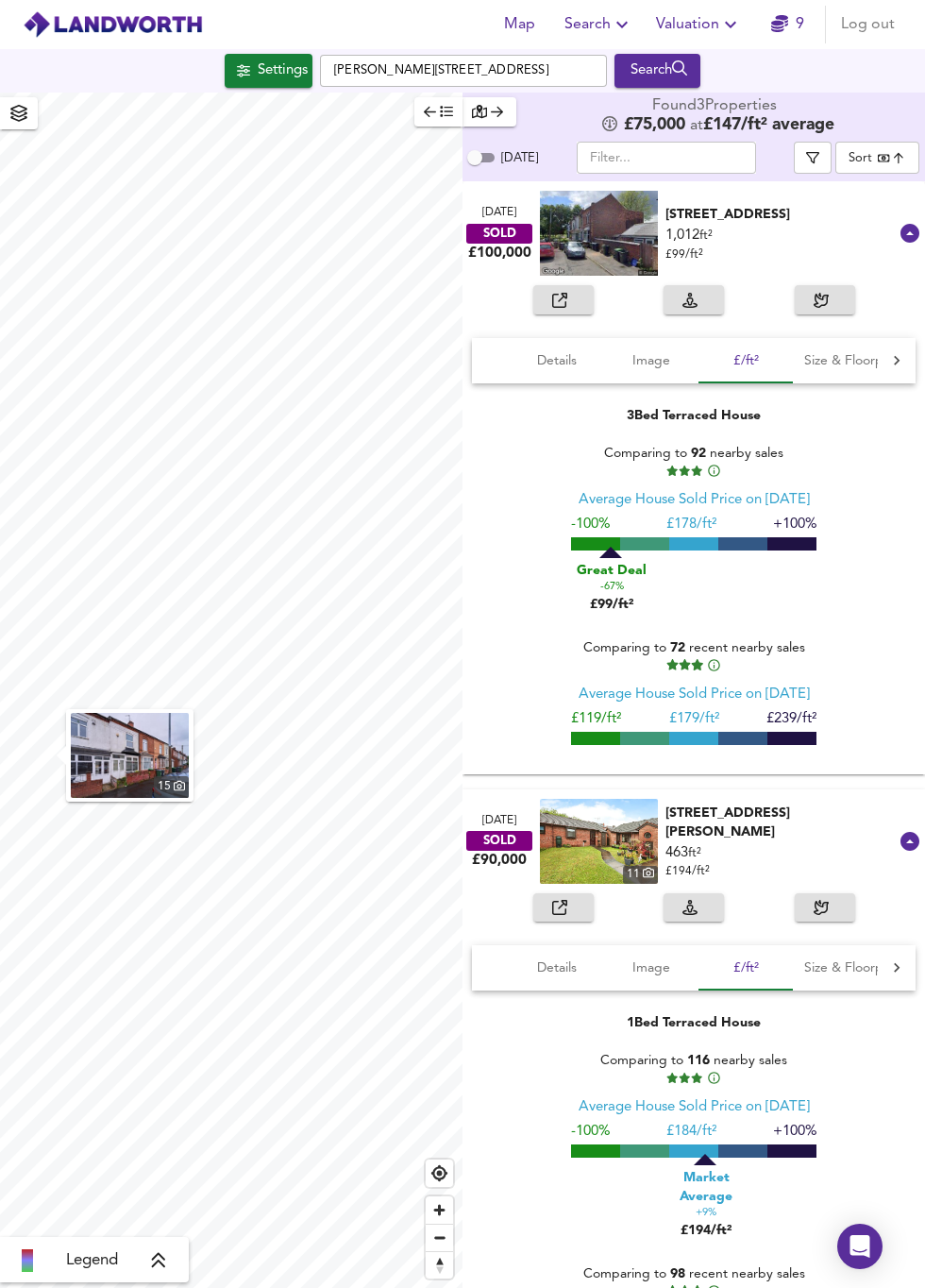 click on "Details" at bounding box center [557, 361] 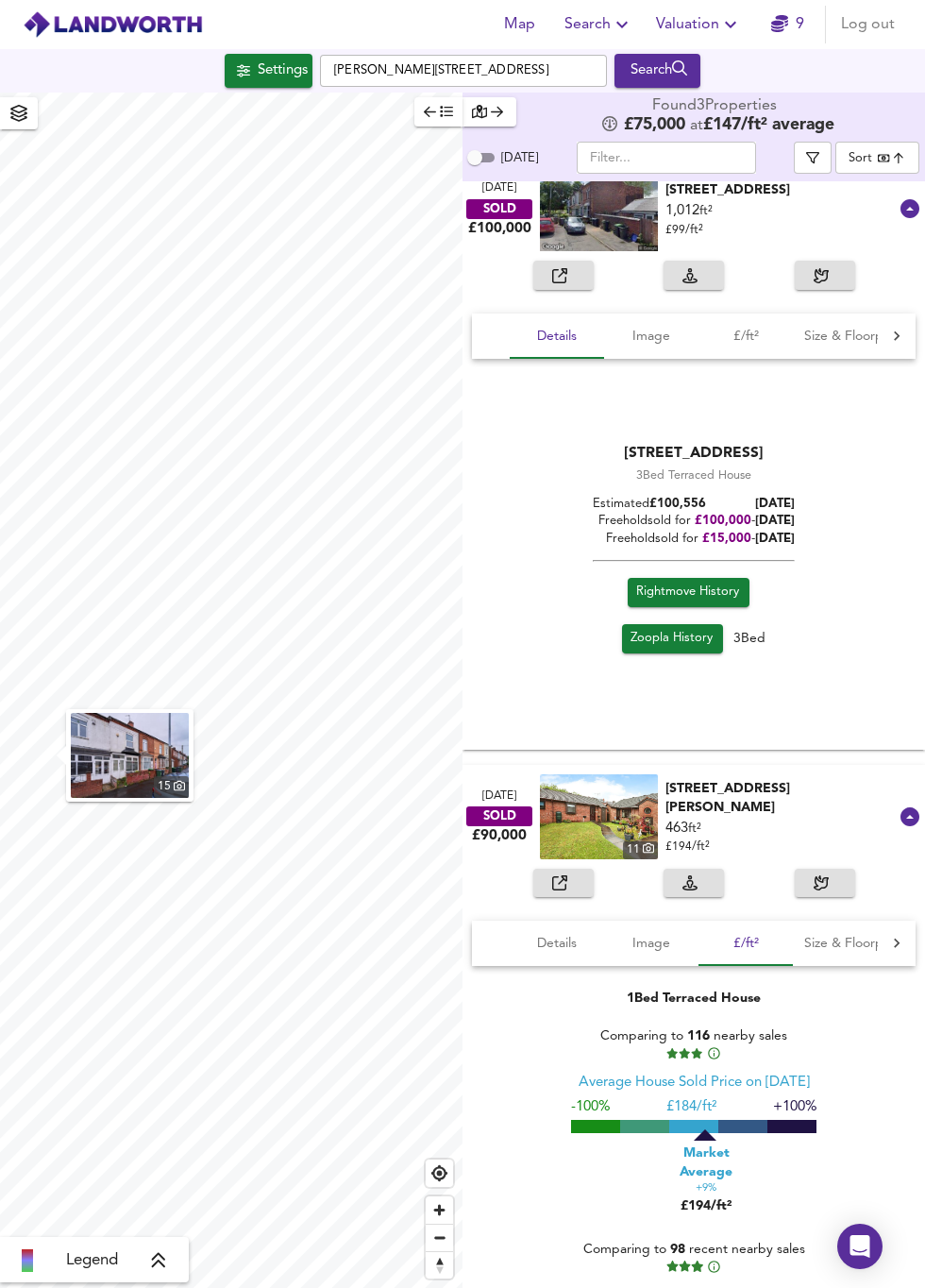 scroll, scrollTop: 26, scrollLeft: 0, axis: vertical 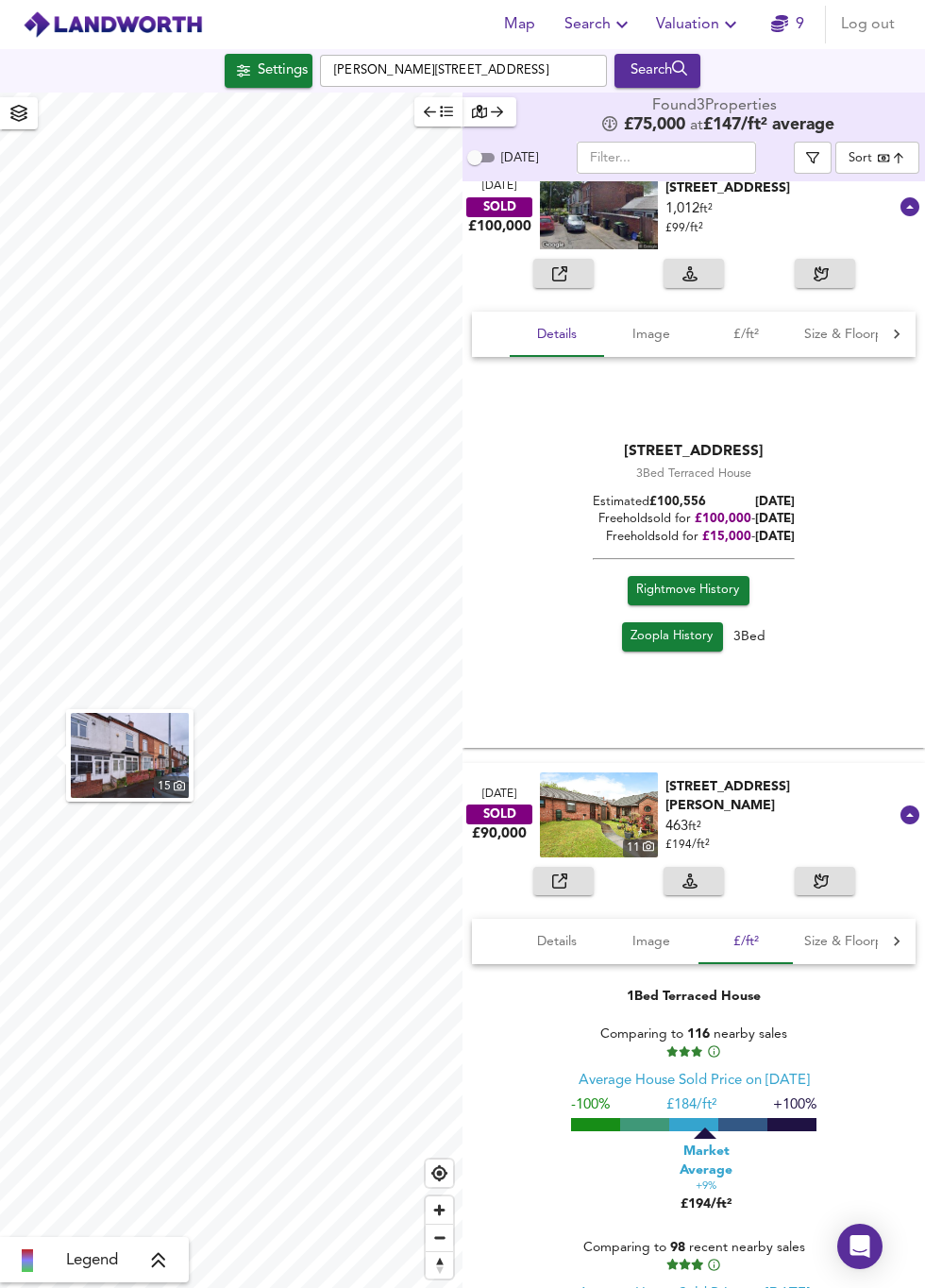 click on "Rightmove History" at bounding box center [688, 591] 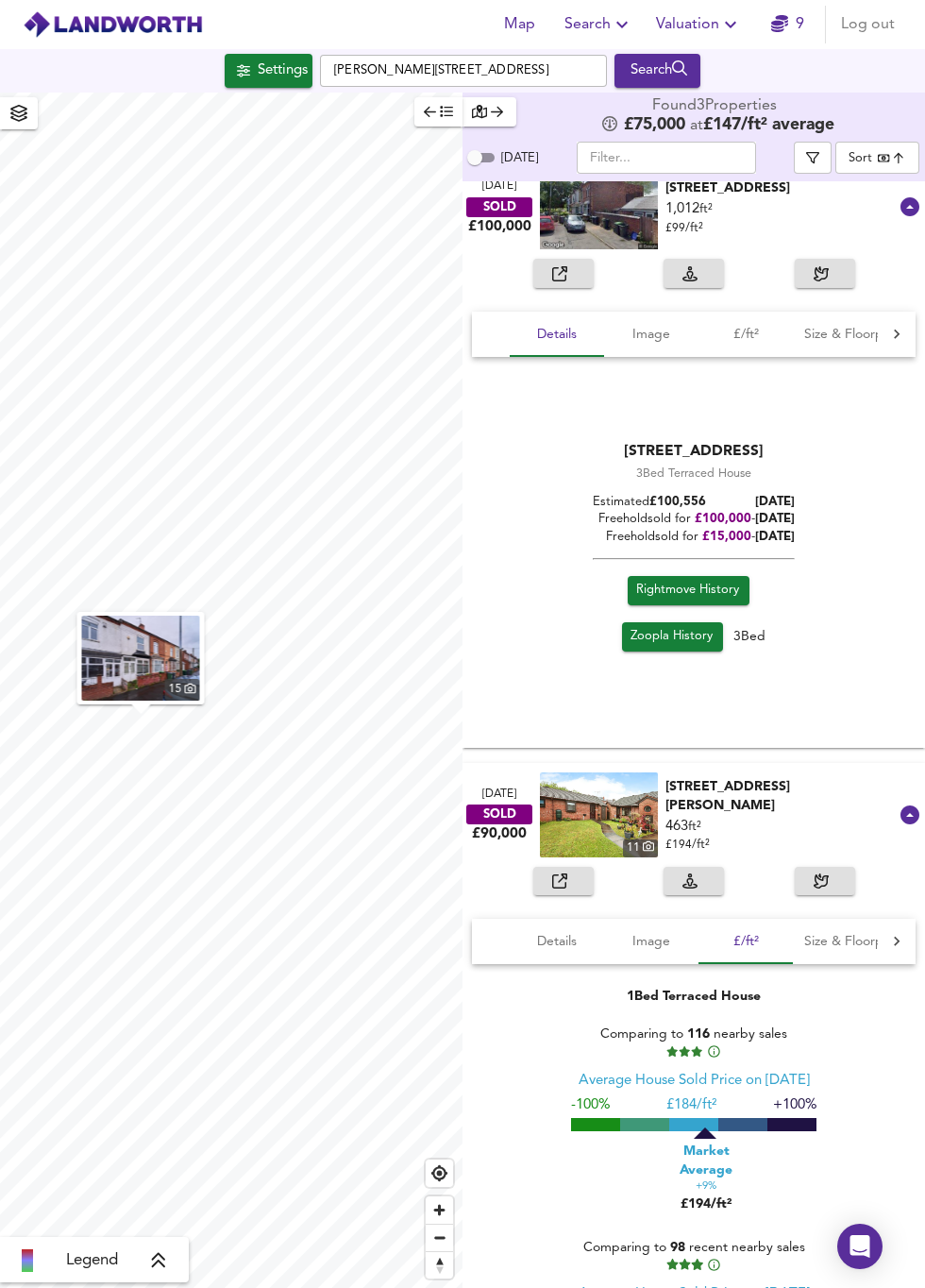 click on "Image" at bounding box center (651, 334) 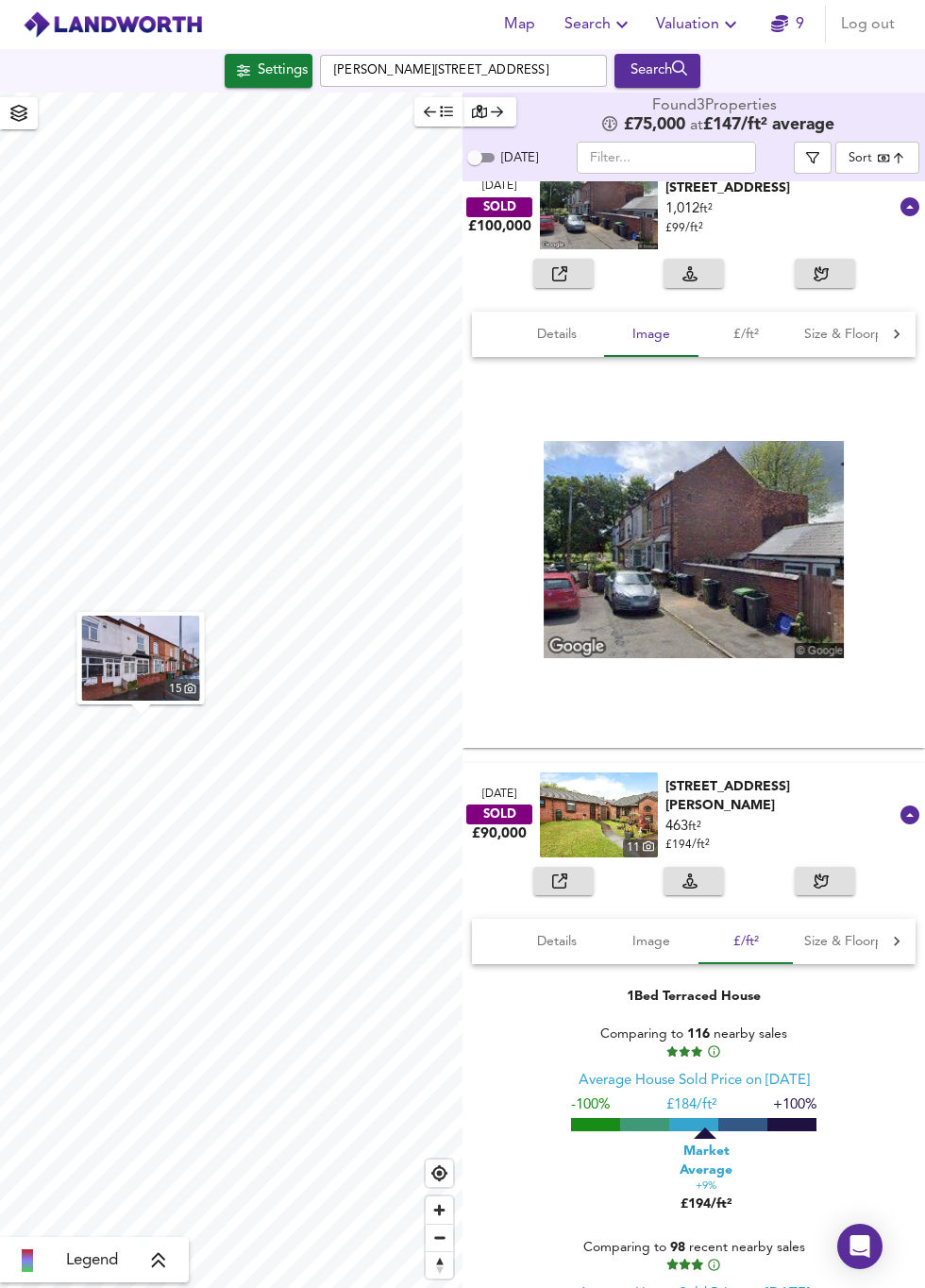 click on "£/ft²" at bounding box center [746, 334] 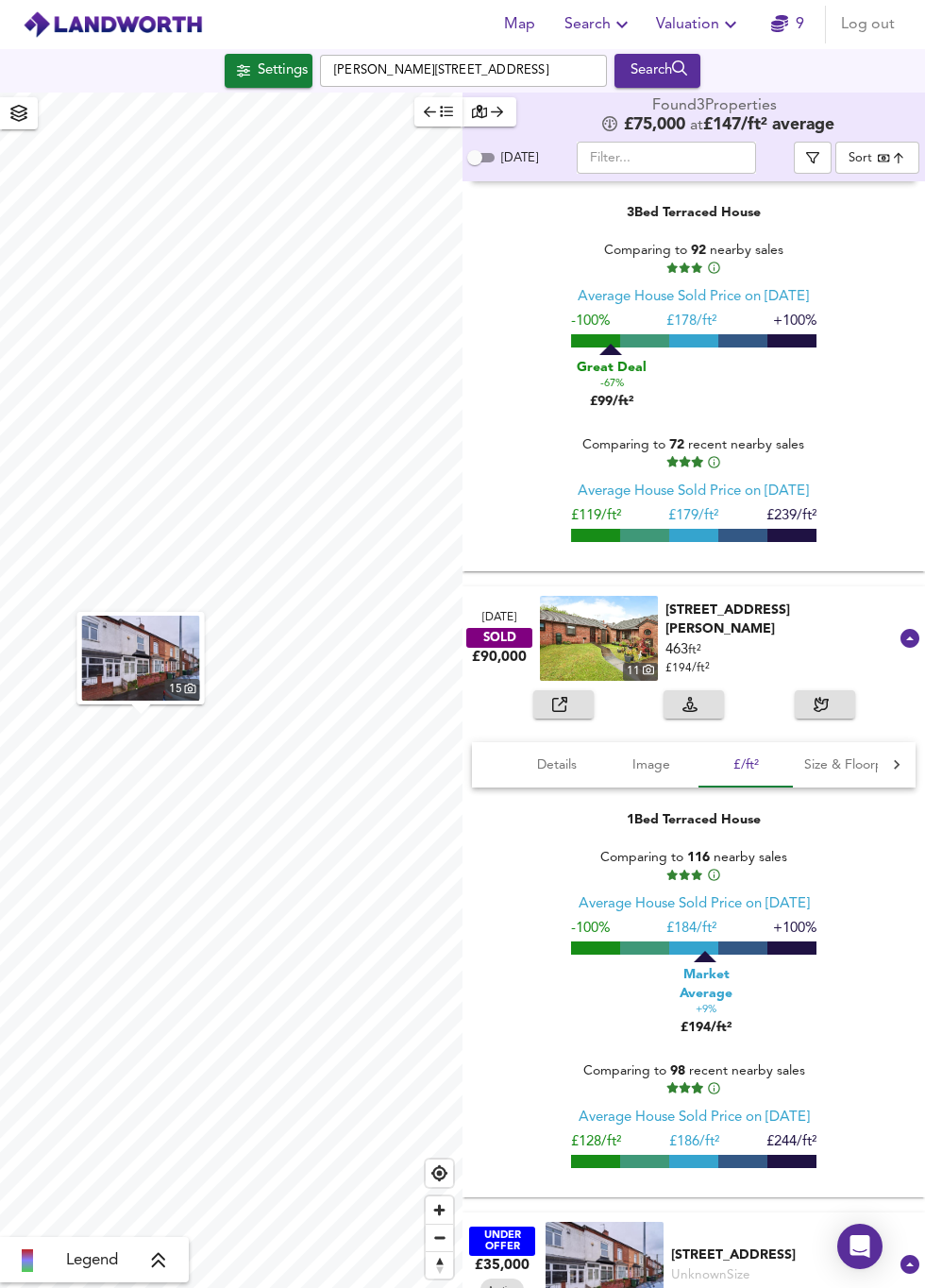 scroll, scrollTop: 208, scrollLeft: 0, axis: vertical 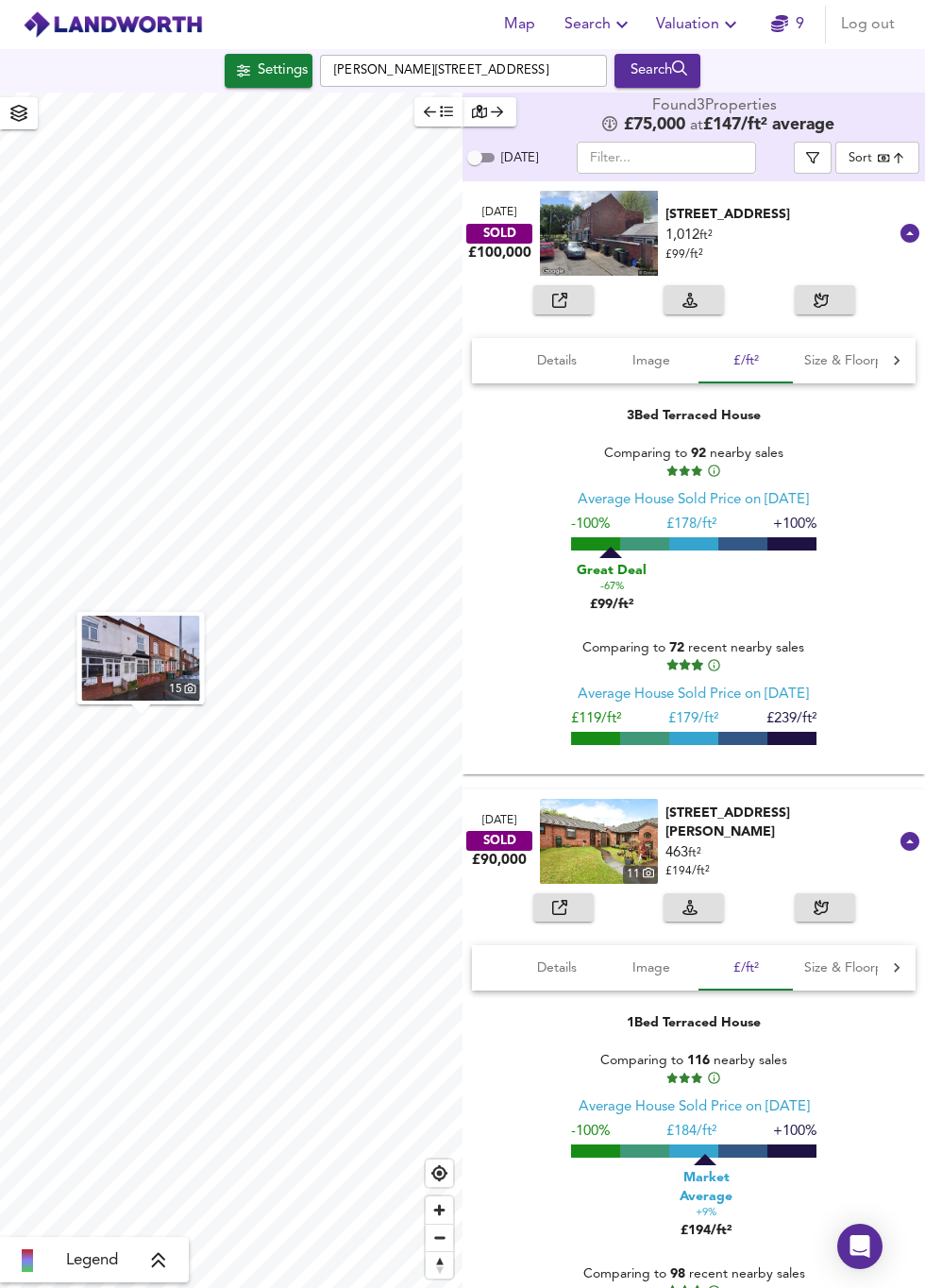 click on "9" at bounding box center [787, 25] 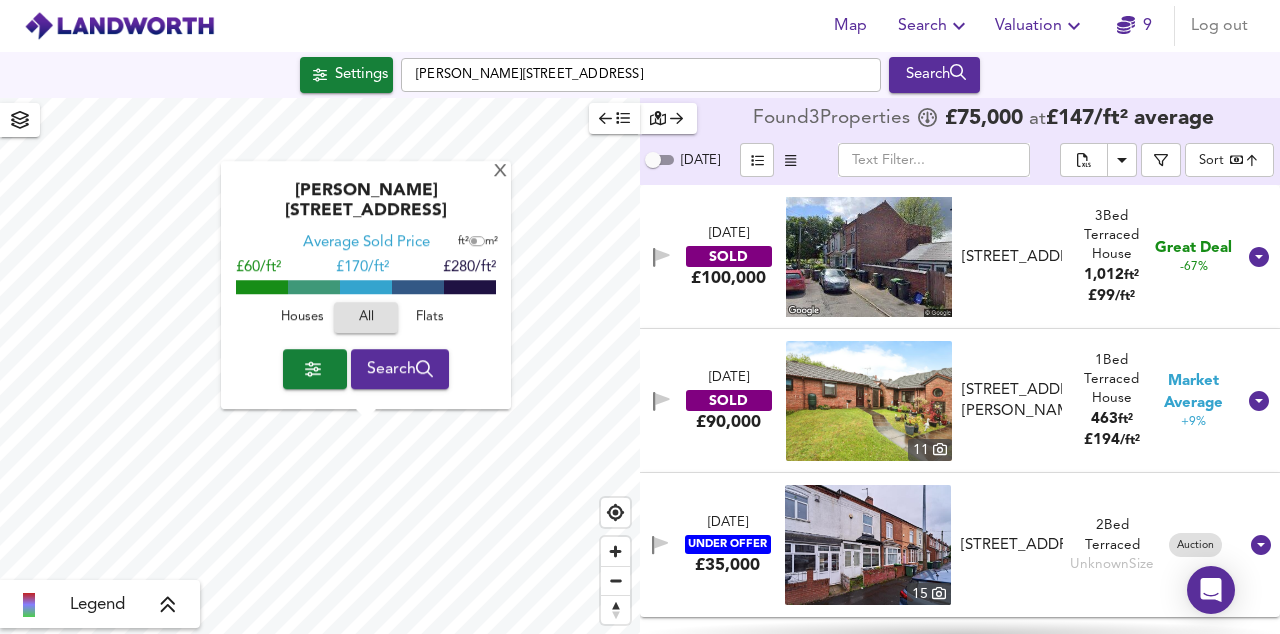click on "X" at bounding box center [500, 172] 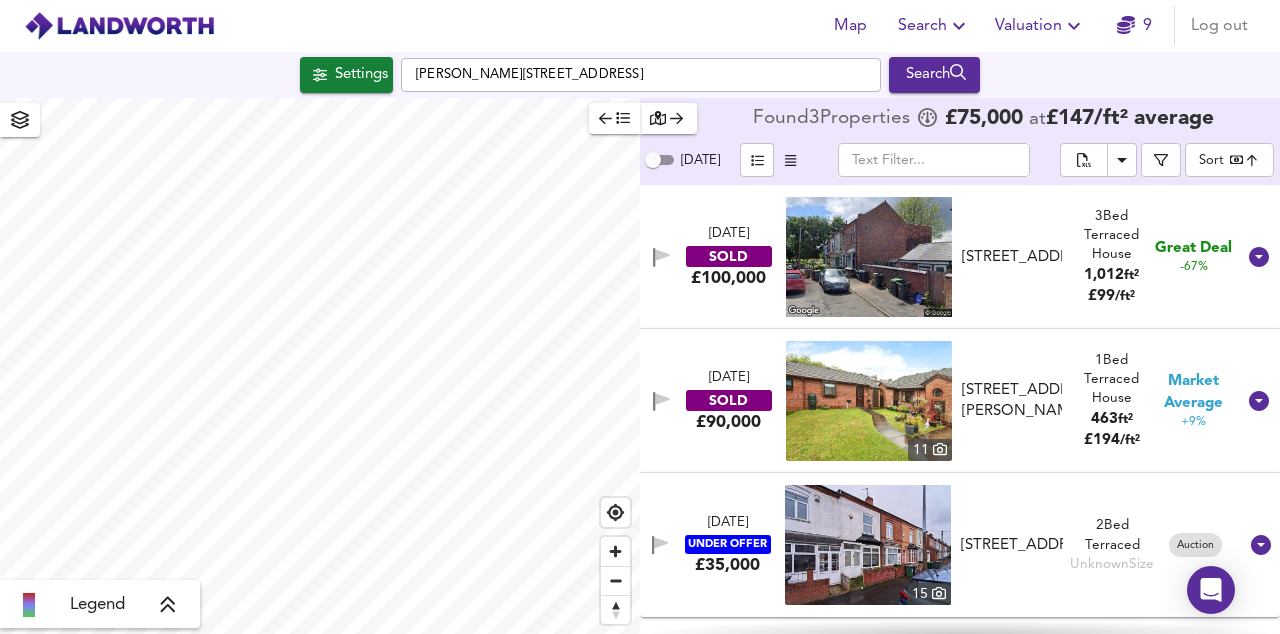 click 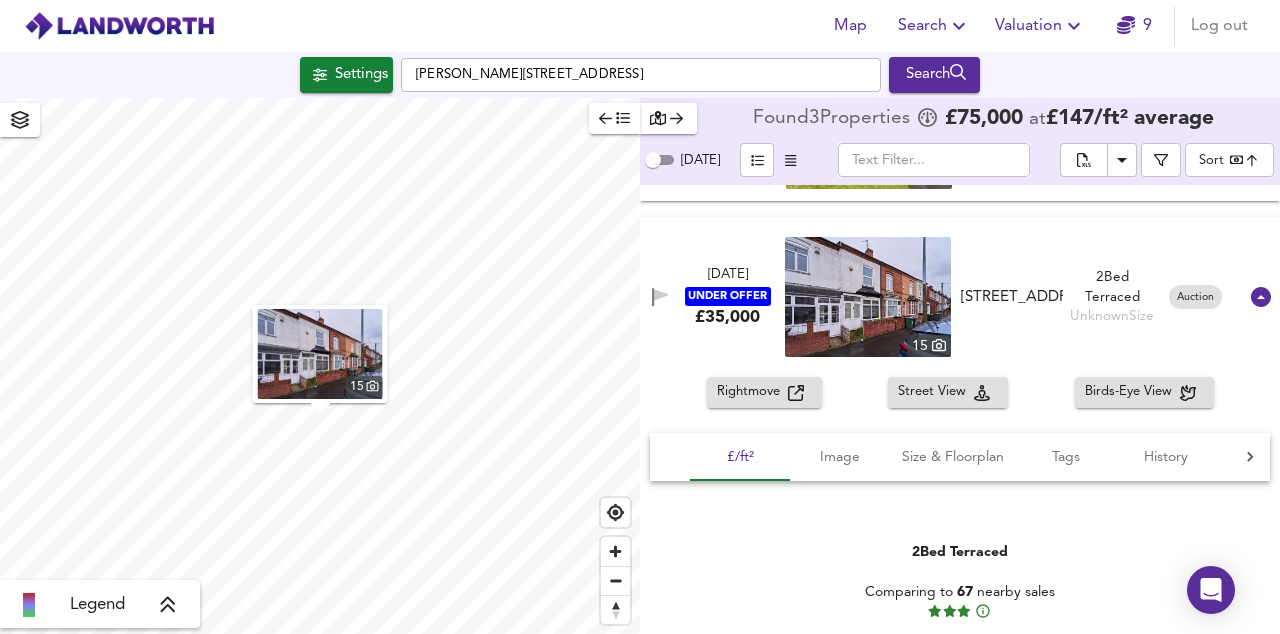 scroll, scrollTop: 308, scrollLeft: 0, axis: vertical 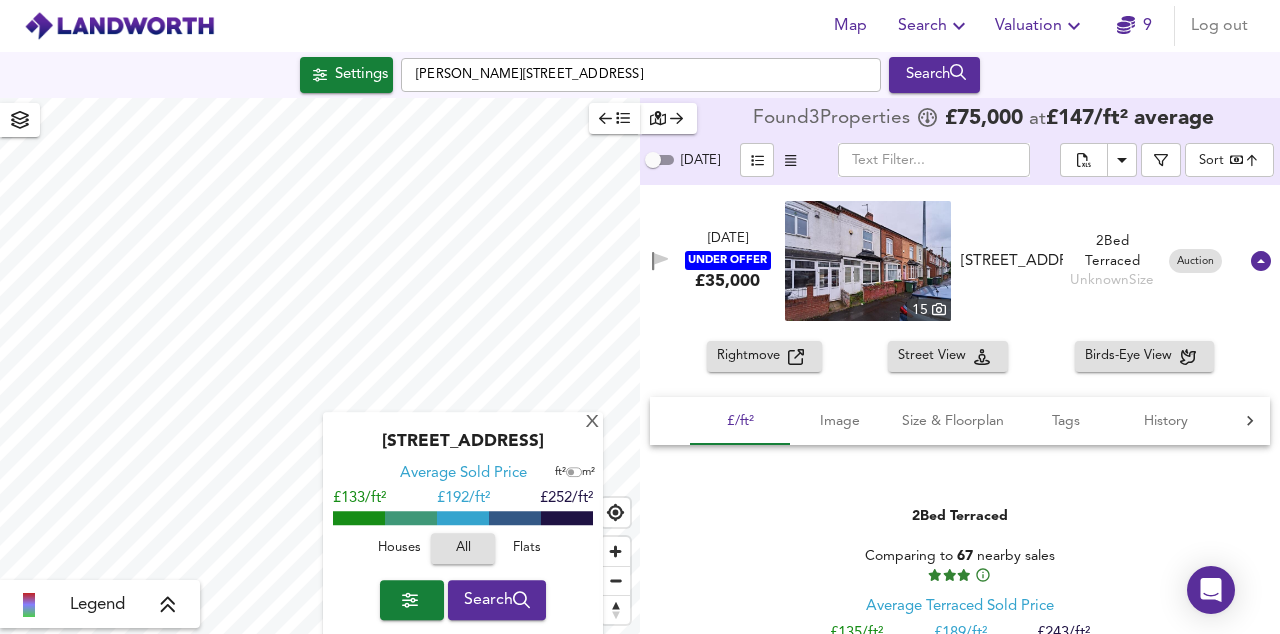 click on "Grange Road, B66 4NG" at bounding box center [463, 449] 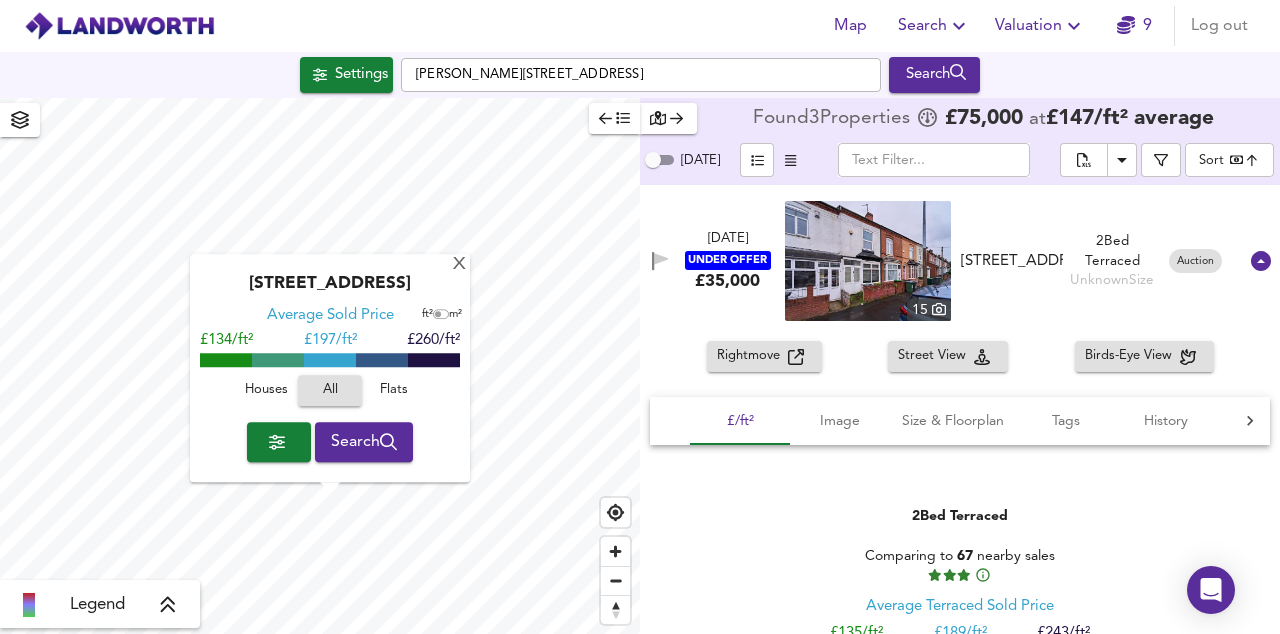 click 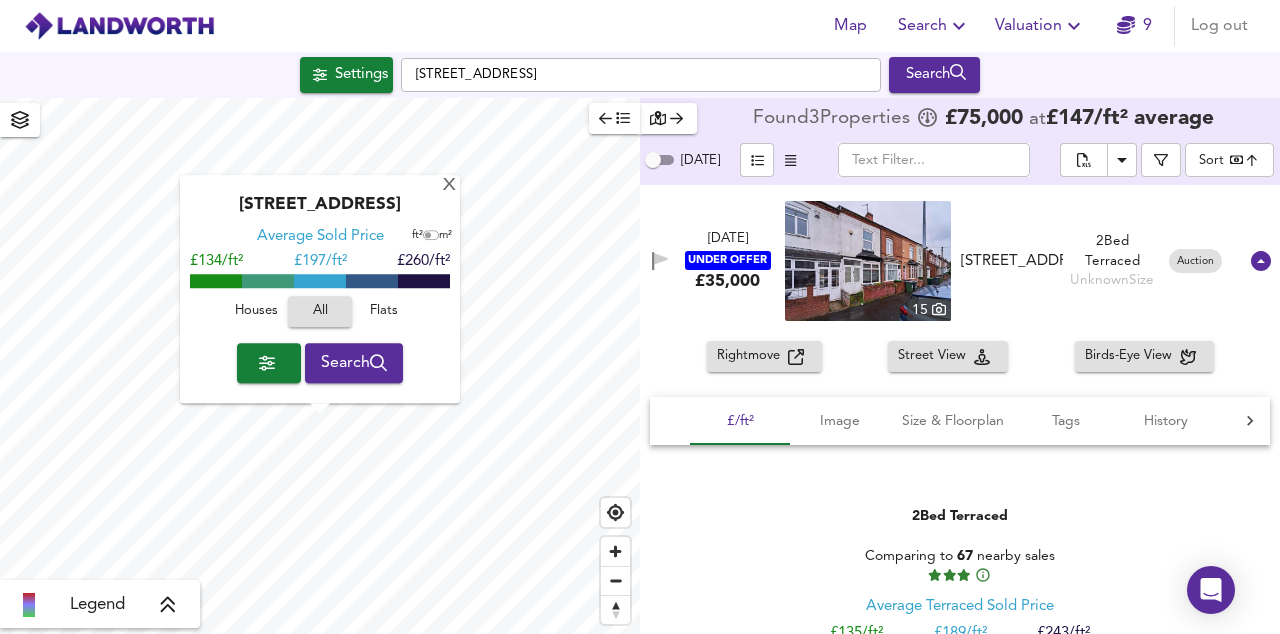 checkbox on "false" 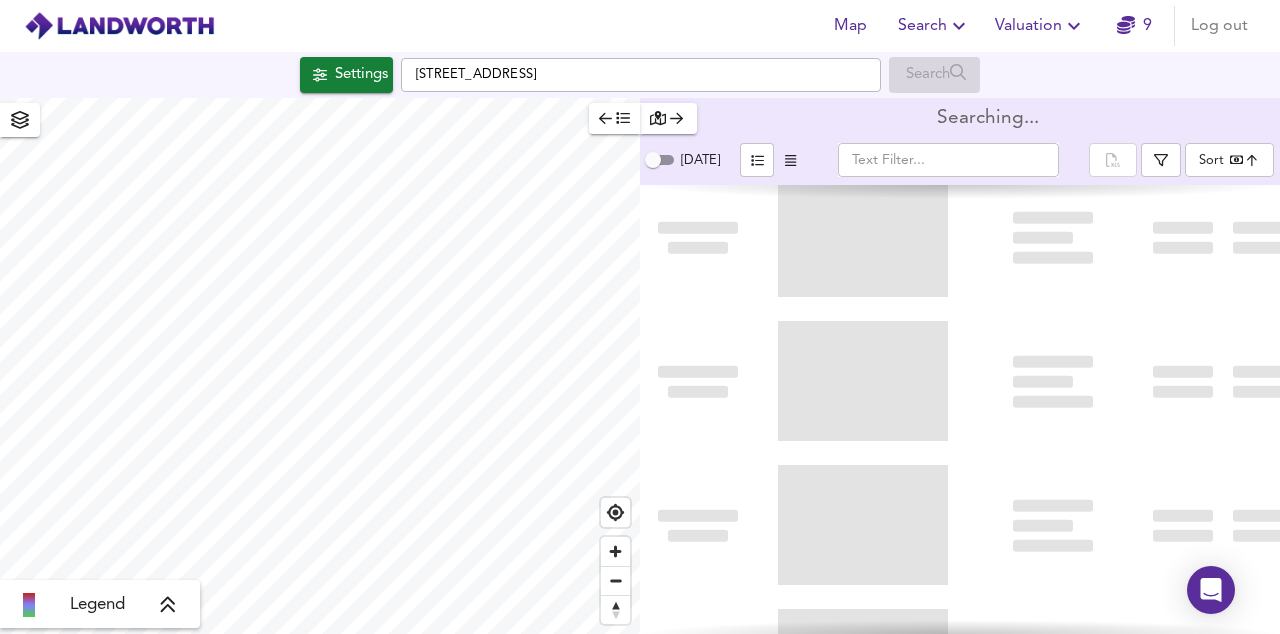 type on "bestdeal" 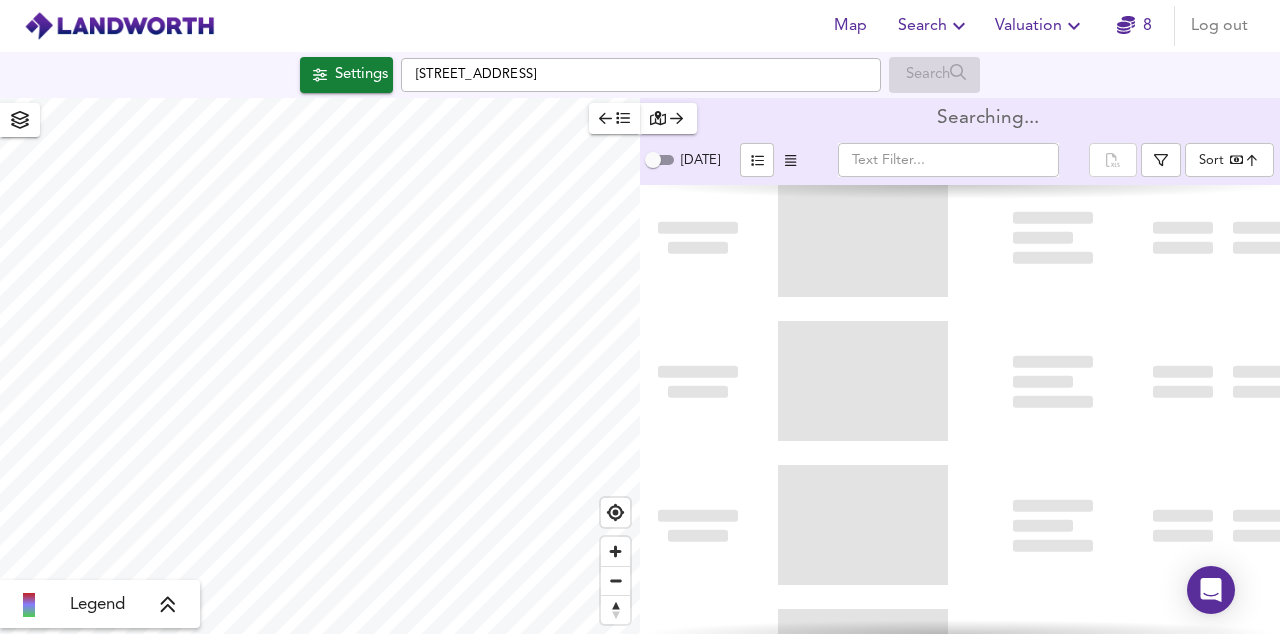 scroll, scrollTop: 0, scrollLeft: 0, axis: both 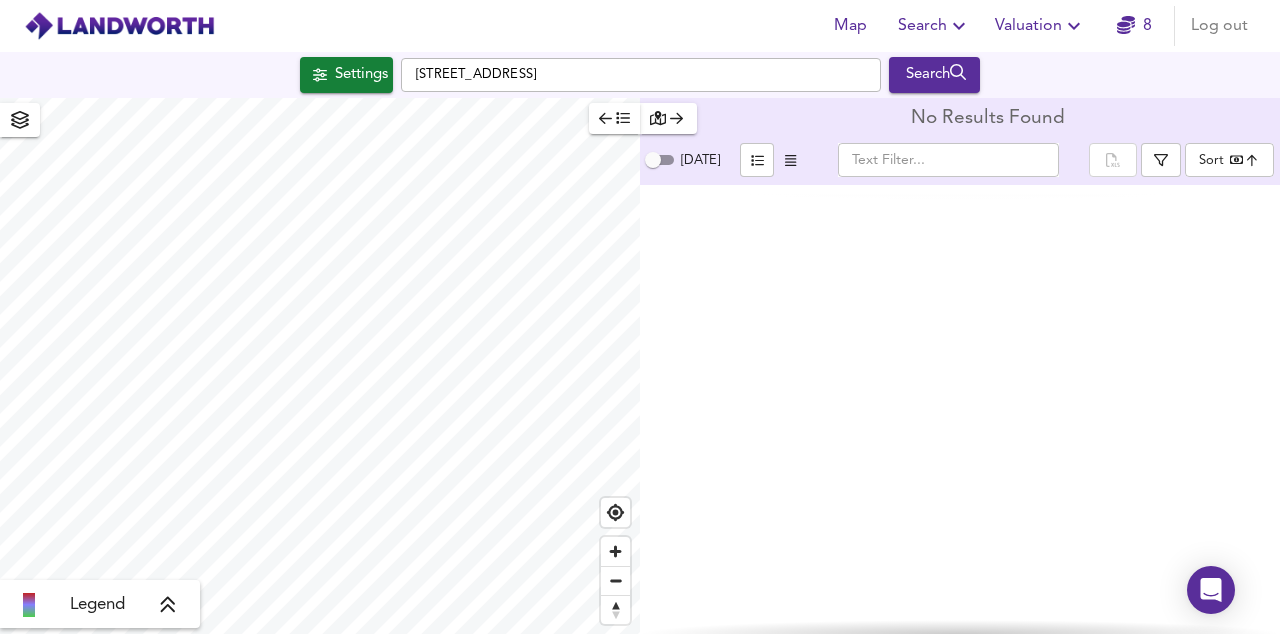click on "Settings" at bounding box center (346, 75) 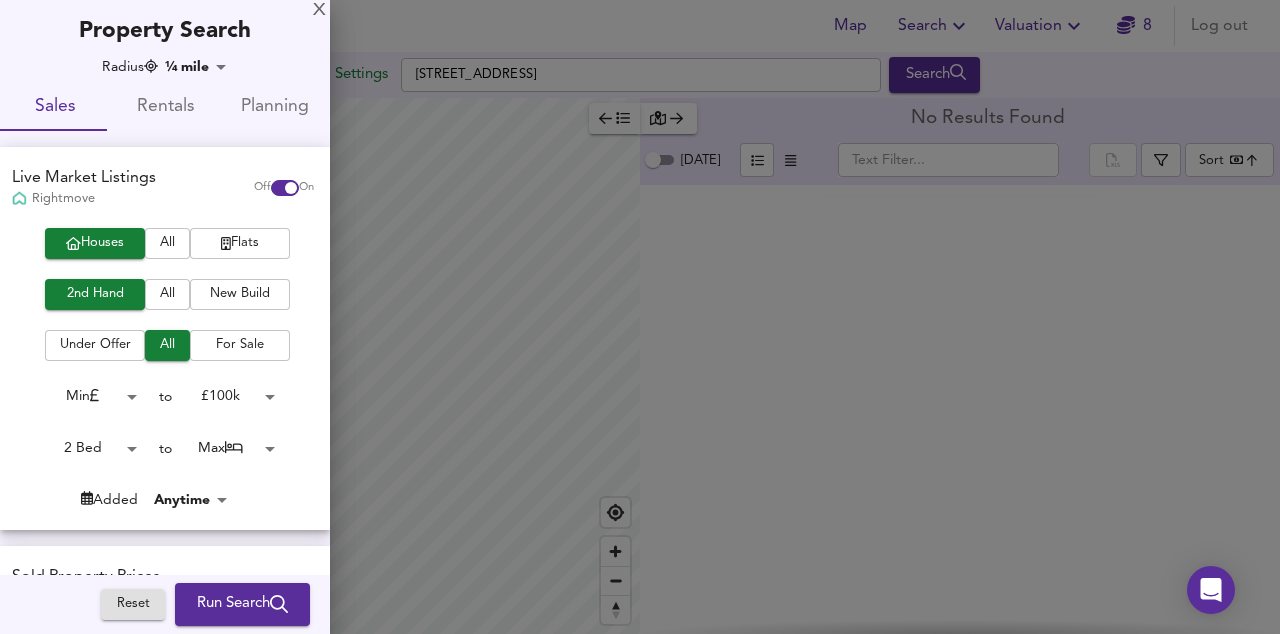 click on "Map Search Valuation    8 Log out        Settings     Cape Hill, B66 4PB        Search            Legend       No Results Found Today           ​         Sort   bestdeal ​
X Map Settings Basemap          Default hybrid Heatmap          Average Price landworth 2D   View Dynamic Heatmap   On Show Postcodes Show Boroughs 2D 3D Find Me X Property Search Radius   ¼ mile 402 Sales Rentals Planning    Live Market Listings   Rightmove Off   On    Houses All   Flats 2nd Hand All New Build Under Offer All For Sale Min   0 to £ 100k 100000   2 Bed 2 to Max   50   Added Anytime -1    Sold Property Prices   HM Land Registry Off   On    Houses All   Flats 2nd Hand All New Build Min   0 to £ 100k 100000 Min   0 to Max   100000 Freehold    Include Exclude Leasehold  Include Exclude House Type Terraced Semi-Detached Detached   Sold within 1 year 12    Room Rentals & Flatshares   SpareRoom   BETA Off   On" at bounding box center [640, 317] 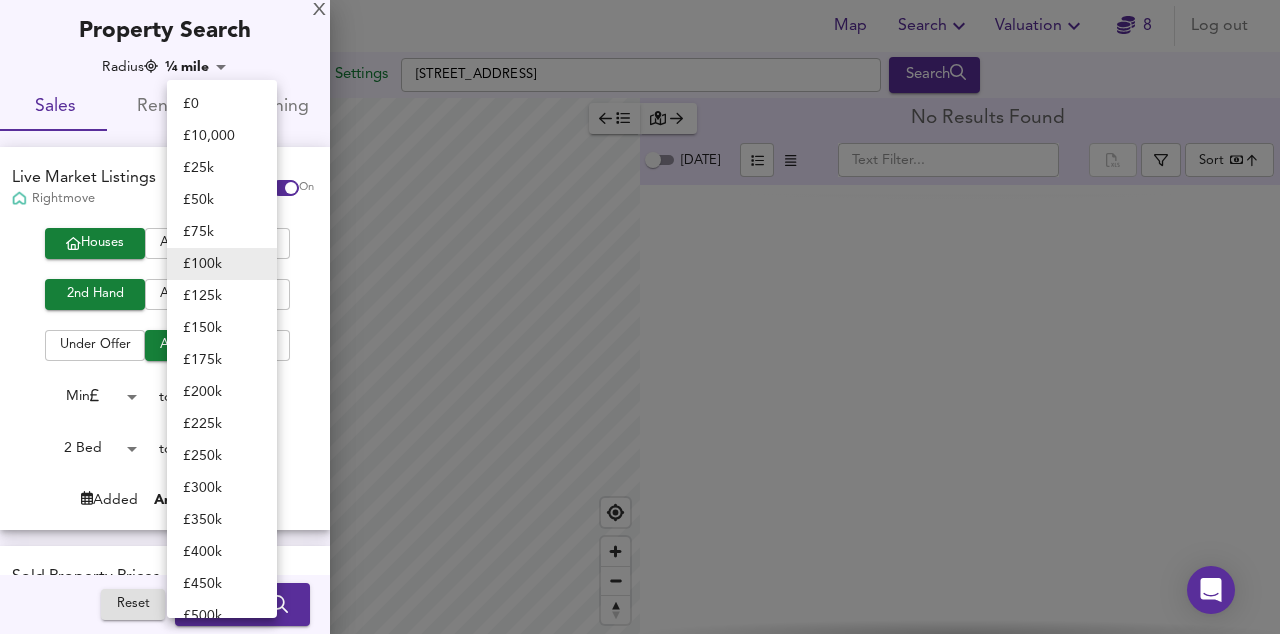 click on "£ 125k" at bounding box center (222, 296) 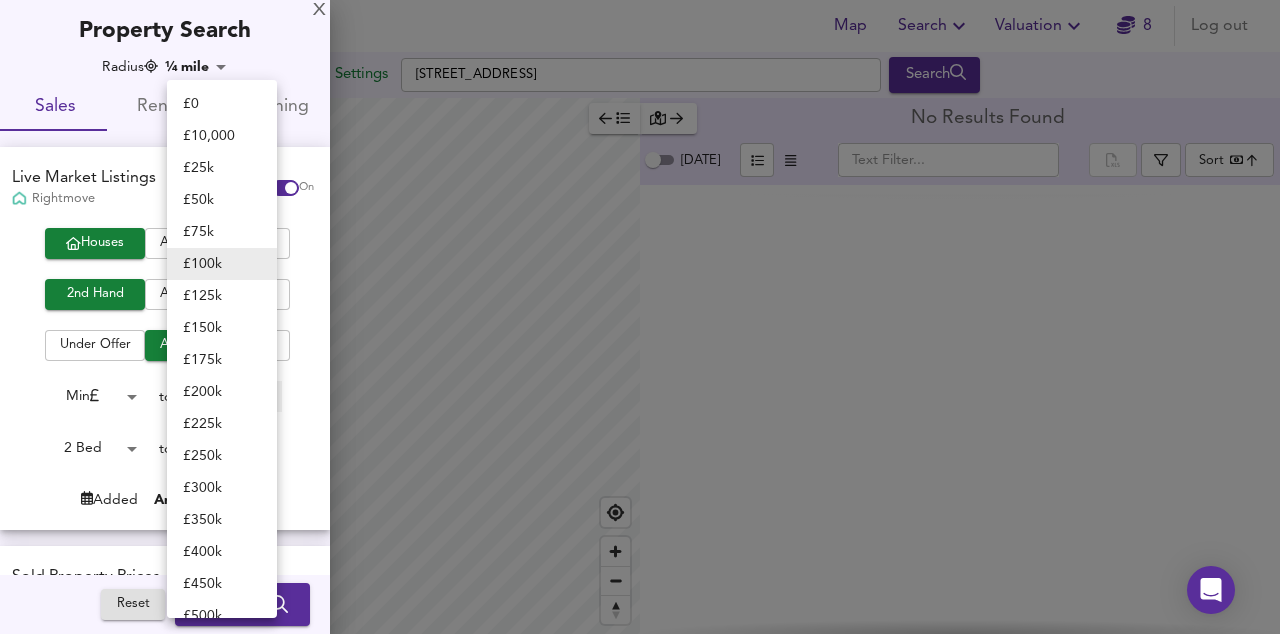 type on "125000" 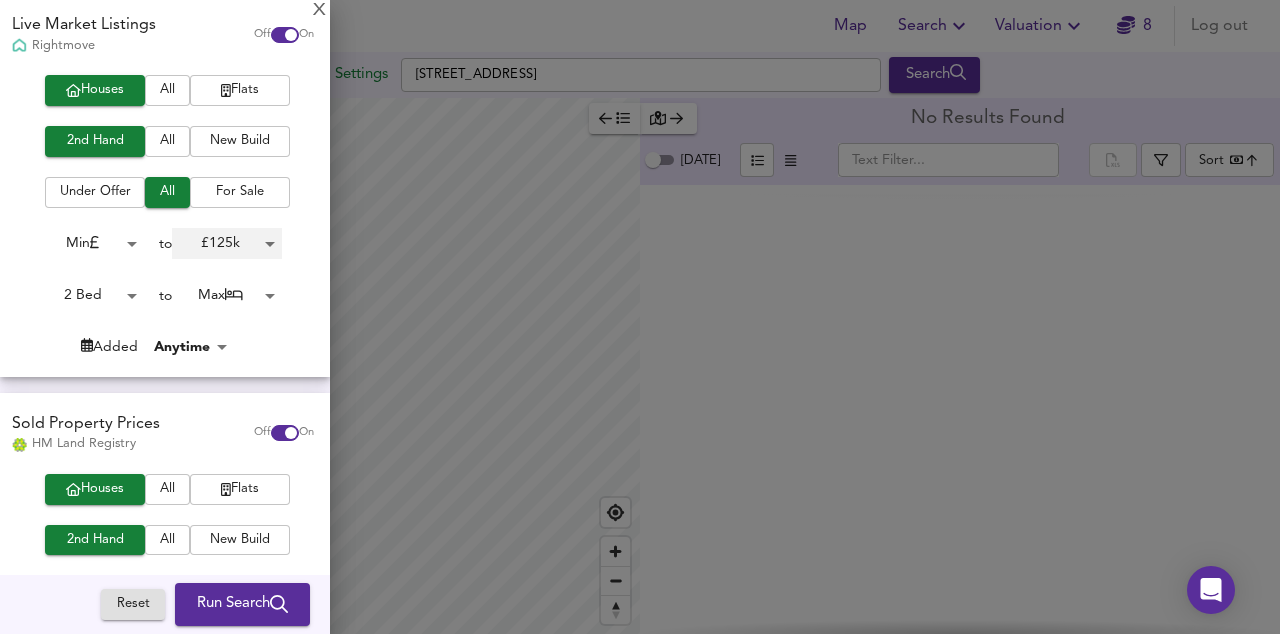 scroll, scrollTop: 155, scrollLeft: 0, axis: vertical 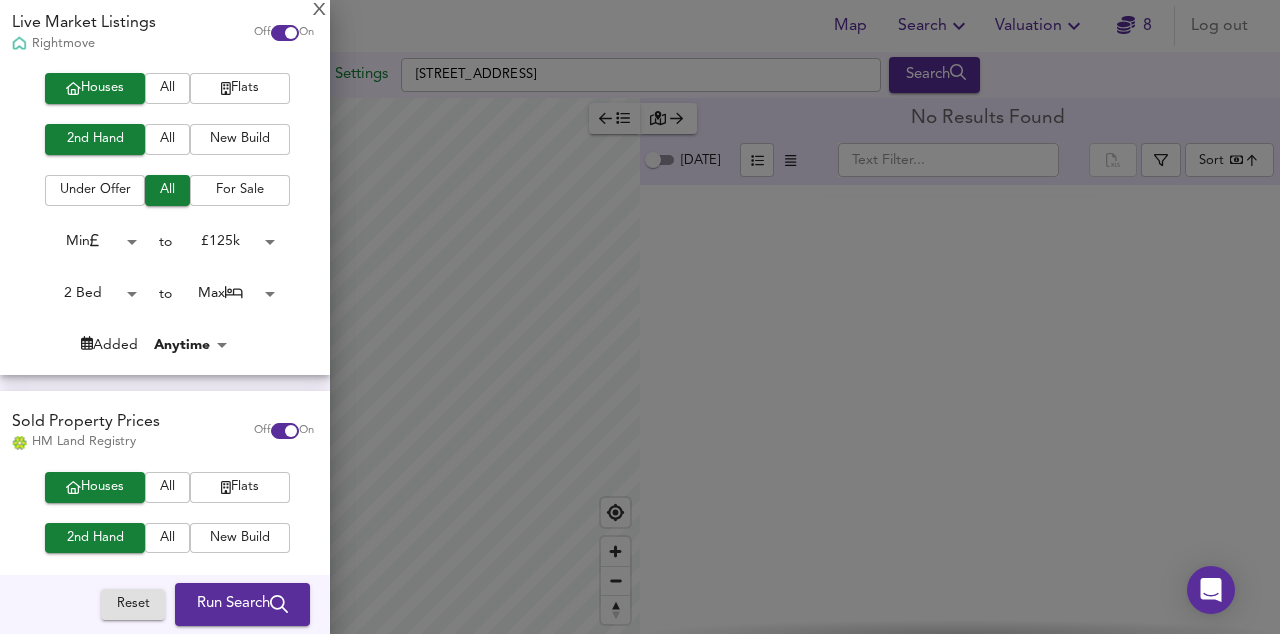 click at bounding box center [291, 431] 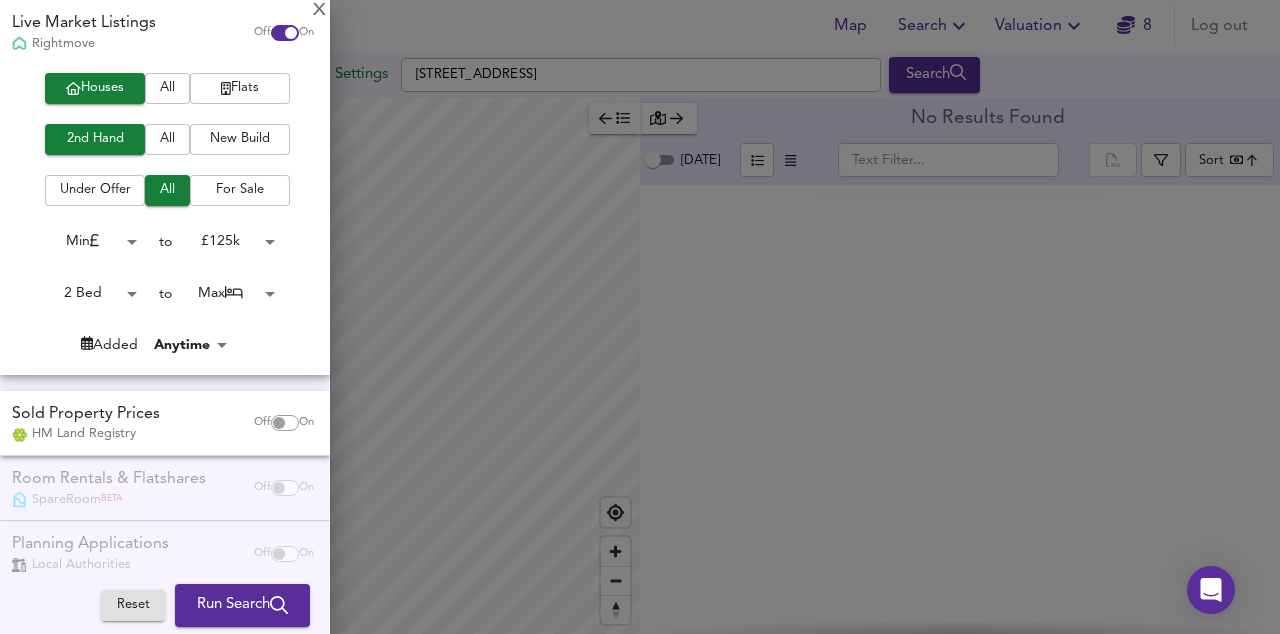 scroll, scrollTop: 91, scrollLeft: 0, axis: vertical 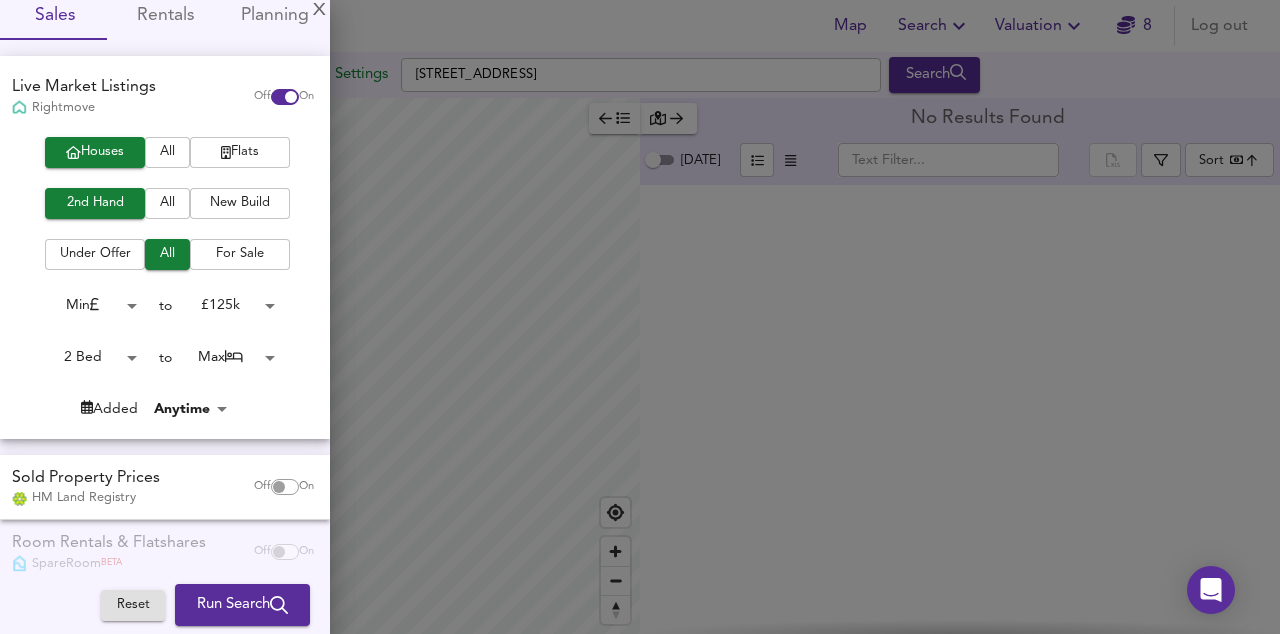 click on "Map Search Valuation    8 Log out        Settings     Cape Hill, B66 4PB        Search            Legend       No Results Found Today           ​         Sort   bestdeal ​
X Map Settings Basemap          Default hybrid Heatmap          Average Price landworth 2D   View Dynamic Heatmap   On Show Postcodes Show Boroughs 2D 3D Find Me X Property Search Radius   ¼ mile 402 Sales Rentals Planning    Live Market Listings   Rightmove Off   On    Houses All   Flats 2nd Hand All New Build Under Offer All For Sale Min   0 to £ 125k 125000   2 Bed 2 to Max   50   Added Anytime -1    Sold Property Prices   HM Land Registry Off   On     Room Rentals & Flatshares   SpareRoom   BETA Off   On     Planning Applications Local Authorities Off   On  Reset Run Search   Please enable at least one data source to run a search" at bounding box center (640, 317) 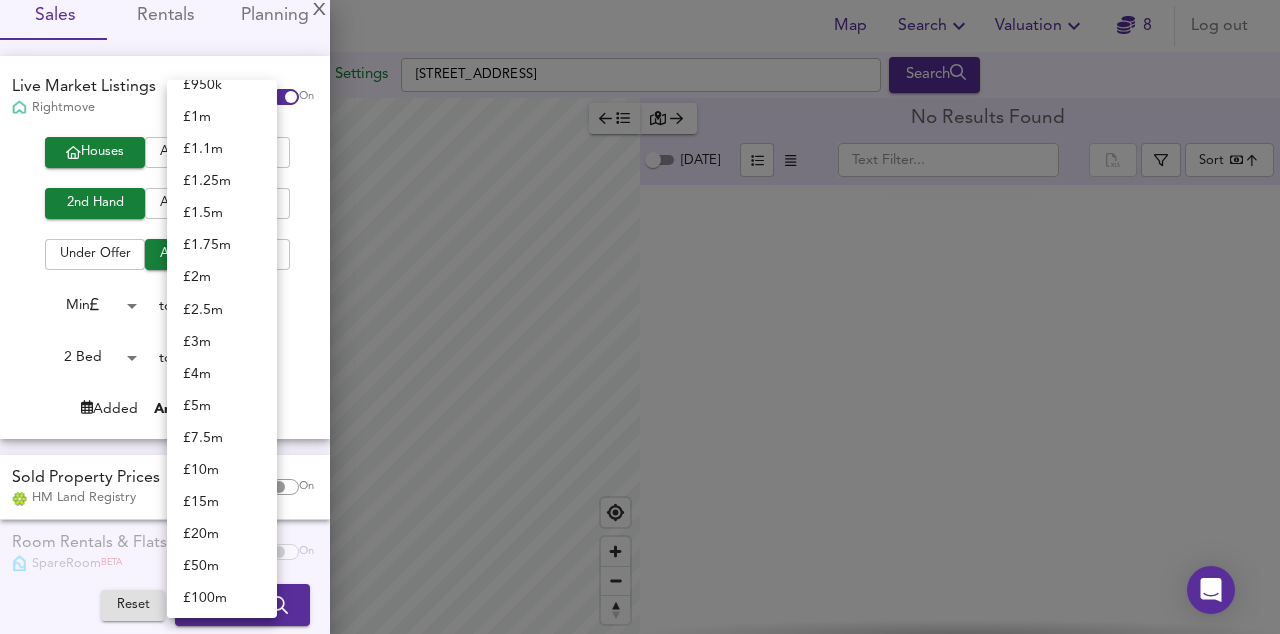 scroll, scrollTop: 854, scrollLeft: 0, axis: vertical 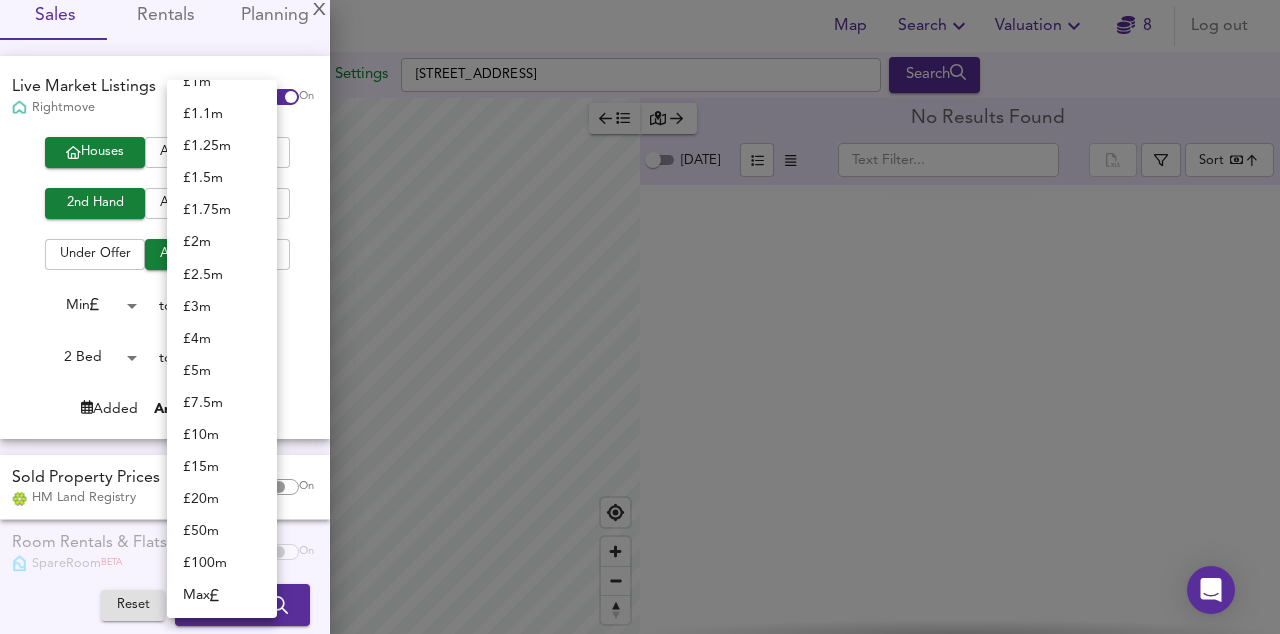 click on "Max" at bounding box center [222, 595] 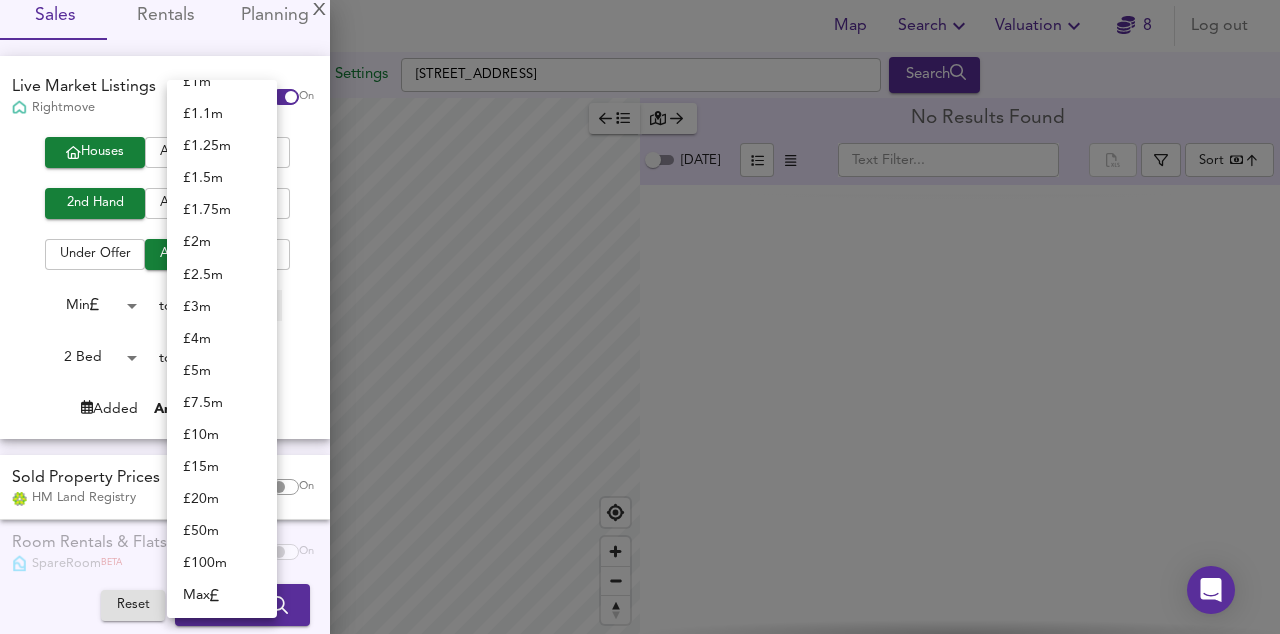 type on "200000000" 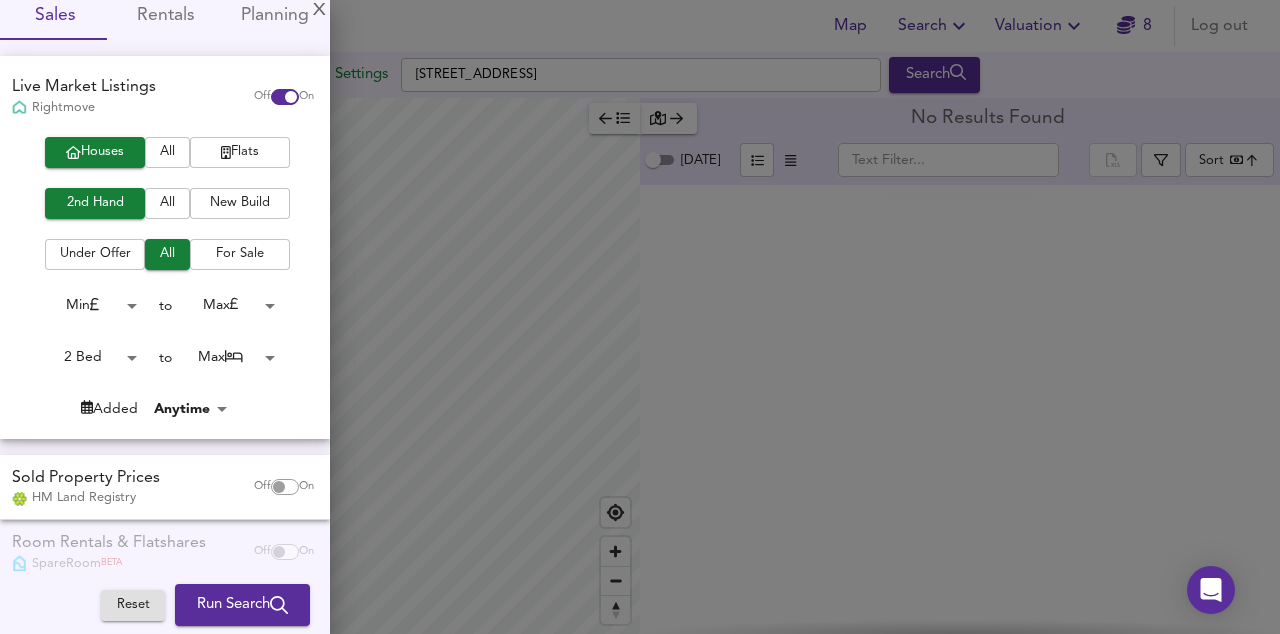click on "Run Search" at bounding box center [242, 605] 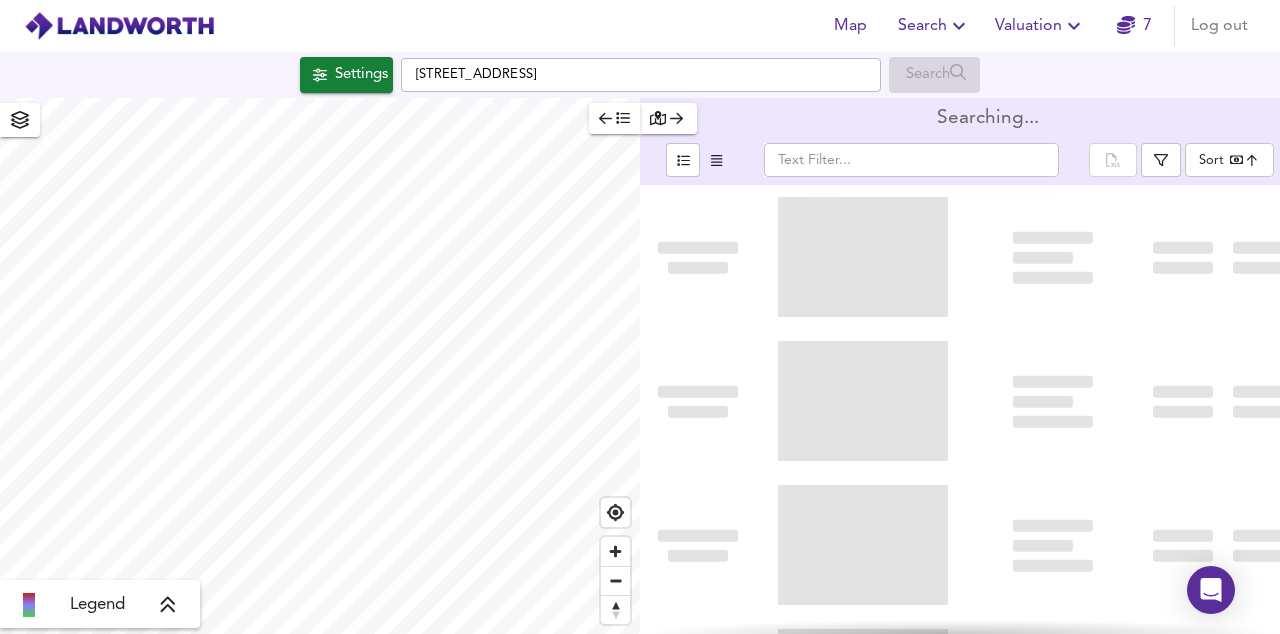 type on "bestdeal" 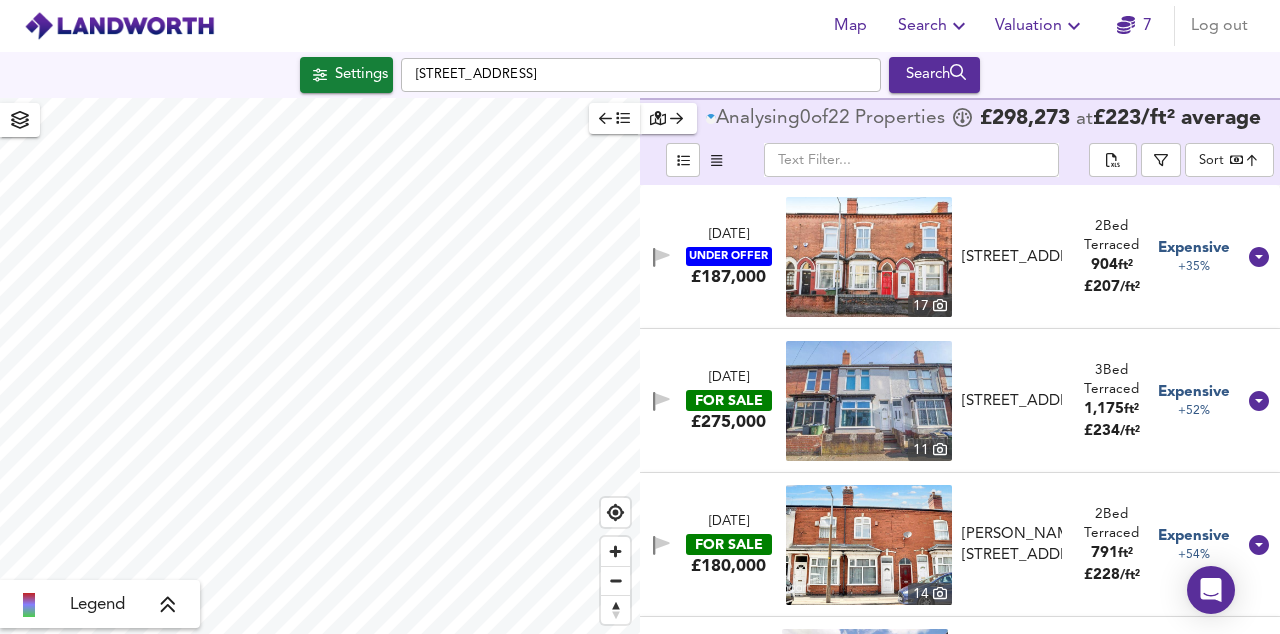 click on "Map Search Valuation    7 Log out        Settings     Cape Hill, B66 4PB        Search            Legend         Analysing  0  of  22   Propert ies     £ 298,273   at  £ 223 / ft²   average              ​         Sort   bestdeal ​ 29 Nov 2024 UNDER OFFER £187,000     17     Salisbury Road, Smethwick, West Midlands, B66 3RU Salisbury Road, Smethwick, West Midlands, B66 2  Bed   Terraced 904 ft² £ 207 / ft²   Expensive +35% 2 Apr 2025 FOR SALE £275,000     11     Claremont Road, Smethwick, B66 4JY Claremont Road, Smethwick 3  Bed   Terraced 1,175 ft² £ 234 / ft²   Expensive +52% 26 Jun 2025 FOR SALE £180,000     14     Corbett Street, Smethwick, B66 3PU Corbett Street, Smethwick 2  Bed   Terraced 791 ft² £ 228 / ft²   Expensive +54% 10 Jul 2025 FOR SALE £575,000     21     Florence Road, Smethwick Florence Road, Smethwick 7  Bed   Detached   7 Jul 2025 FOR SALE £310,000     12     Florence Road, Smethwick, B66 4QS 4  Bed" at bounding box center (640, 317) 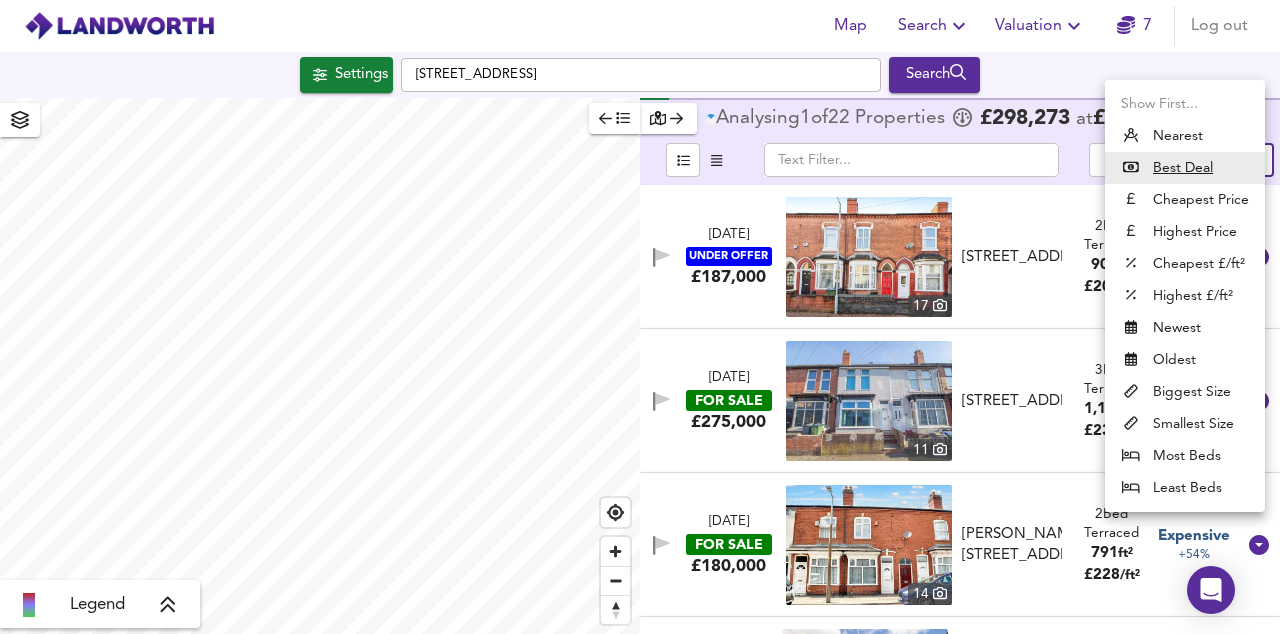 click on "Best Deal" at bounding box center [1183, 168] 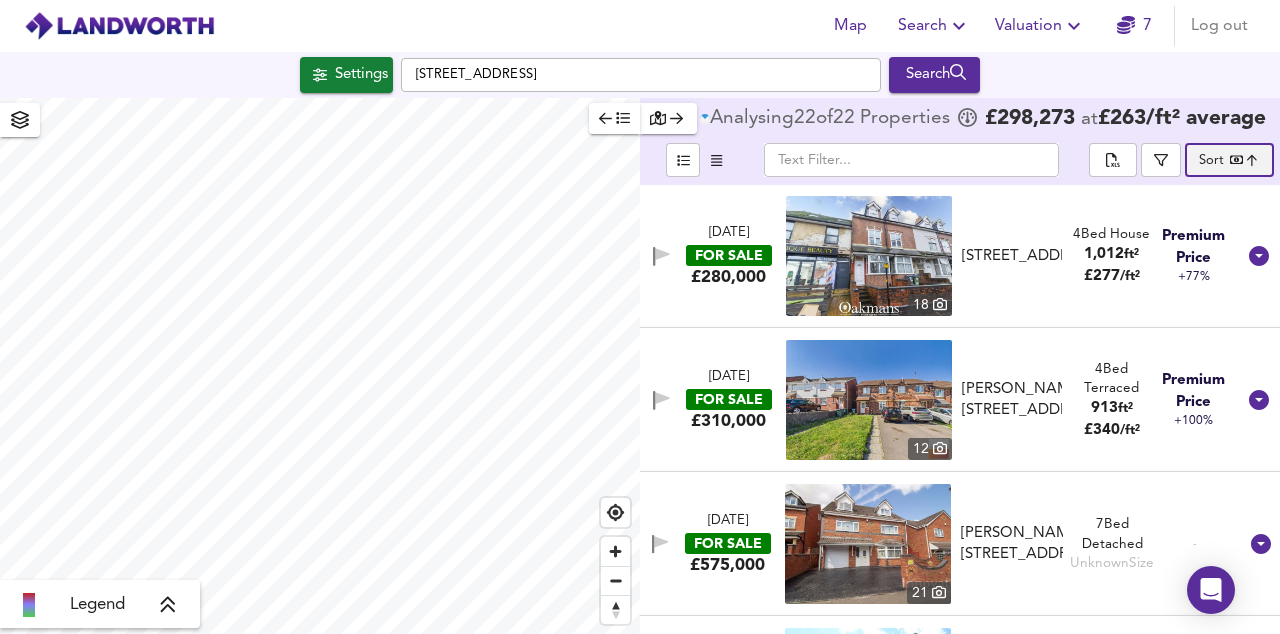 scroll, scrollTop: 1208, scrollLeft: 0, axis: vertical 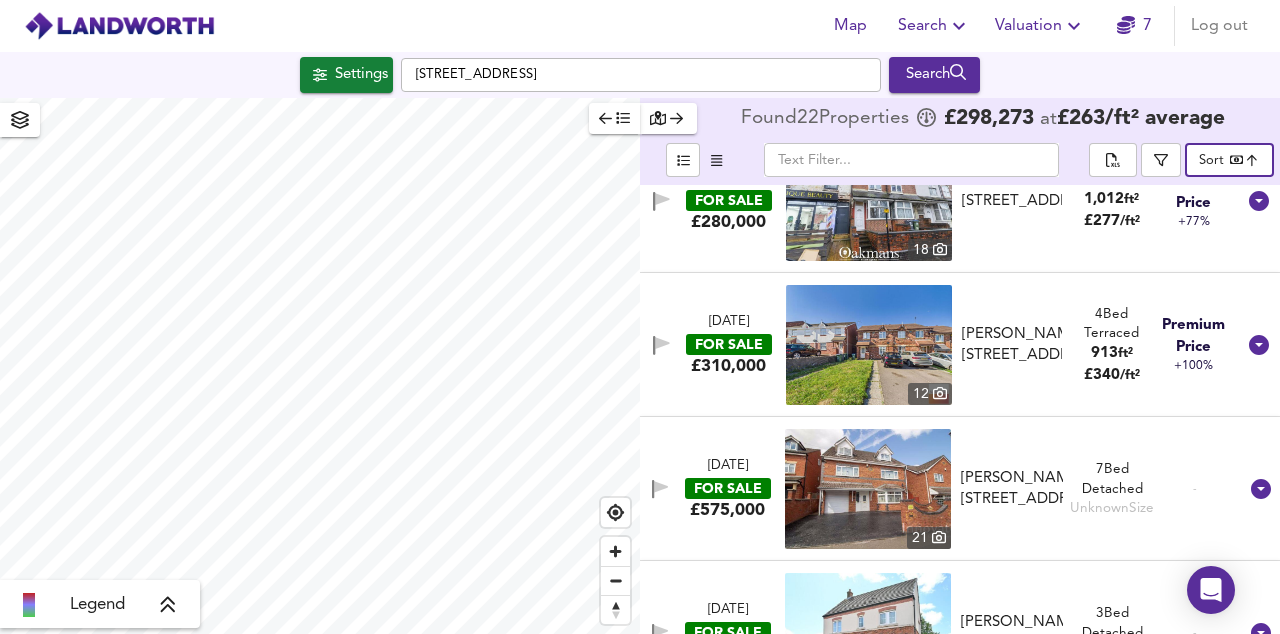 click 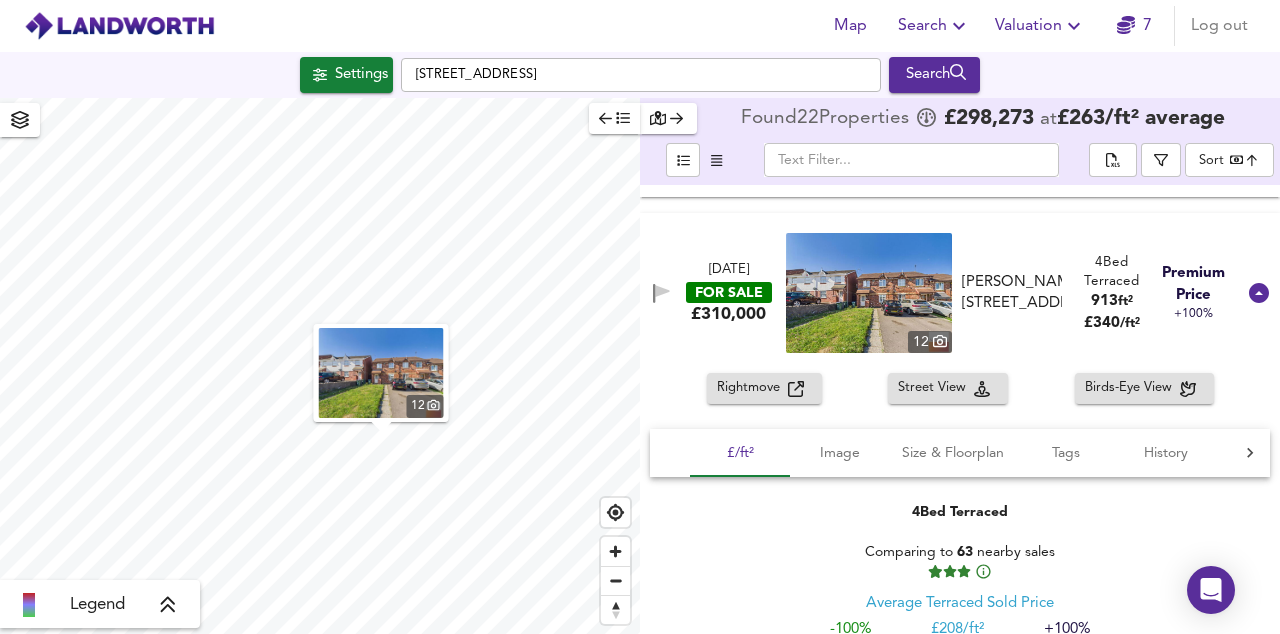 scroll, scrollTop: 1283, scrollLeft: 0, axis: vertical 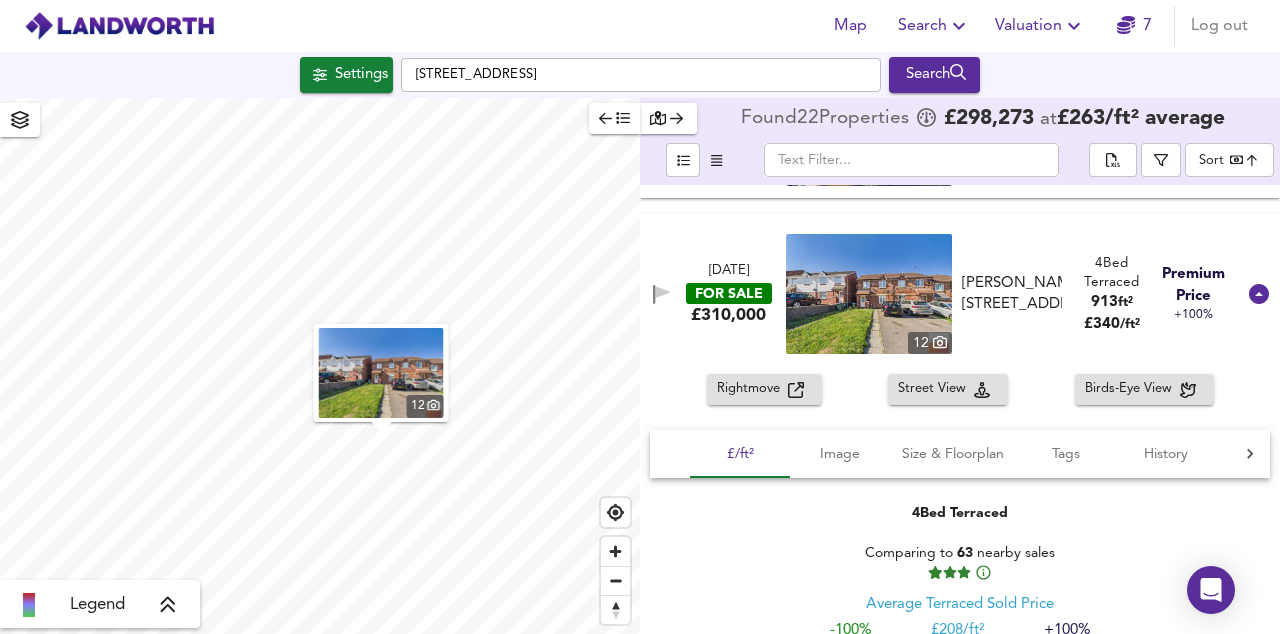 click 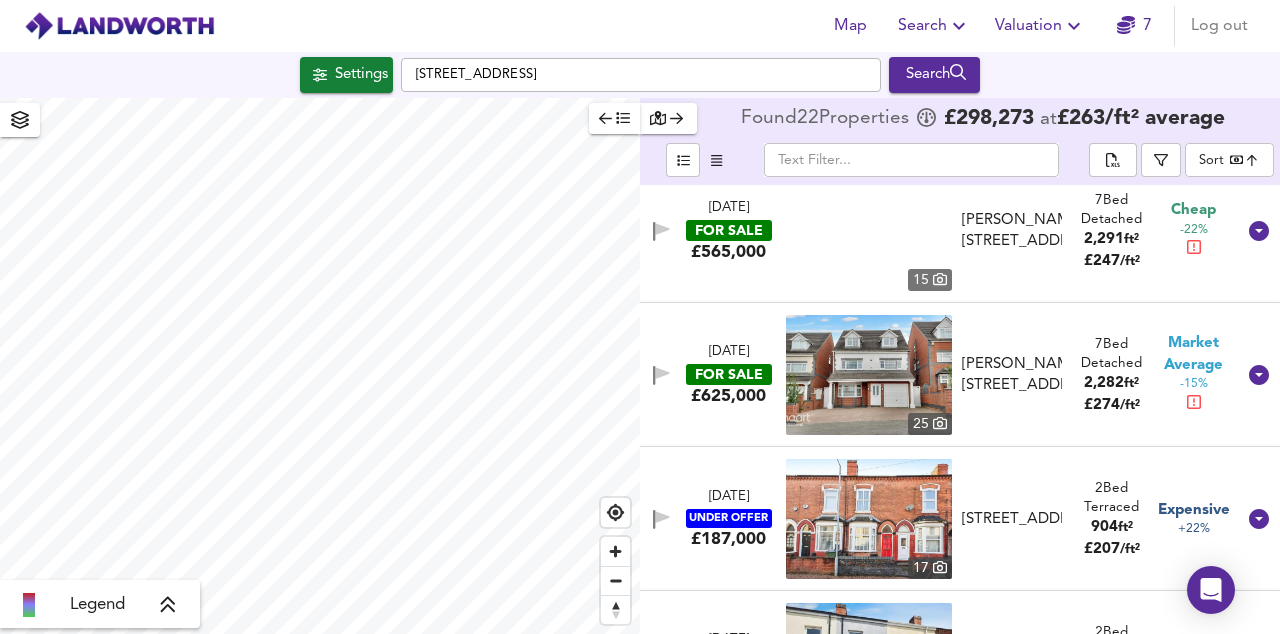 scroll, scrollTop: 0, scrollLeft: 0, axis: both 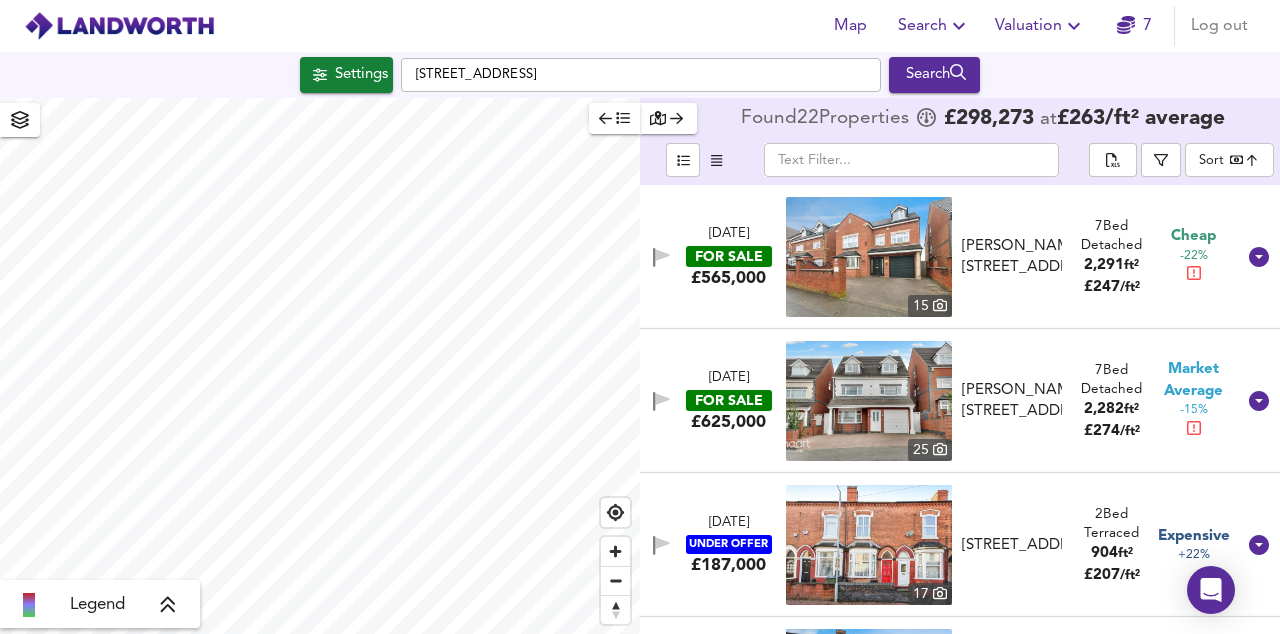 click 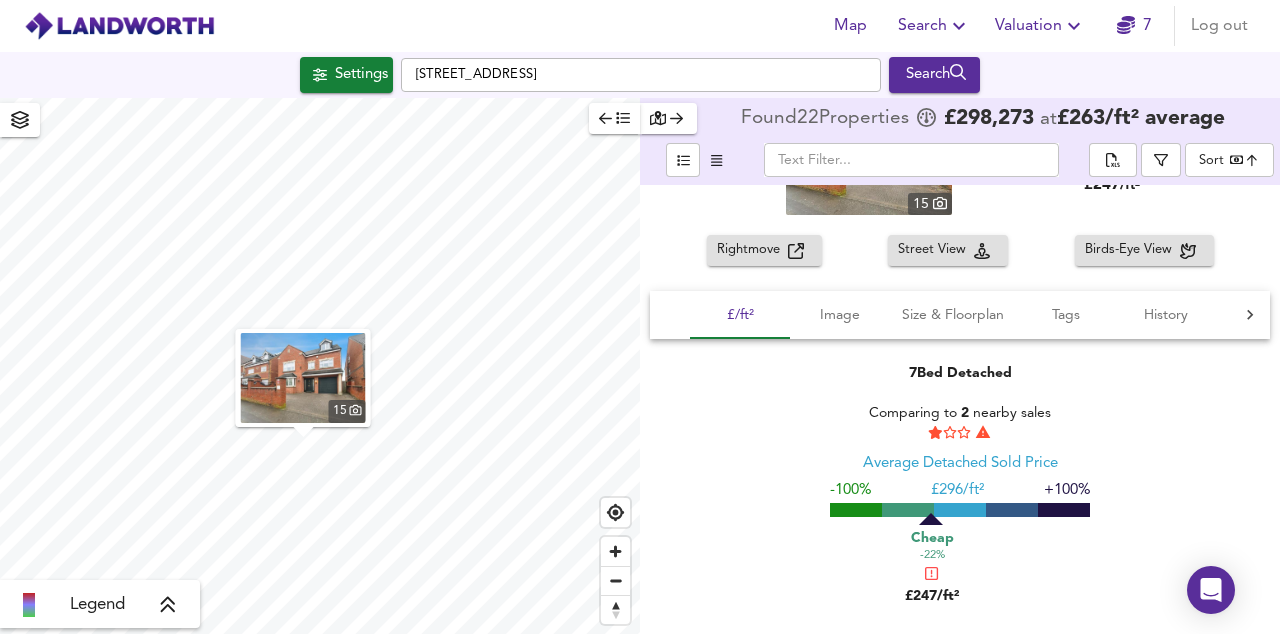 scroll, scrollTop: 114, scrollLeft: 0, axis: vertical 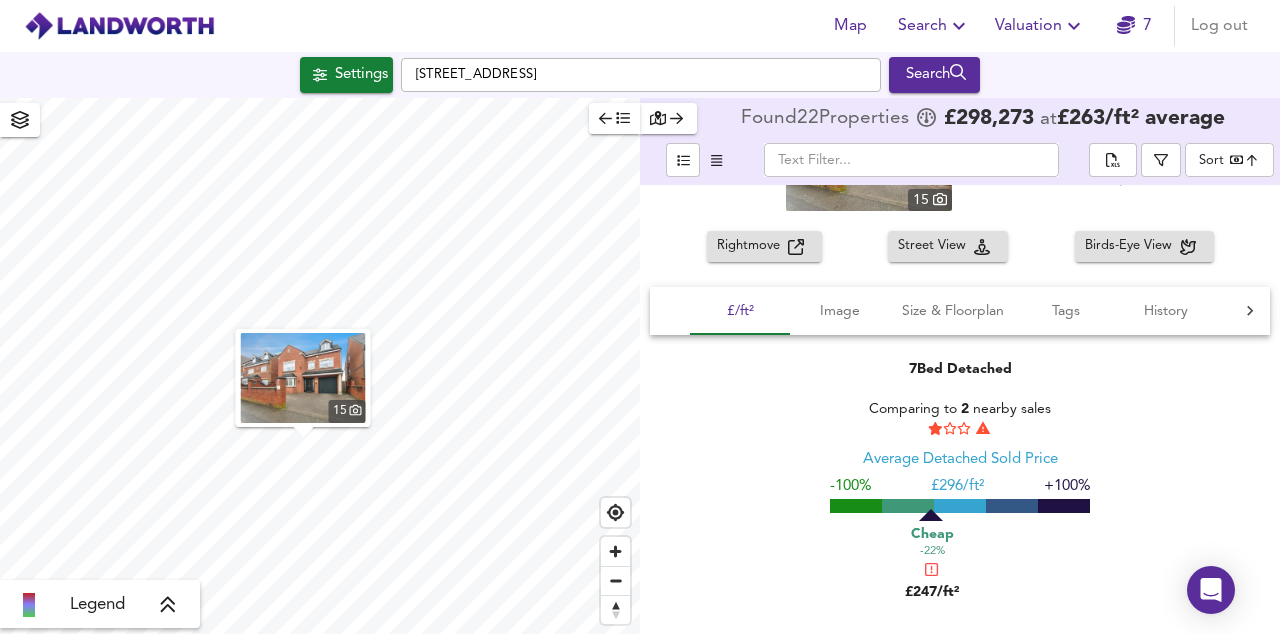 click 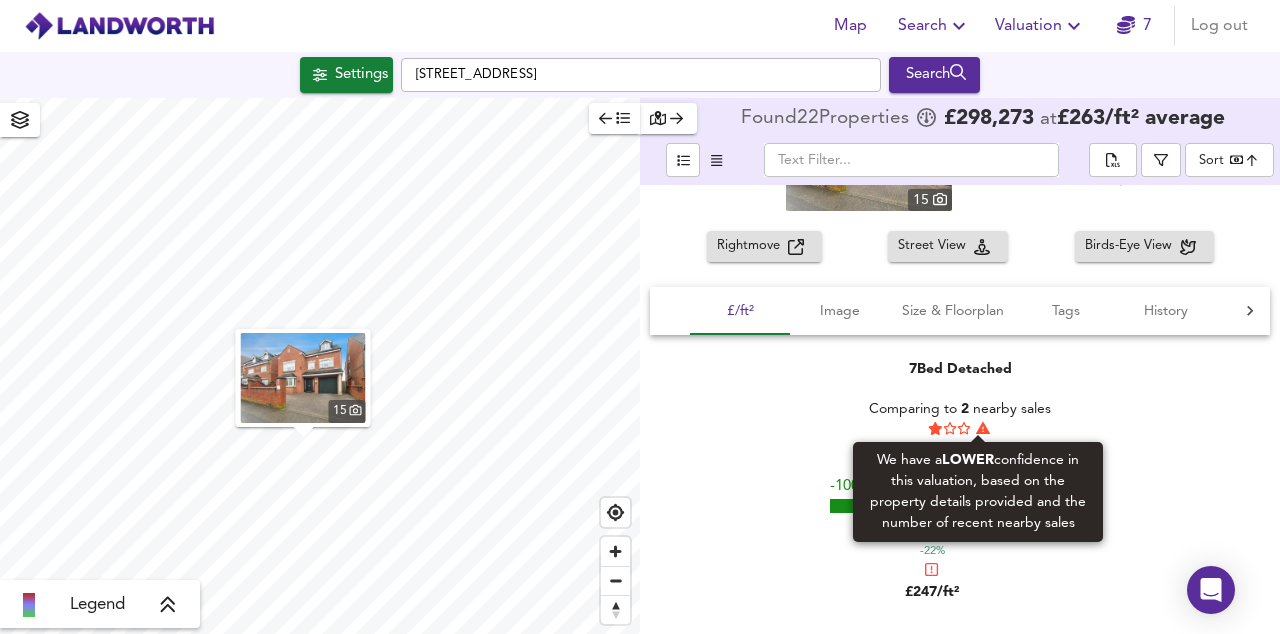 click on "7  Bed   Detached Comparing to   2   nearby sales   Average Detached Sold Price -100% £ 296/ft² +100% Cheap -22% £247/ft²" at bounding box center (960, 483) 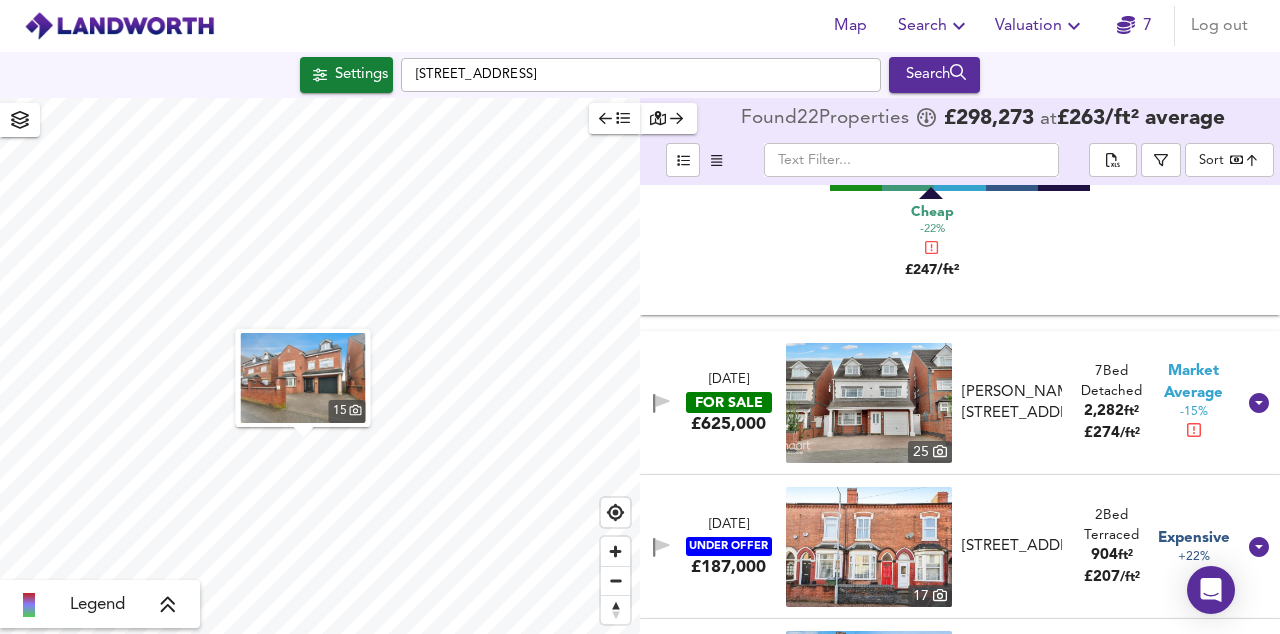 scroll, scrollTop: 437, scrollLeft: 0, axis: vertical 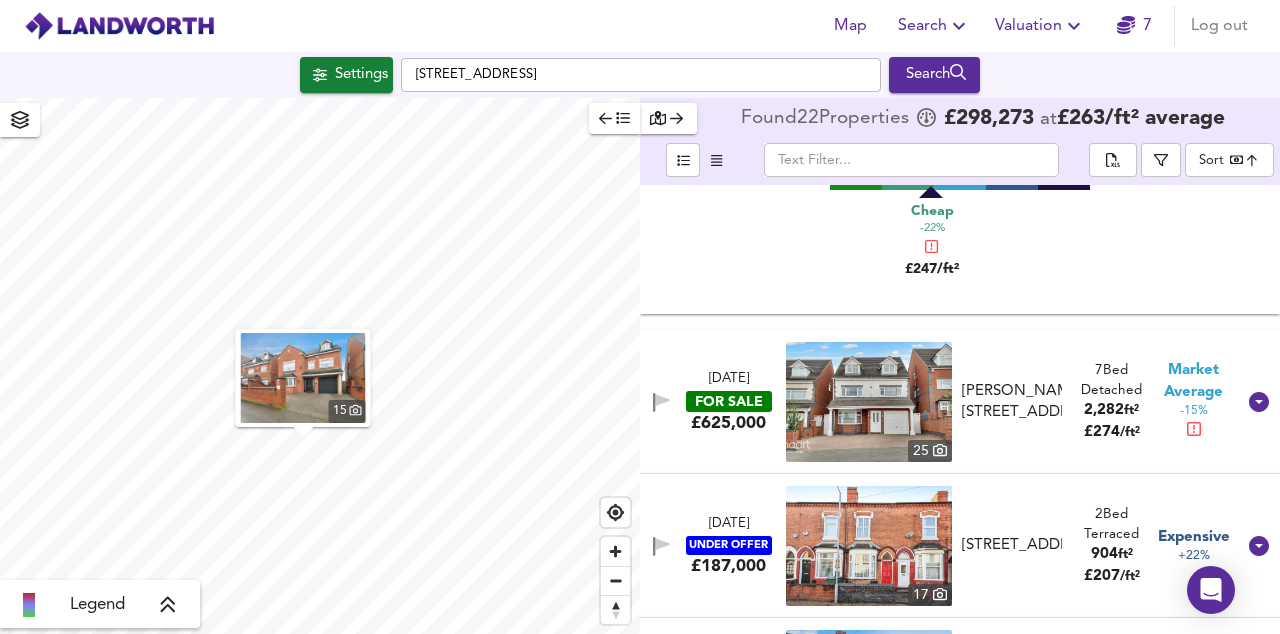 click at bounding box center [1259, 402] 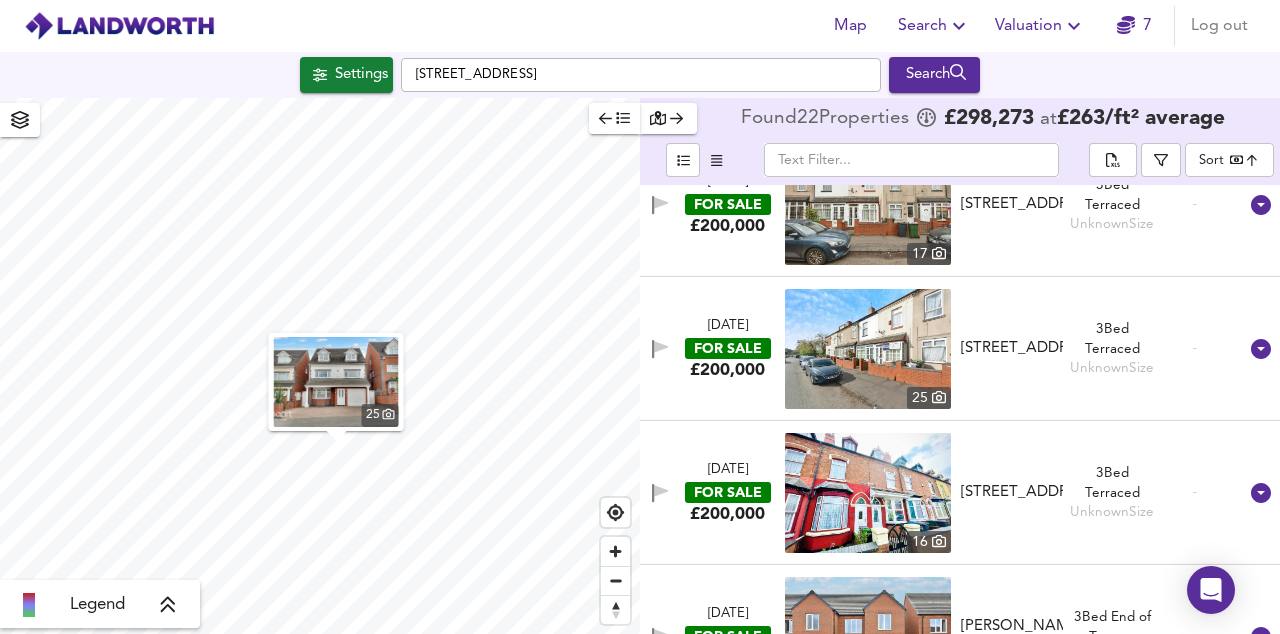 scroll, scrollTop: 2675, scrollLeft: 0, axis: vertical 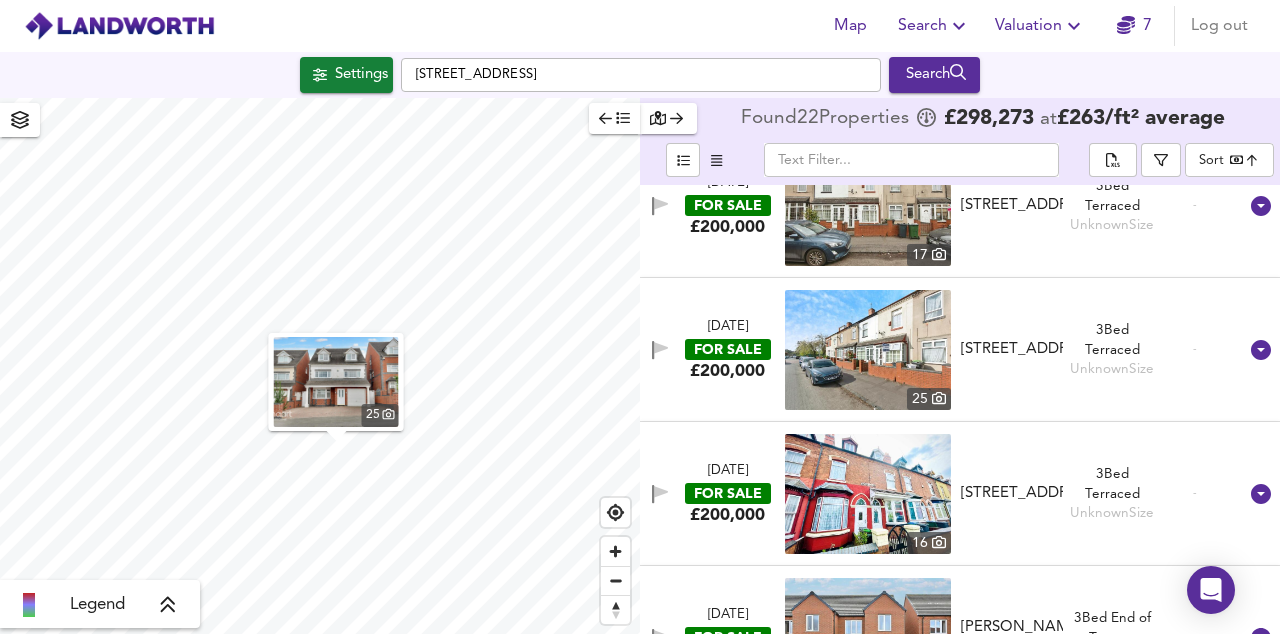 click 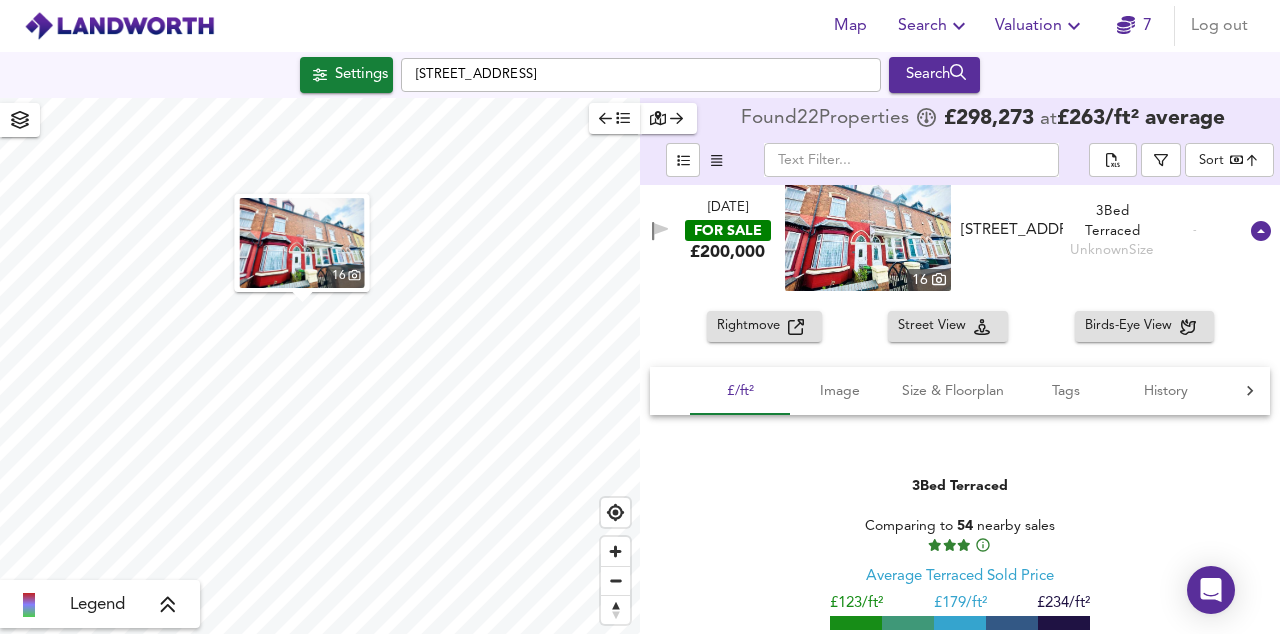 scroll, scrollTop: 2958, scrollLeft: 0, axis: vertical 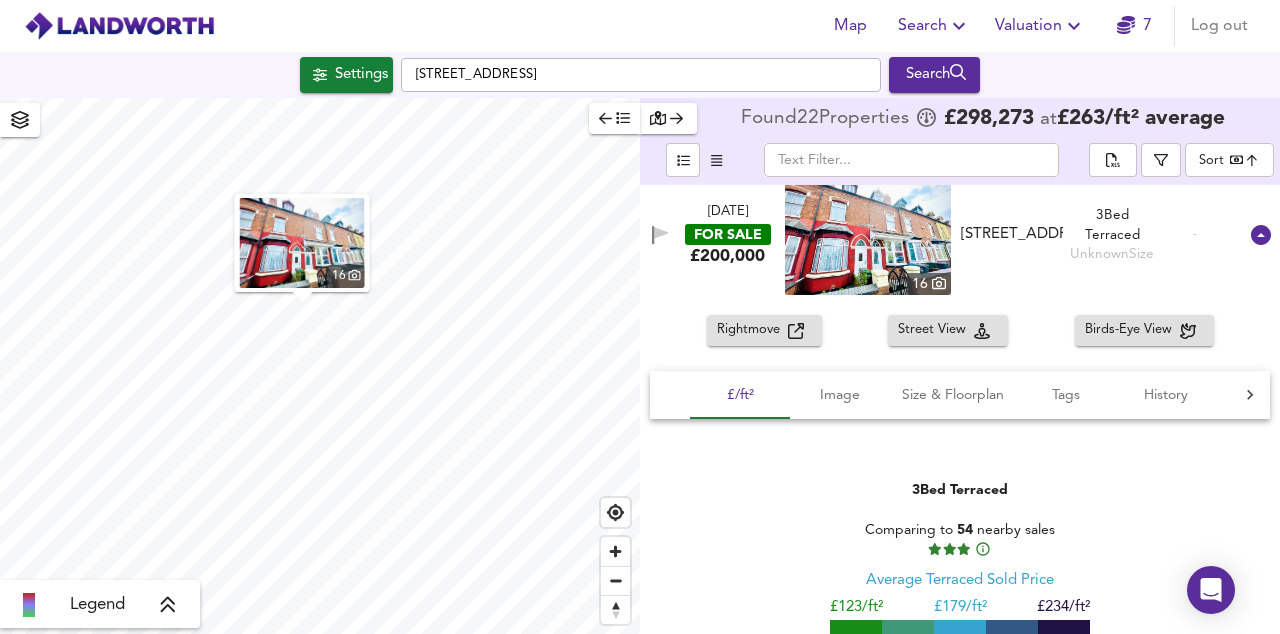 click on "Size & Floorplan" at bounding box center (953, 395) 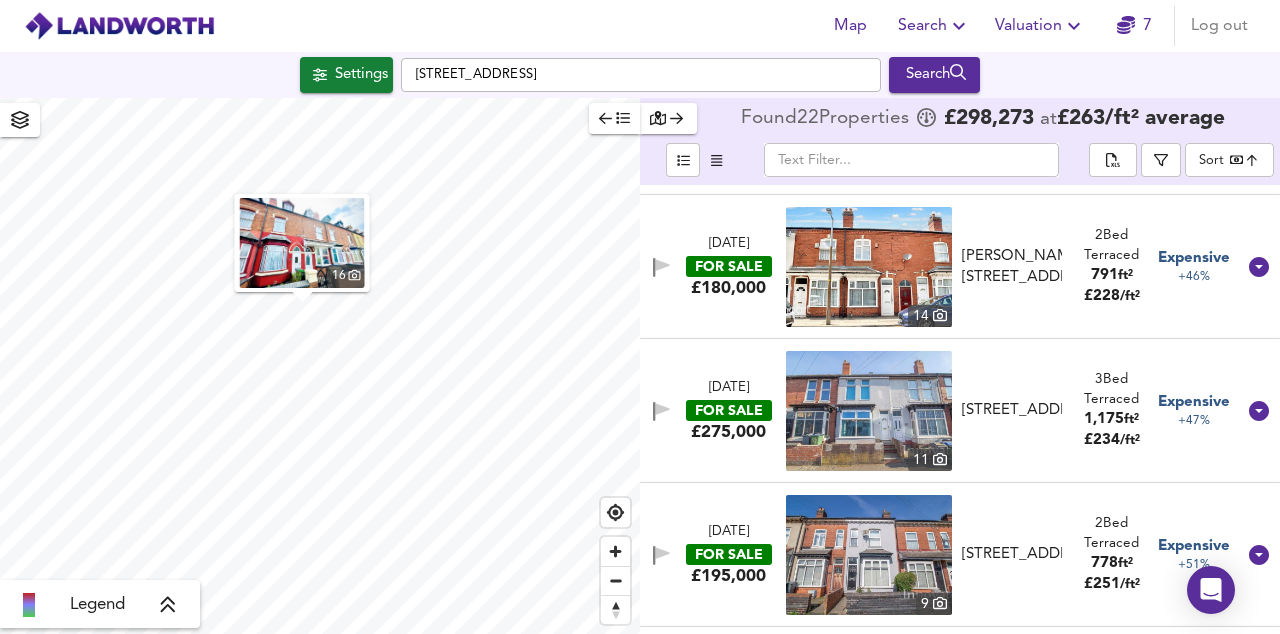 scroll, scrollTop: 1602, scrollLeft: 0, axis: vertical 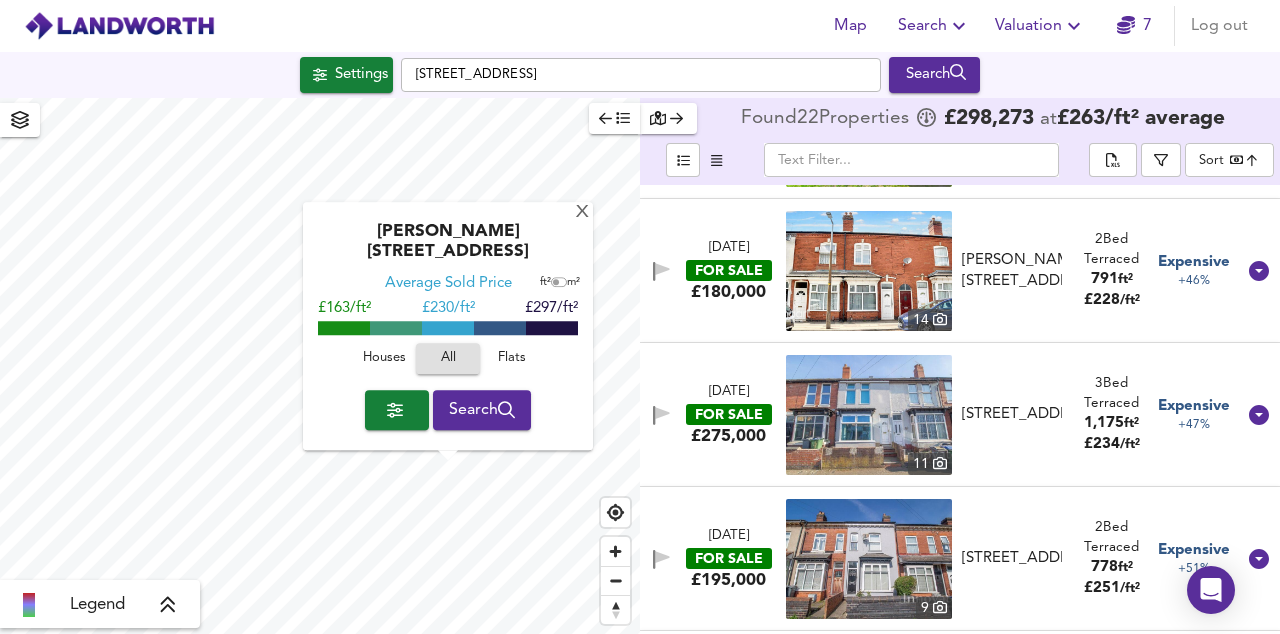 click on "X" at bounding box center (582, 213) 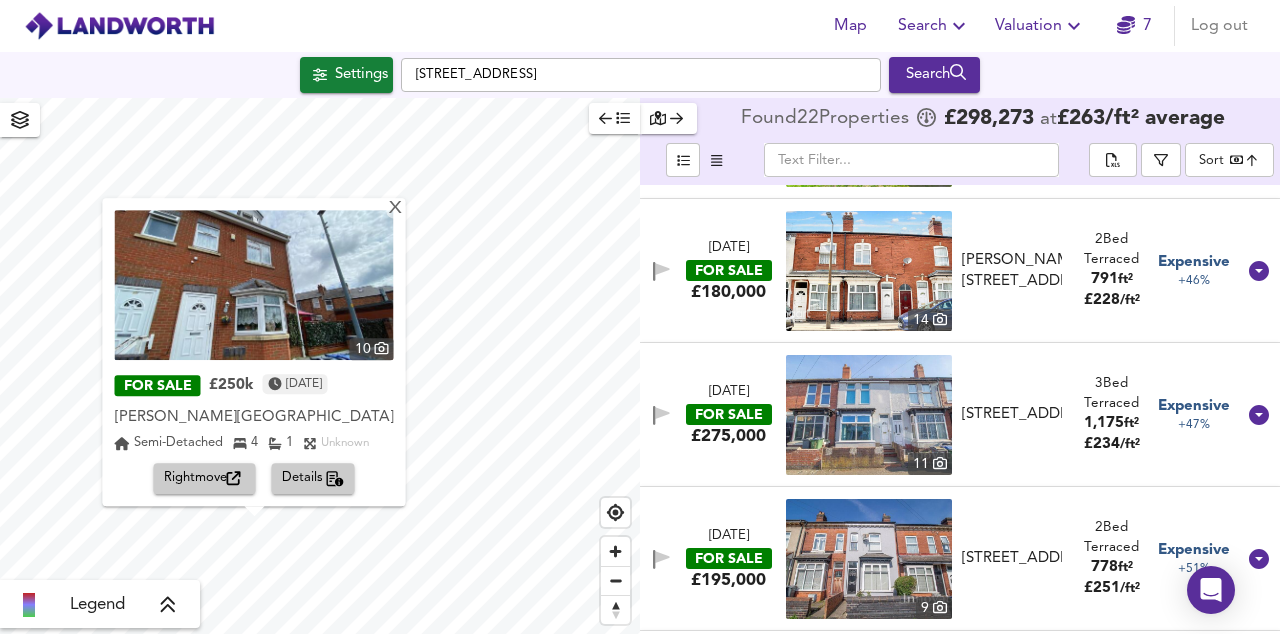 click on "Details" at bounding box center (313, 479) 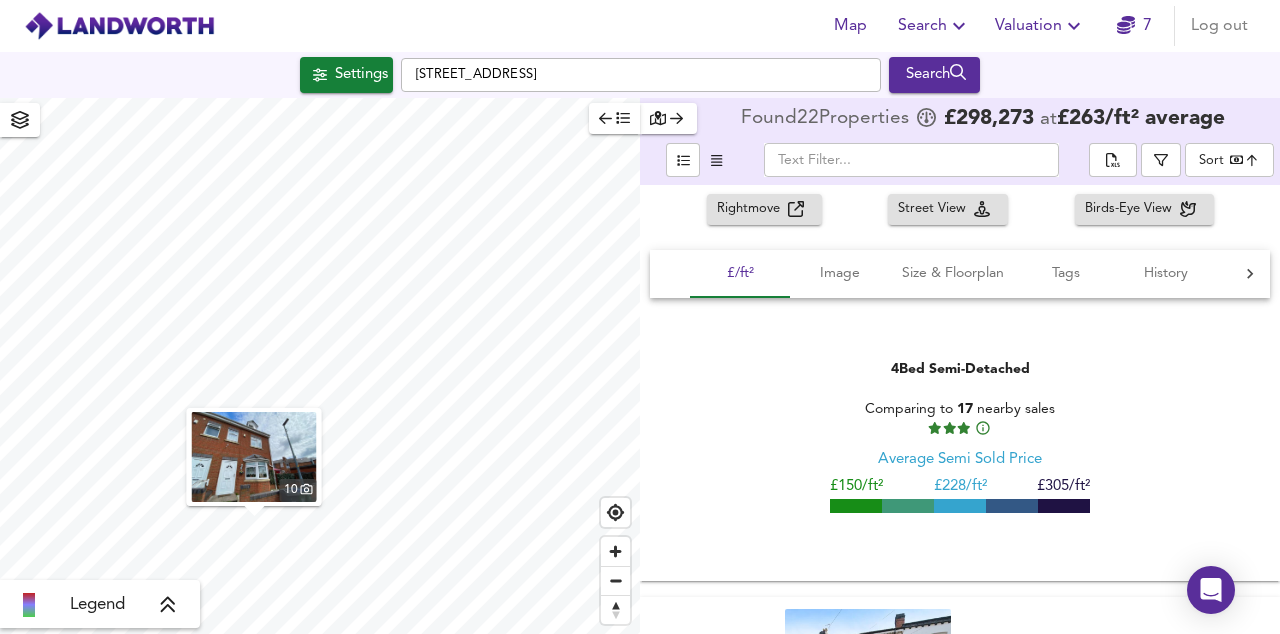 scroll, scrollTop: 3807, scrollLeft: 0, axis: vertical 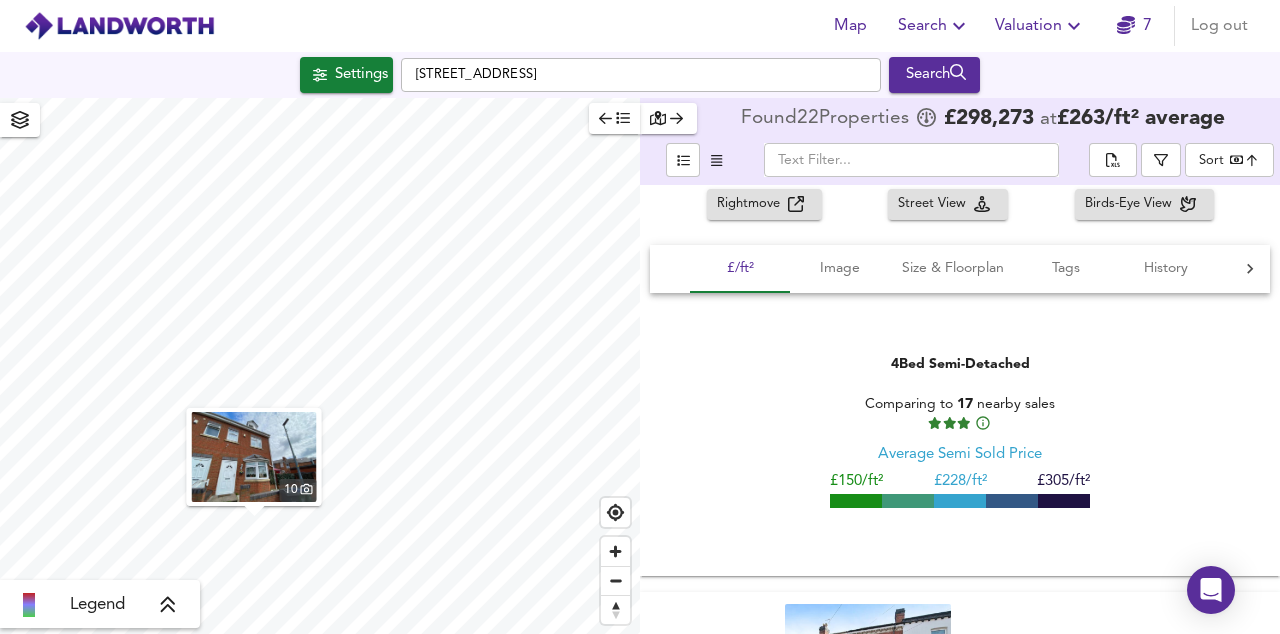 click 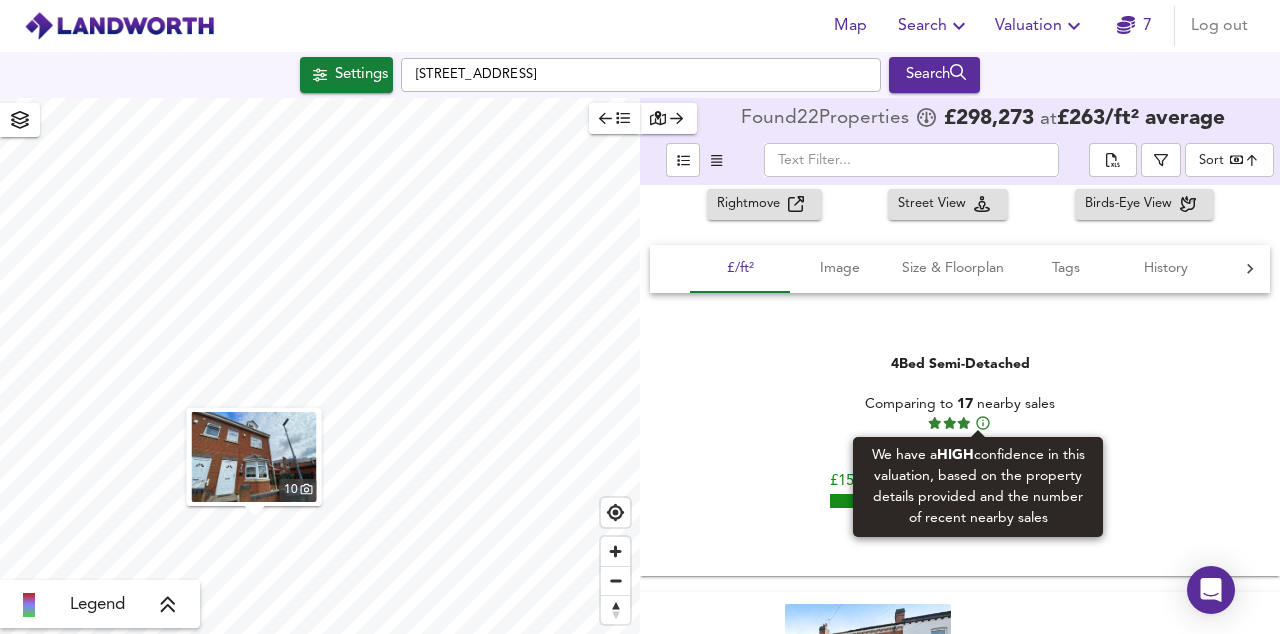 click on "4  Bed   Semi-Detached Comparing to   17   nearby sales   Average Semi Sold Price £150/ft² £ 228/ft² £305/ft²" at bounding box center (960, 432) 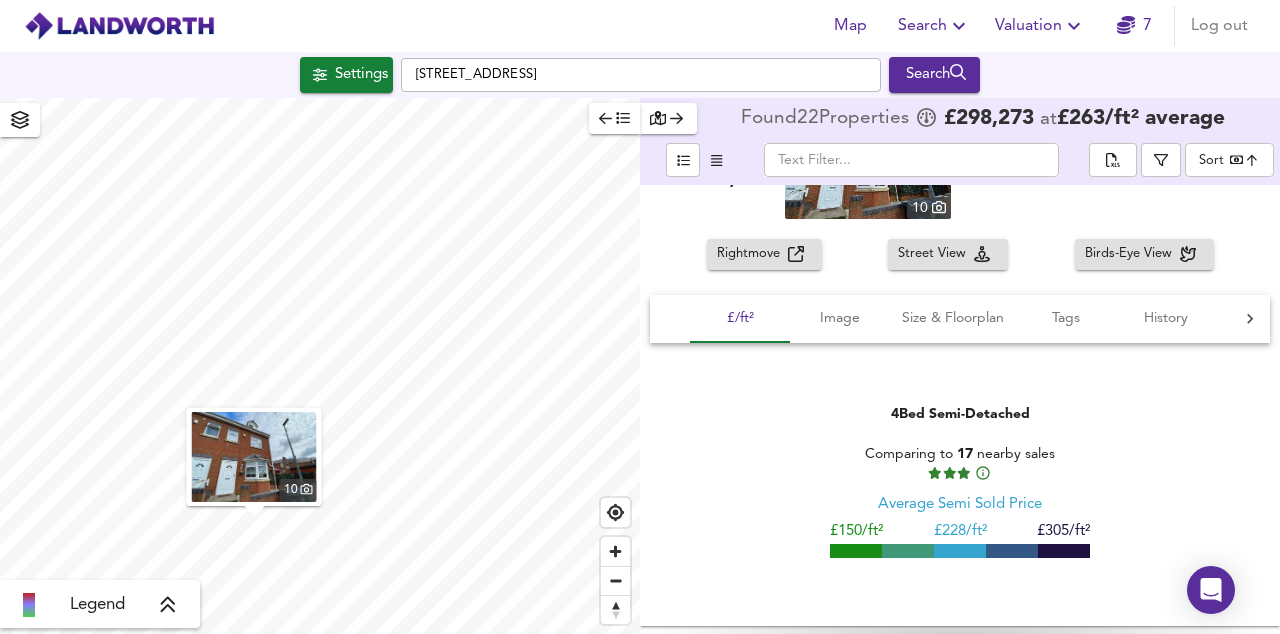scroll, scrollTop: 3759, scrollLeft: 0, axis: vertical 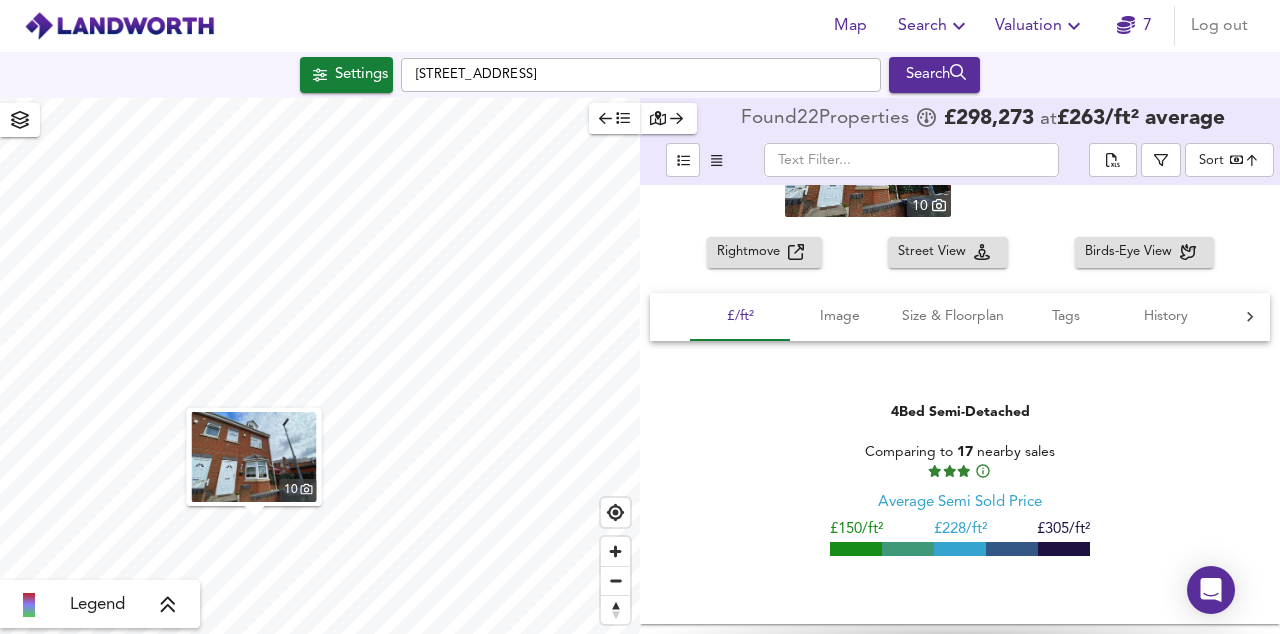 click 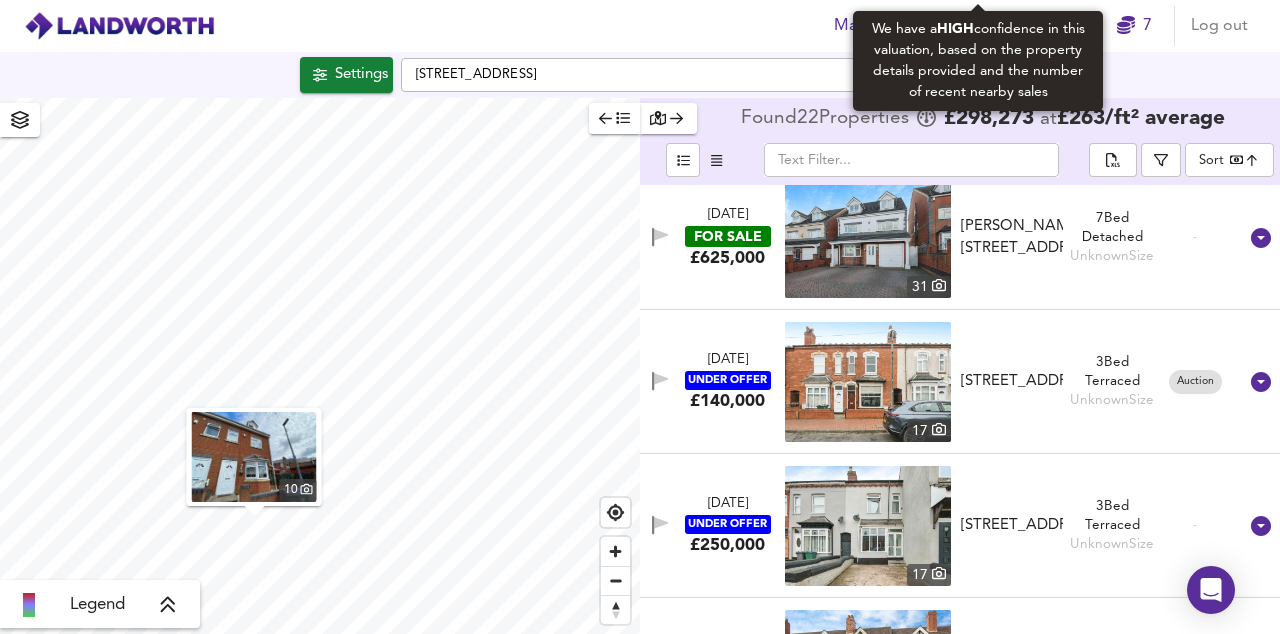 scroll, scrollTop: 4390, scrollLeft: 0, axis: vertical 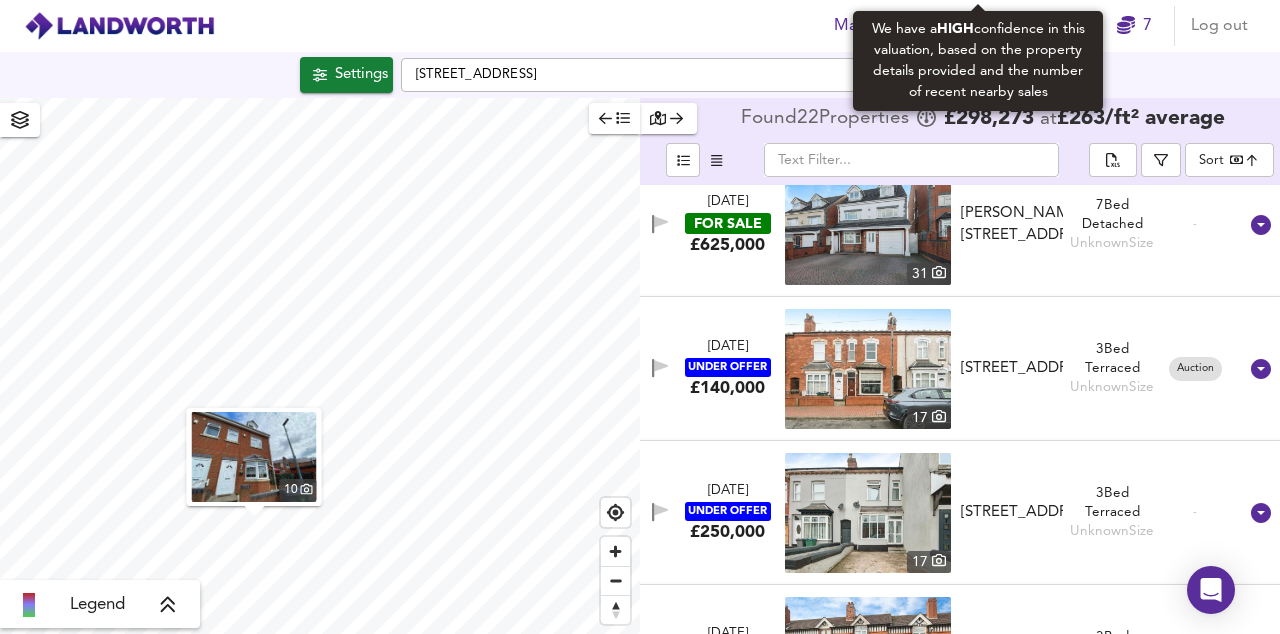 click at bounding box center (119, 26) 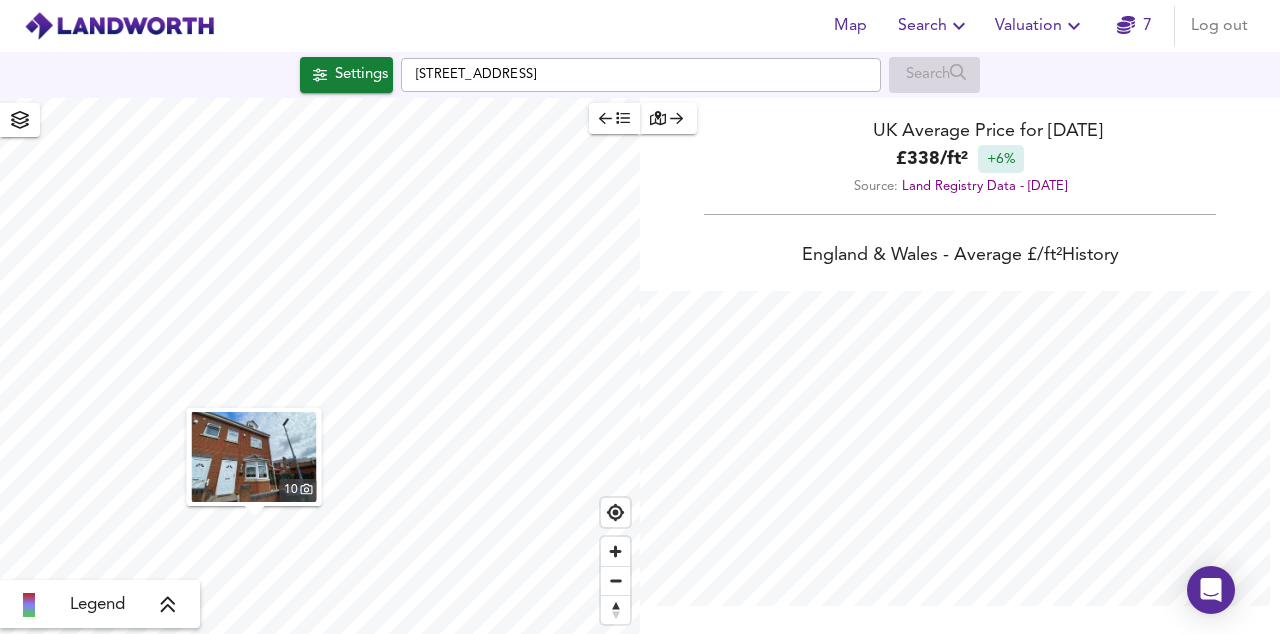 scroll, scrollTop: 999366, scrollLeft: 998720, axis: both 